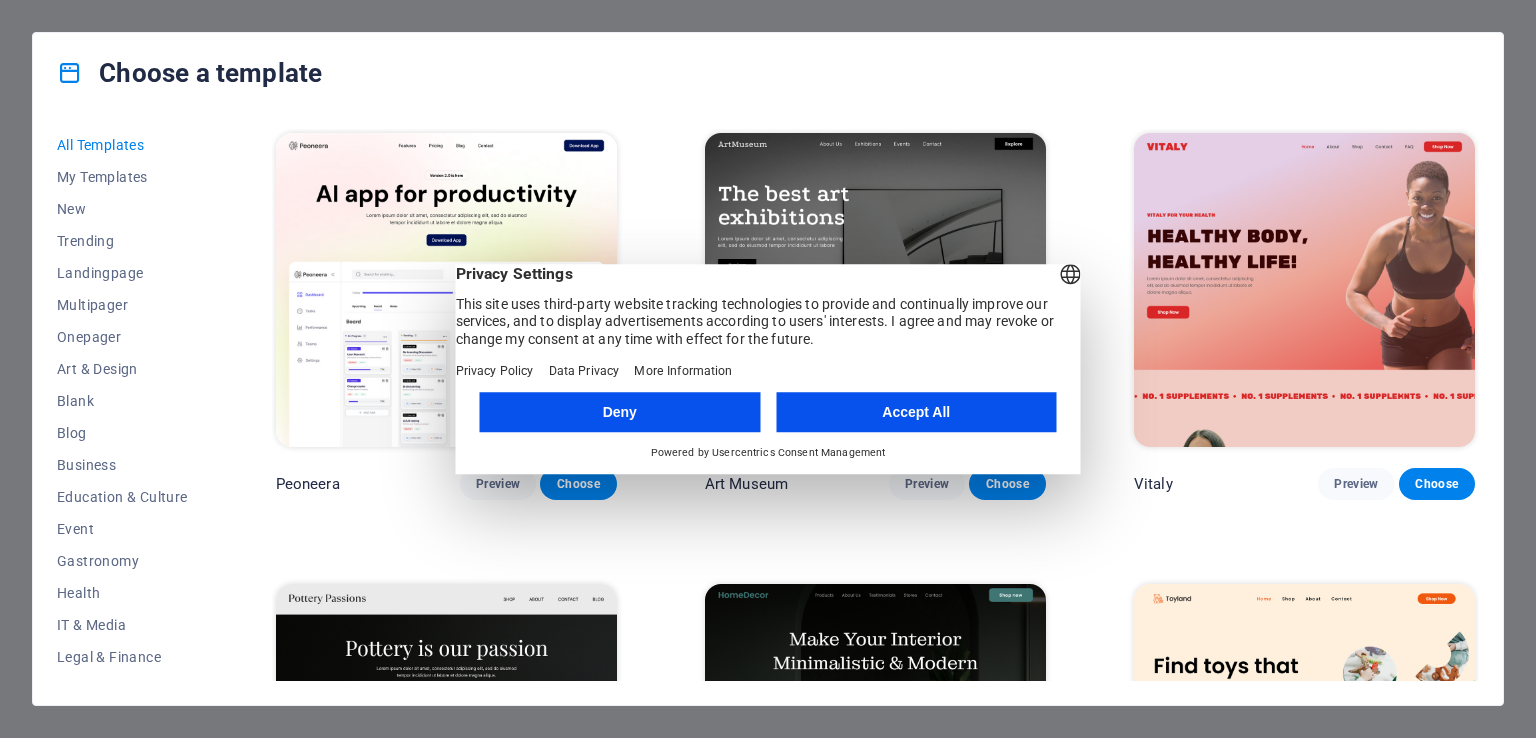 scroll, scrollTop: 0, scrollLeft: 0, axis: both 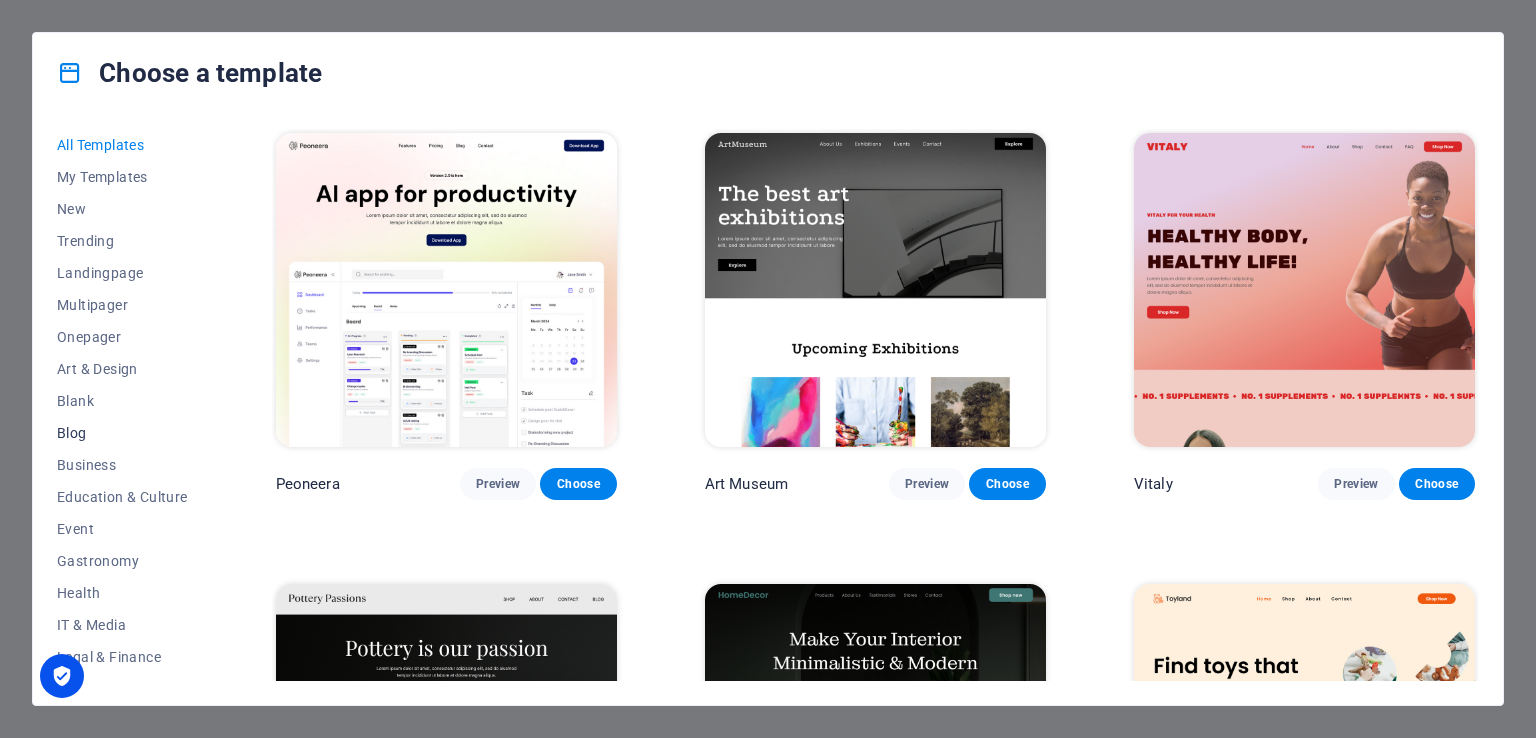click on "Blog" at bounding box center [122, 433] 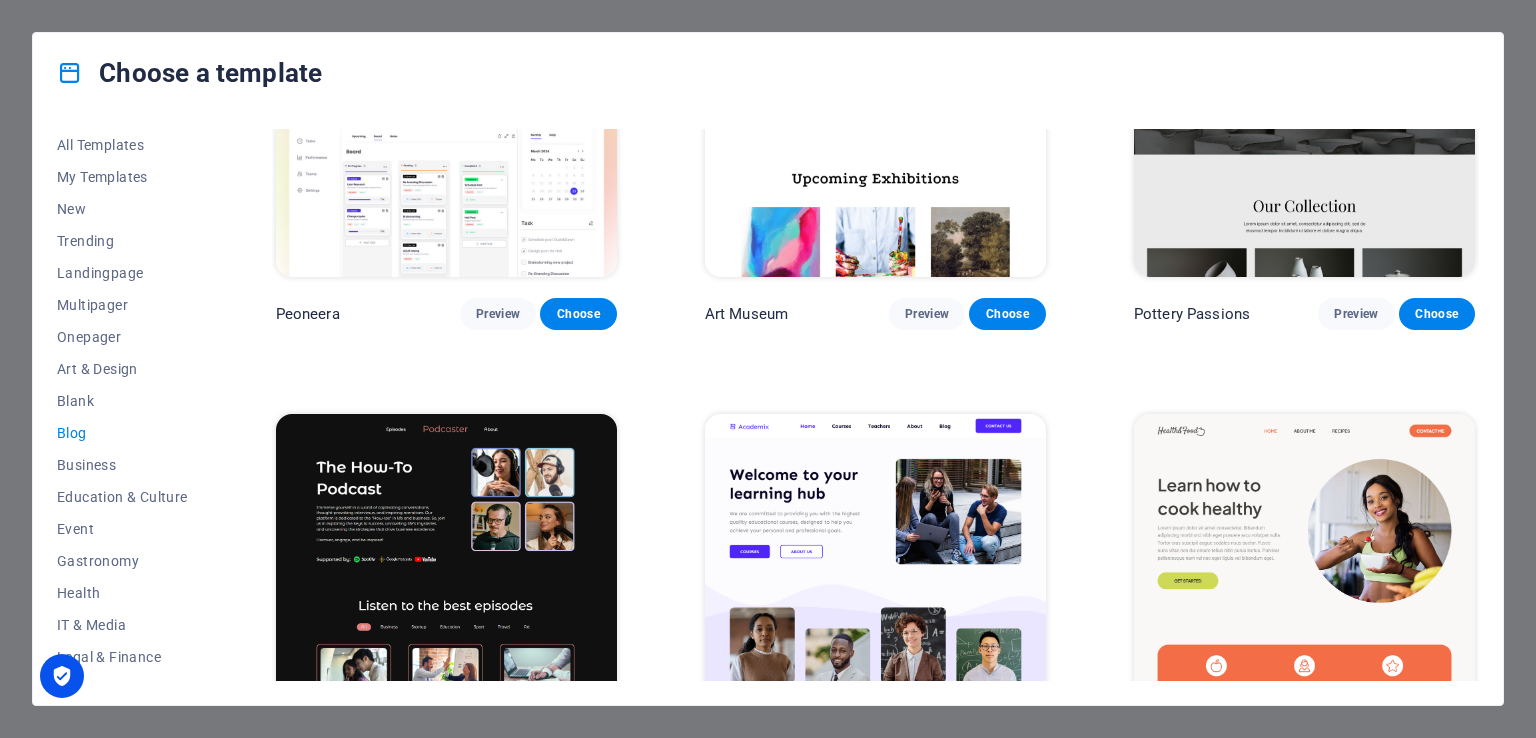scroll, scrollTop: 0, scrollLeft: 0, axis: both 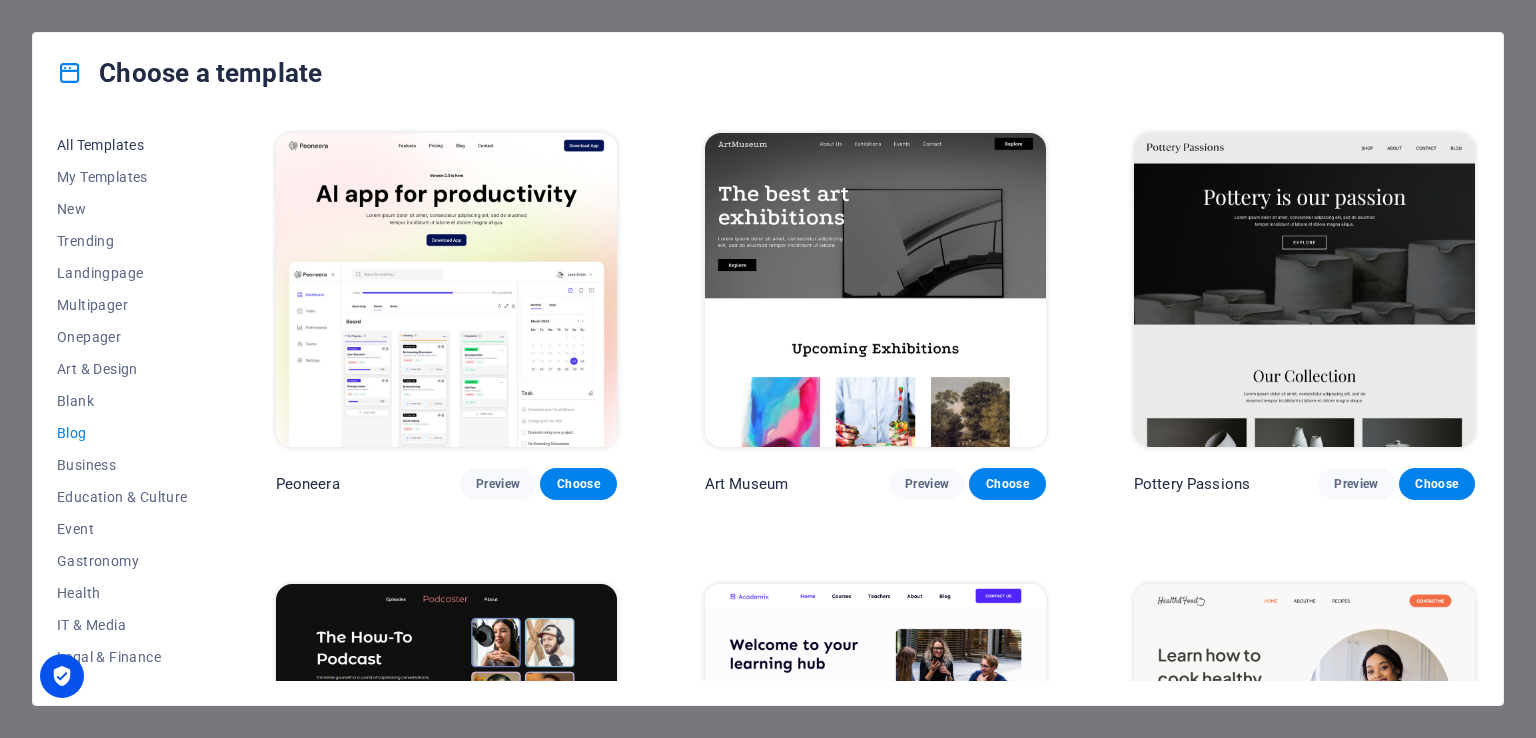 click on "All Templates" at bounding box center (122, 145) 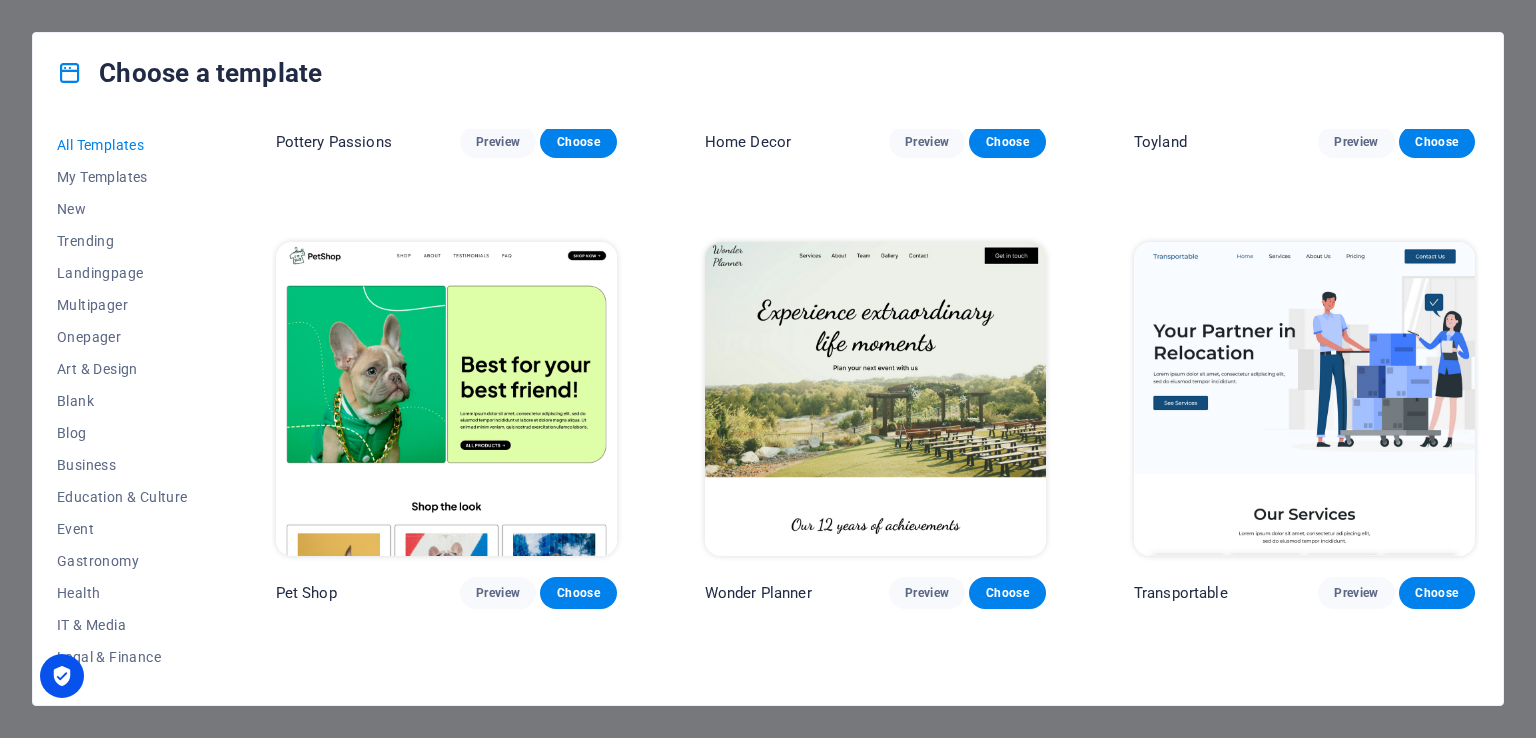 scroll, scrollTop: 800, scrollLeft: 0, axis: vertical 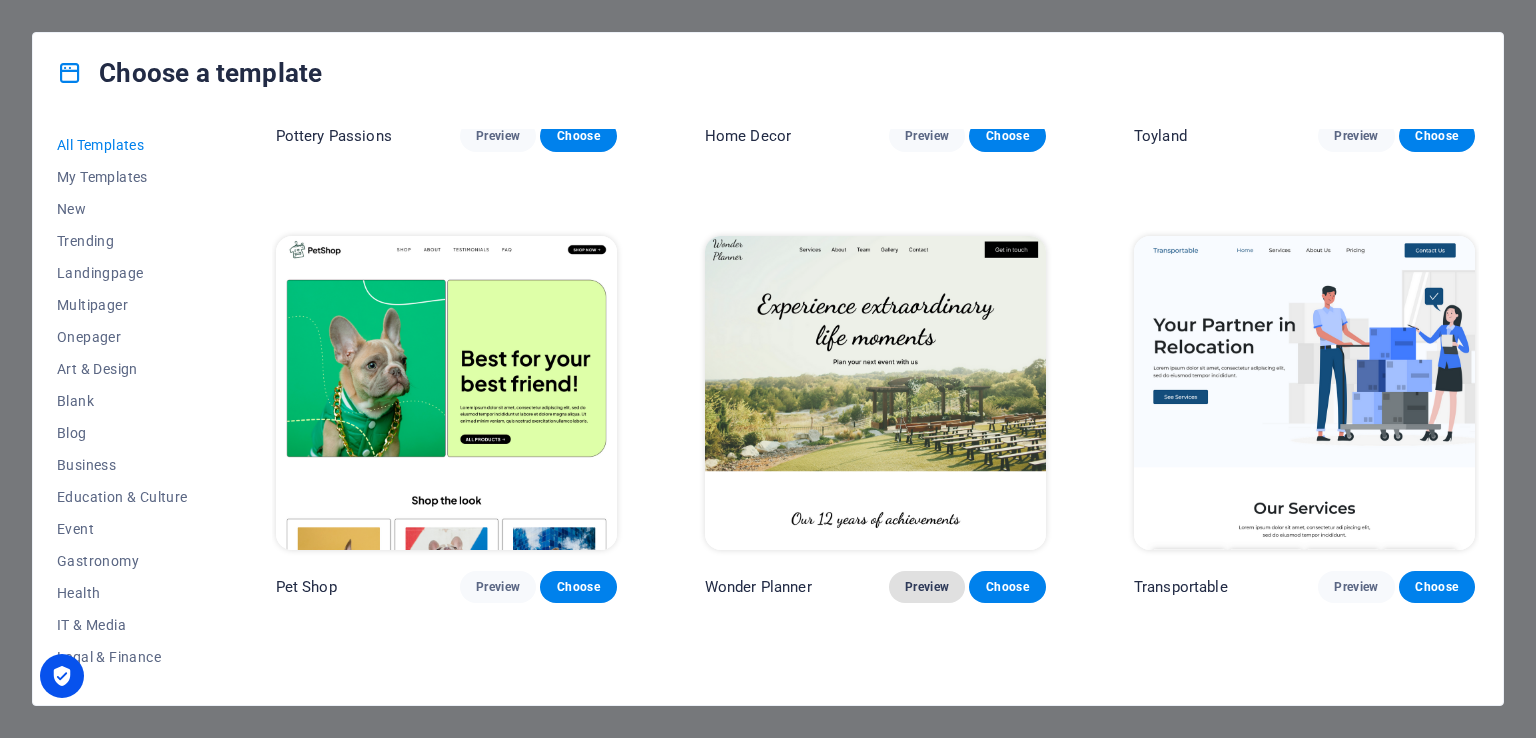 click on "Preview" at bounding box center [927, 587] 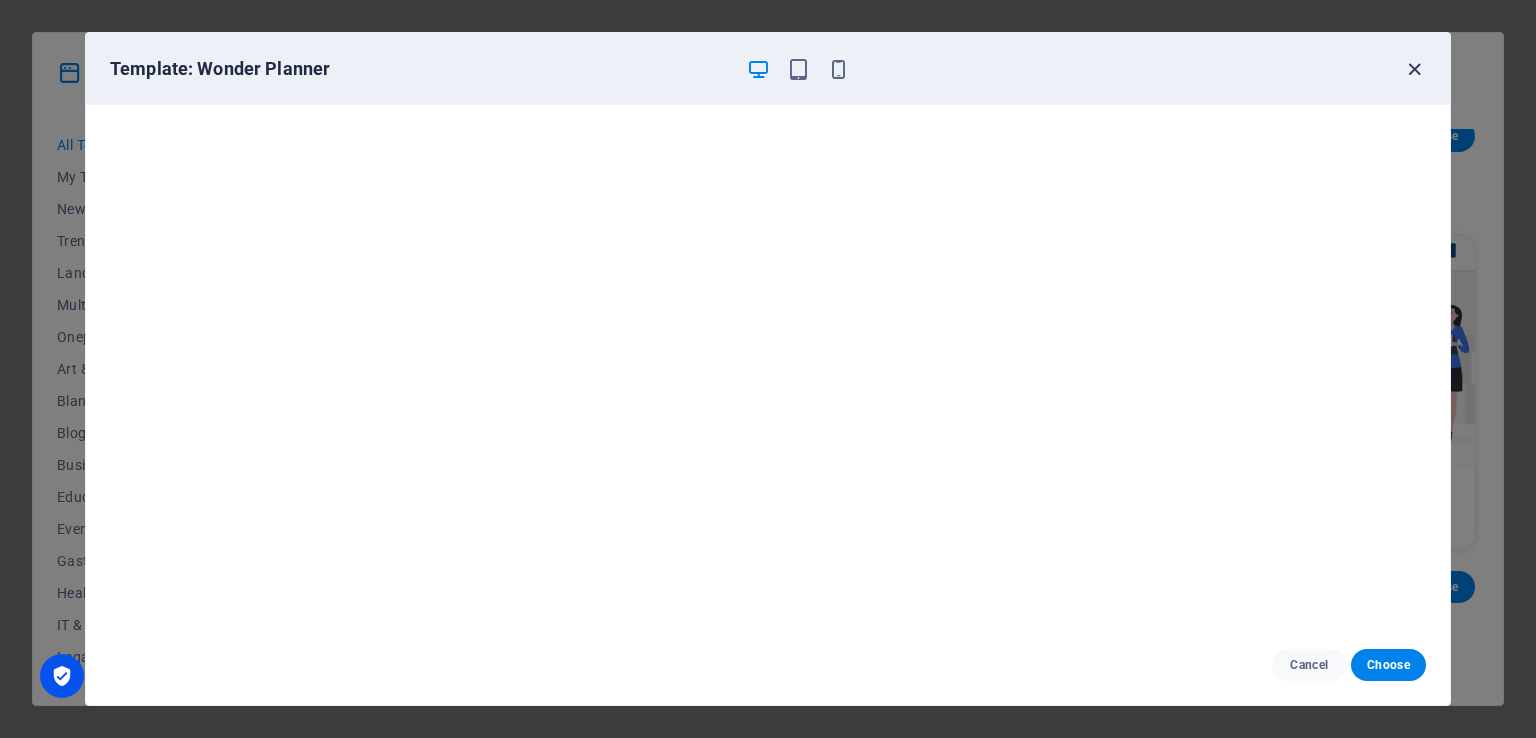 click at bounding box center [1414, 69] 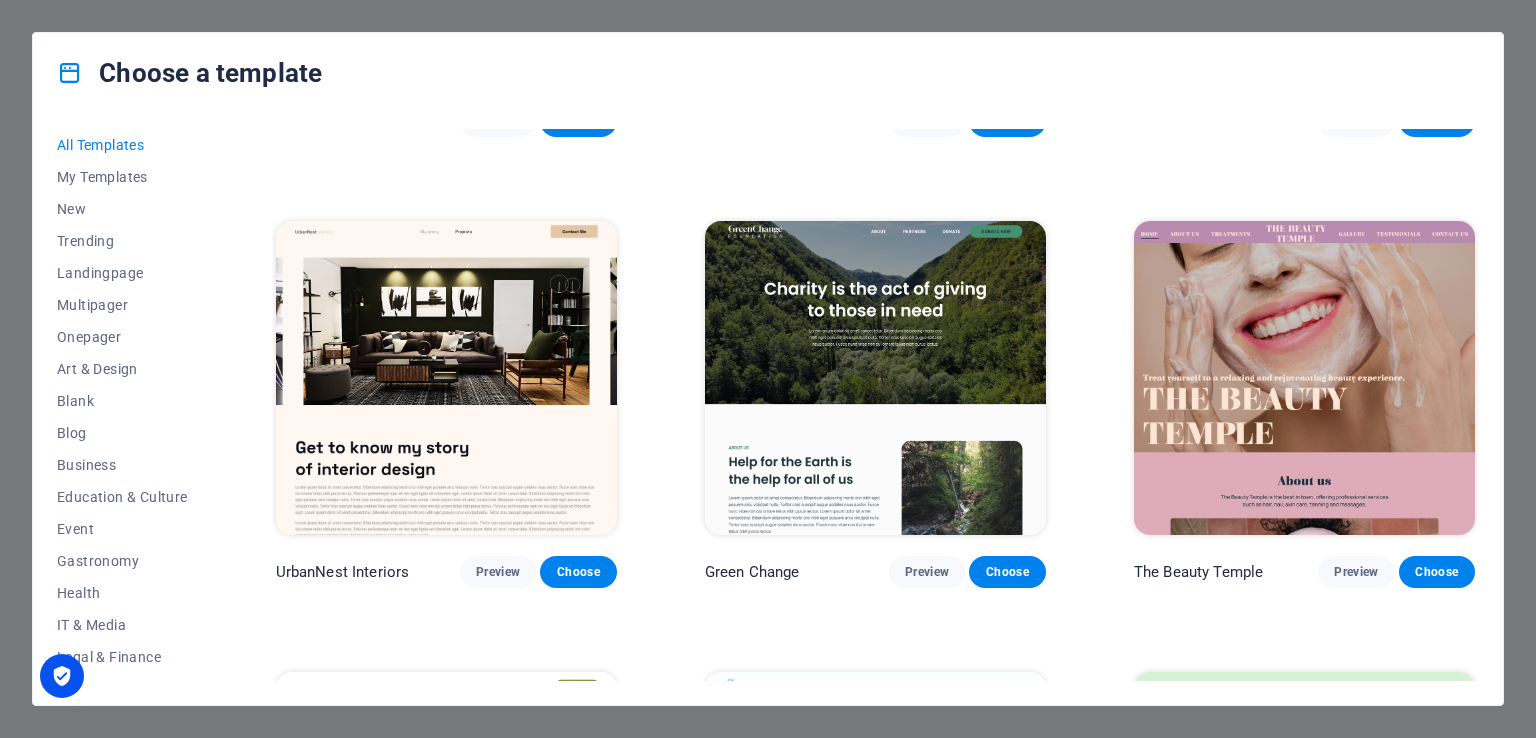 scroll, scrollTop: 2700, scrollLeft: 0, axis: vertical 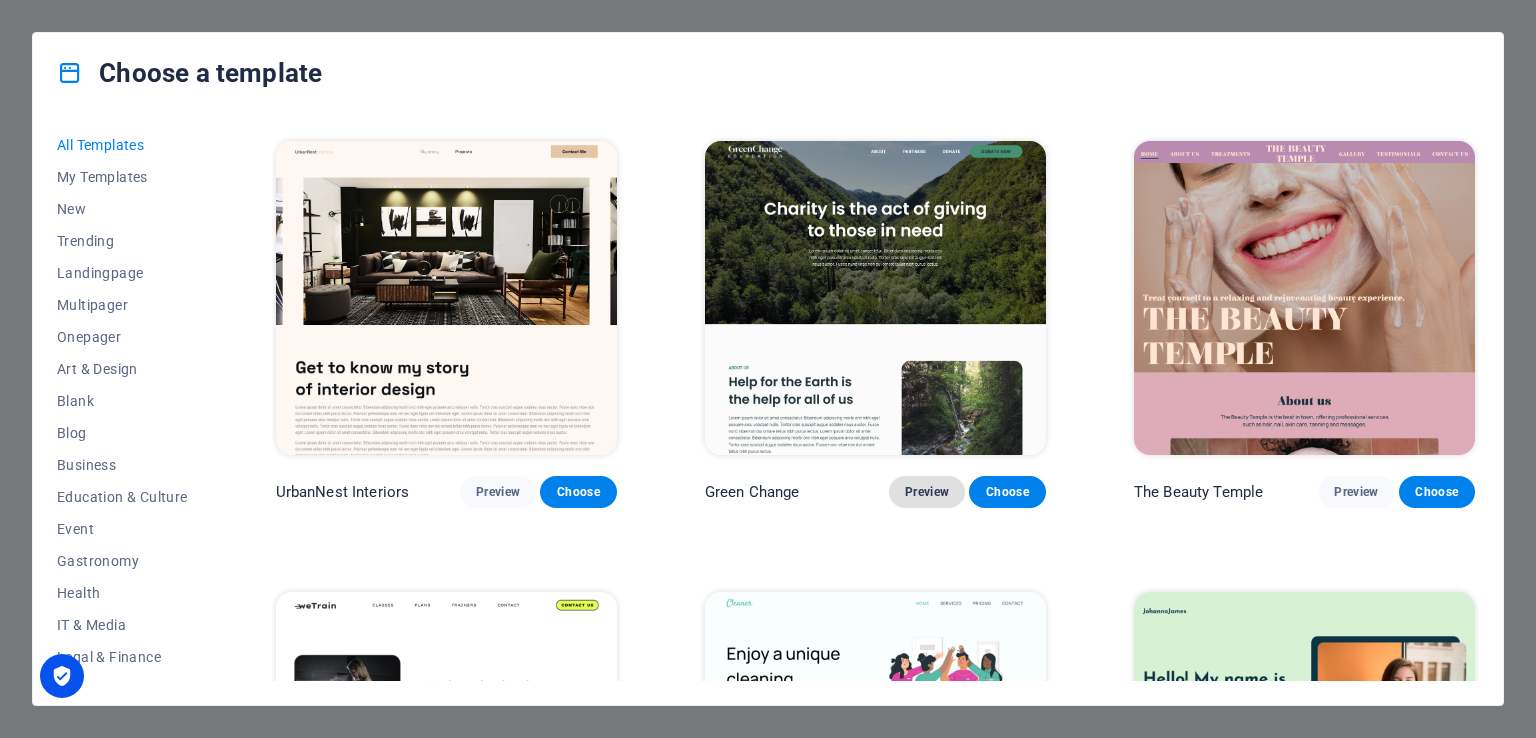 click on "Preview" at bounding box center (927, 492) 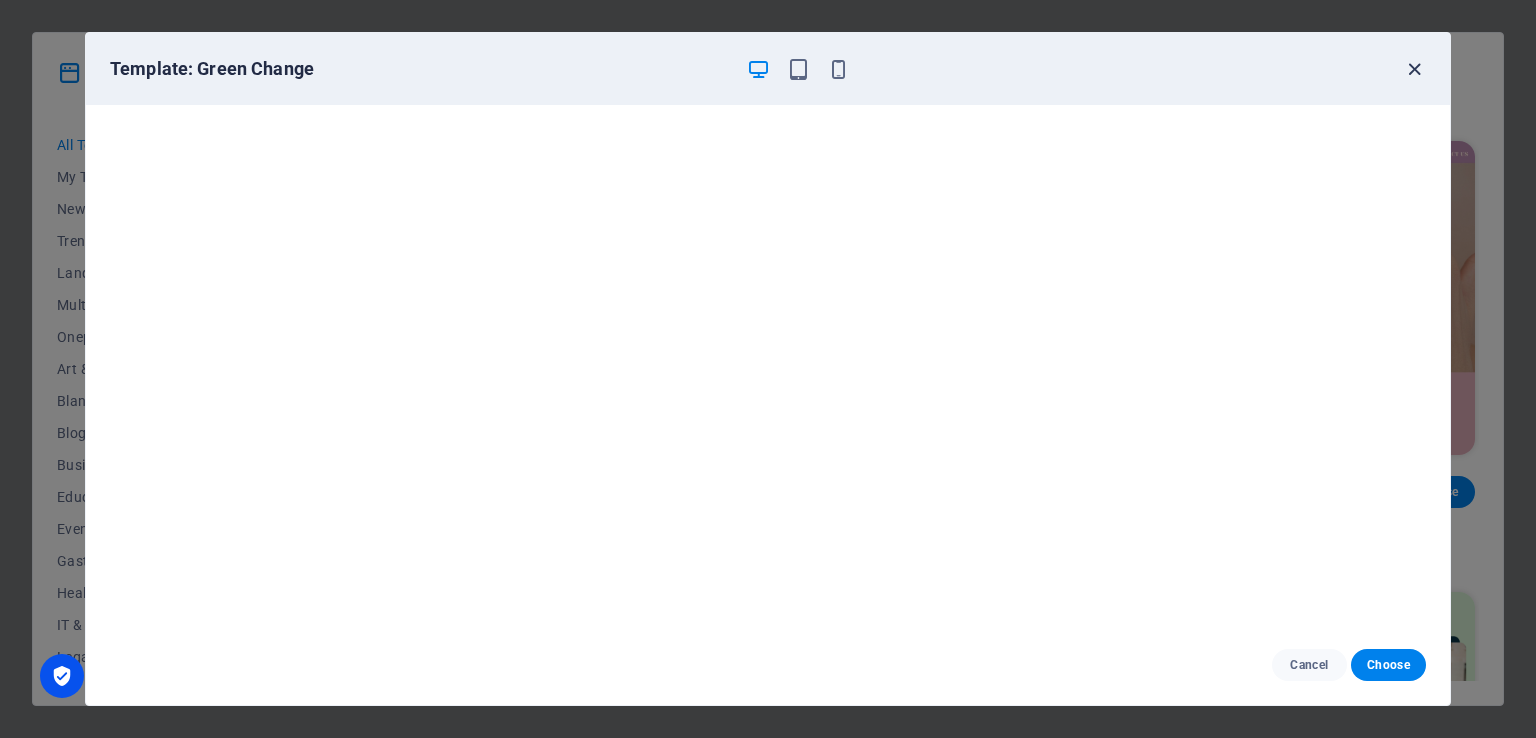click at bounding box center (1414, 69) 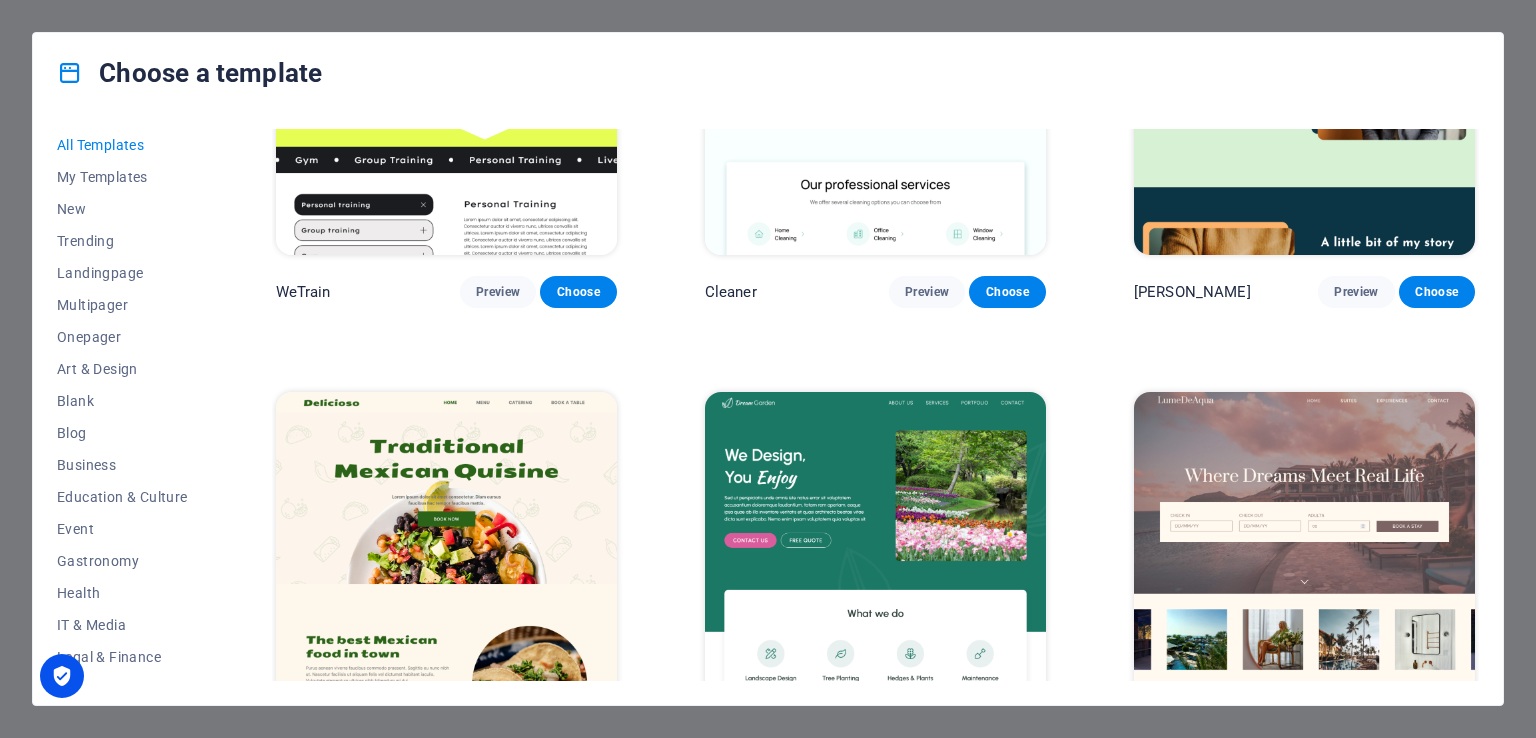scroll, scrollTop: 3500, scrollLeft: 0, axis: vertical 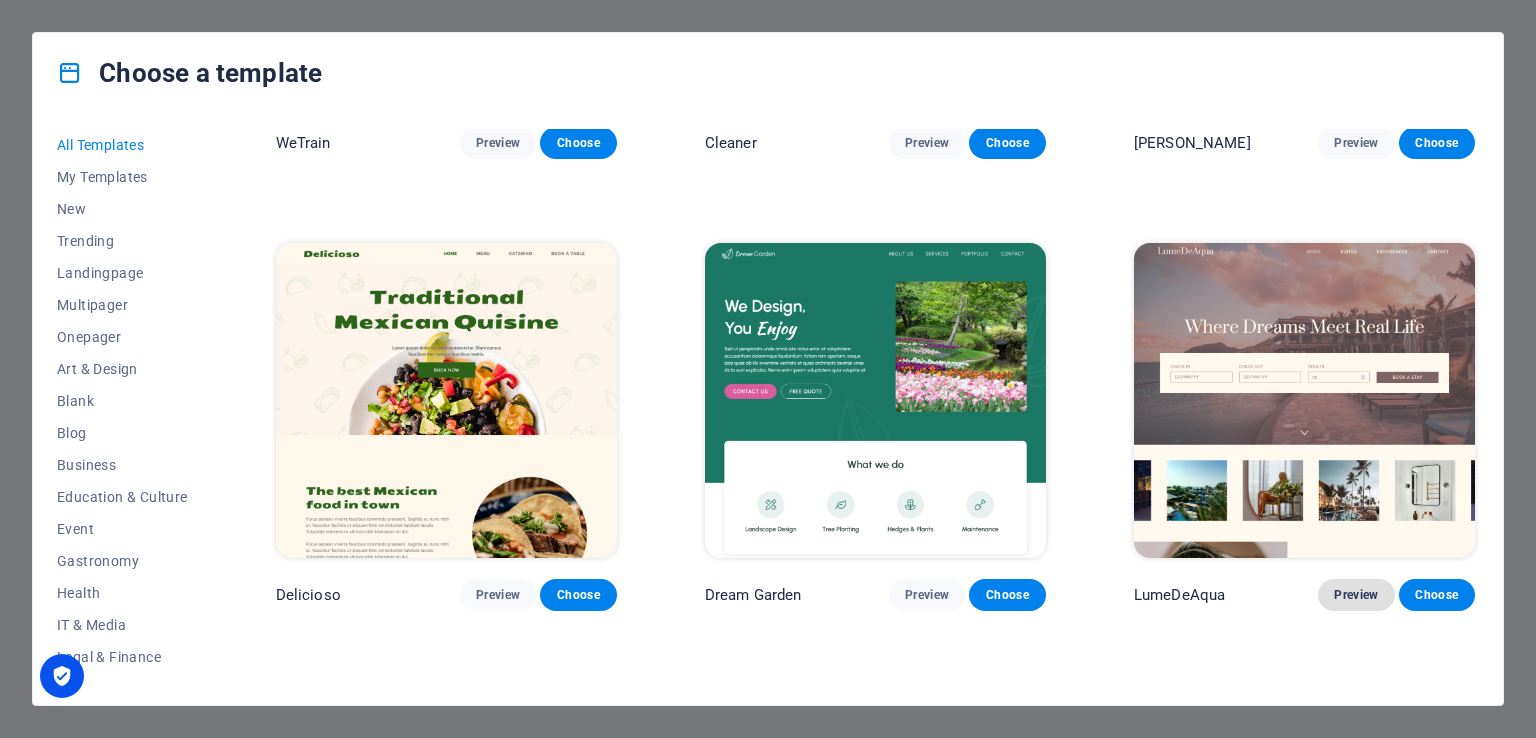 click on "Preview" at bounding box center [1356, 595] 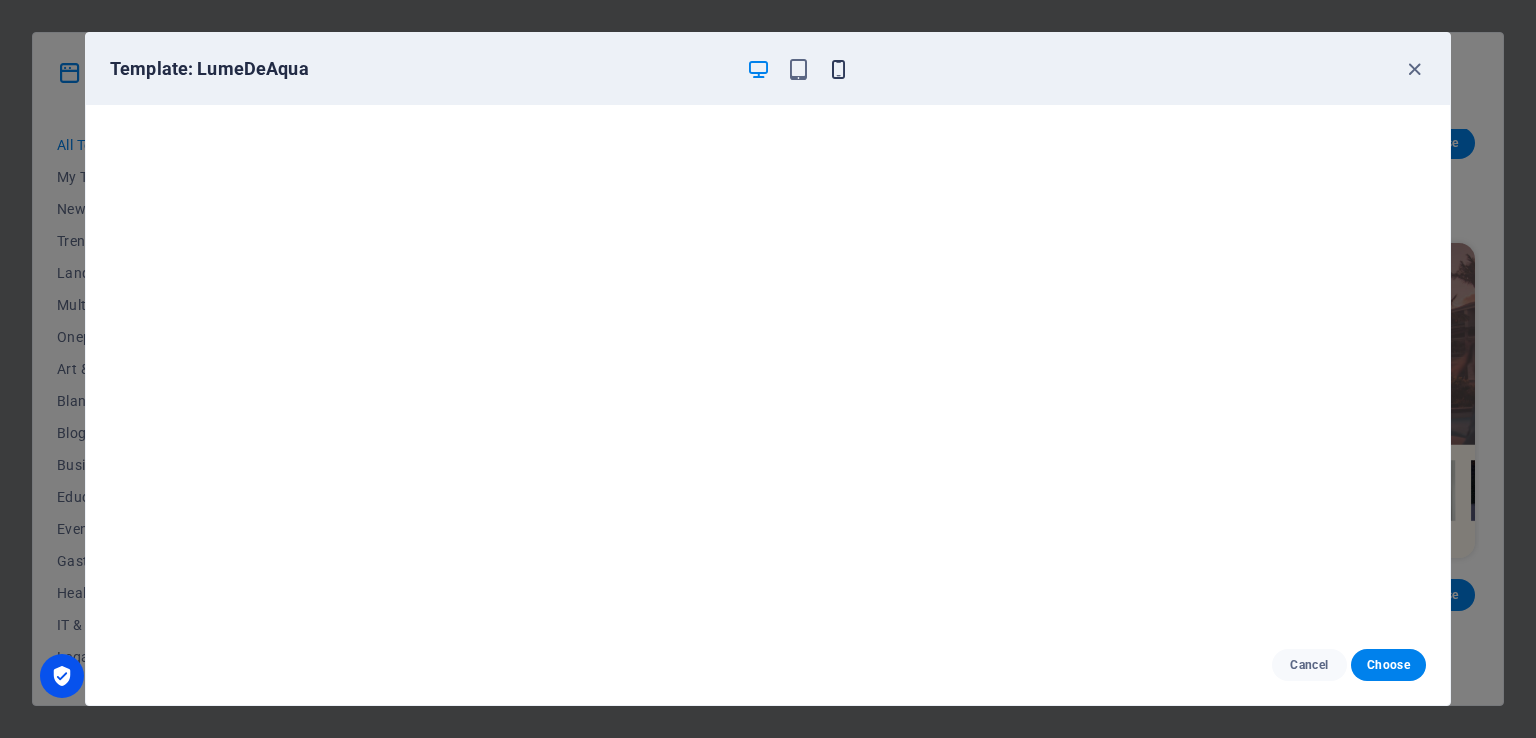 click at bounding box center [838, 69] 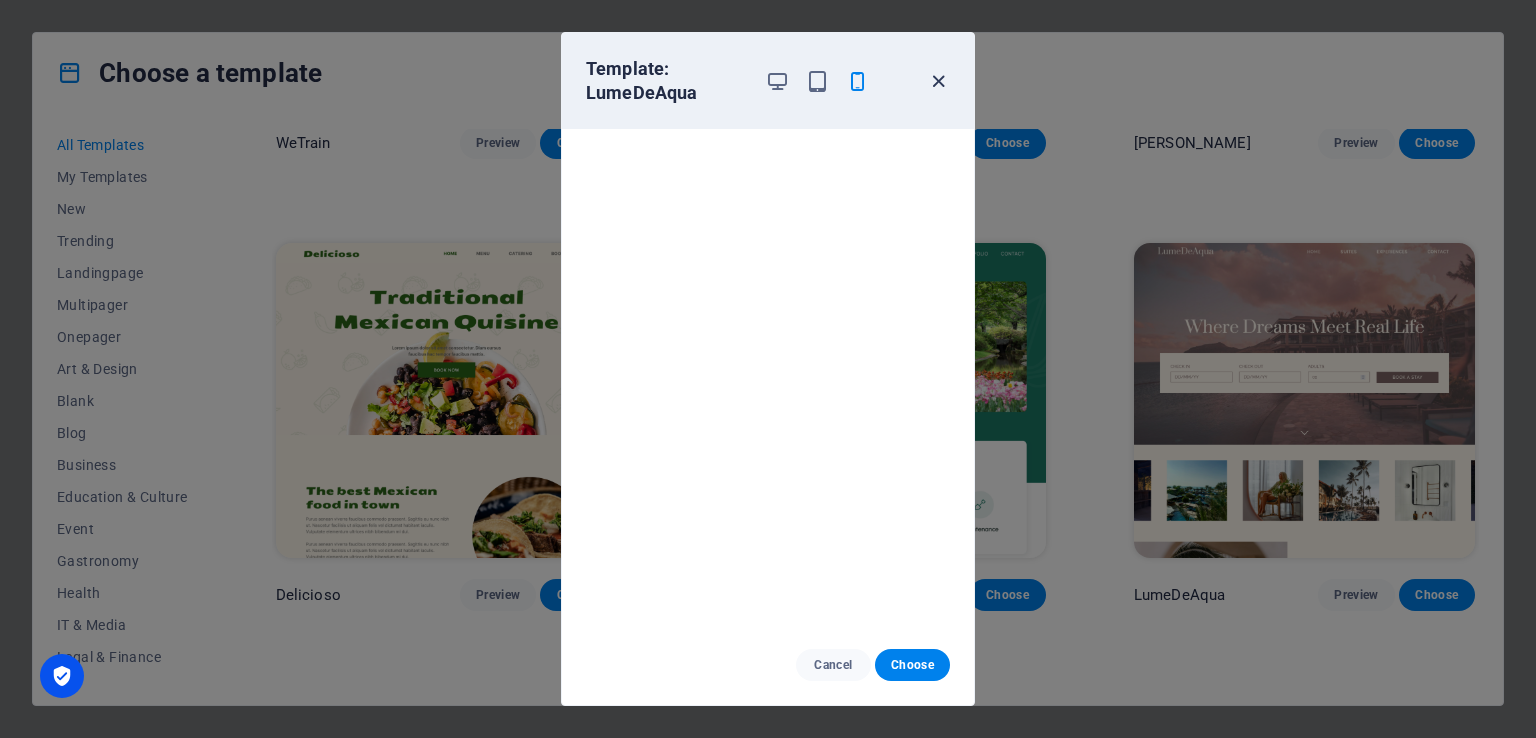 click at bounding box center (938, 81) 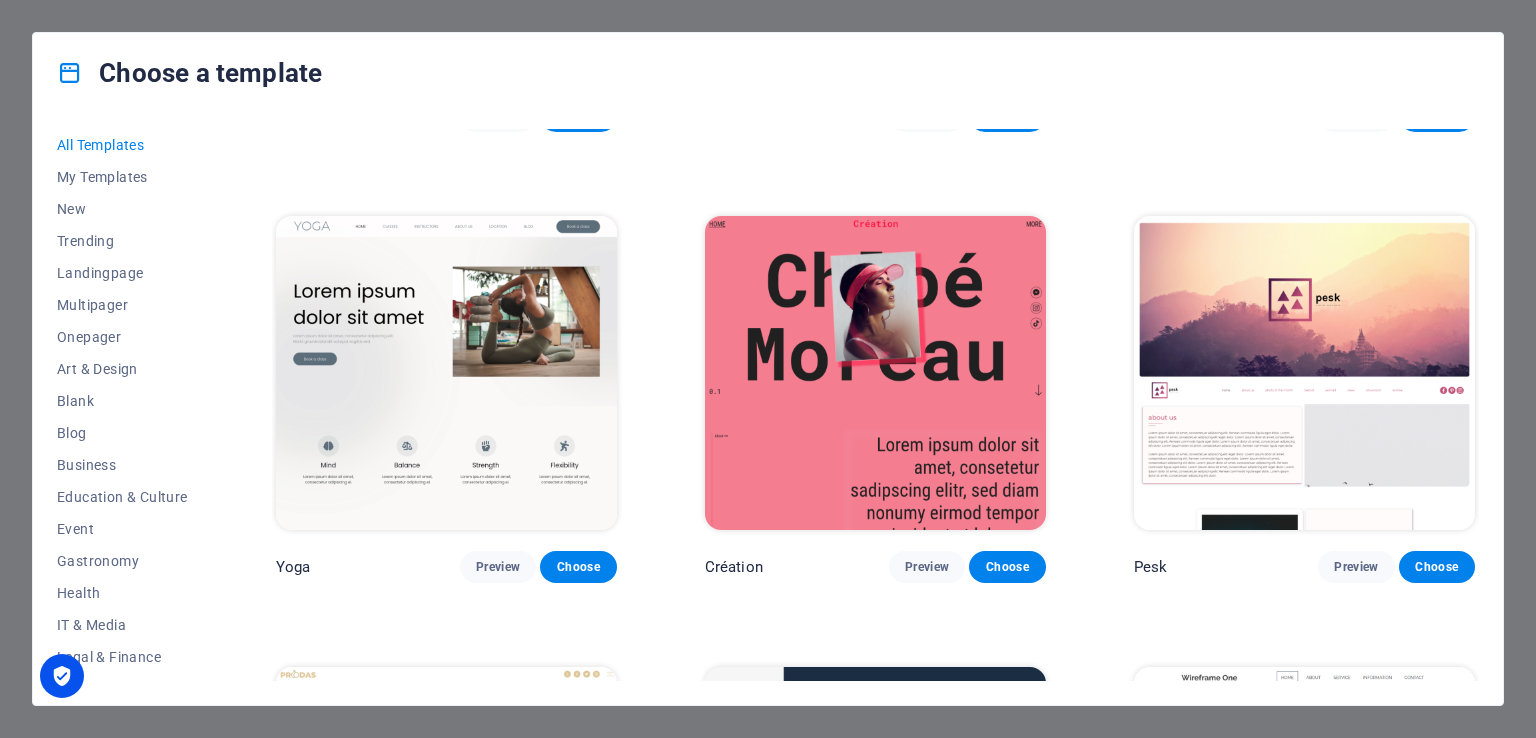 scroll, scrollTop: 7600, scrollLeft: 0, axis: vertical 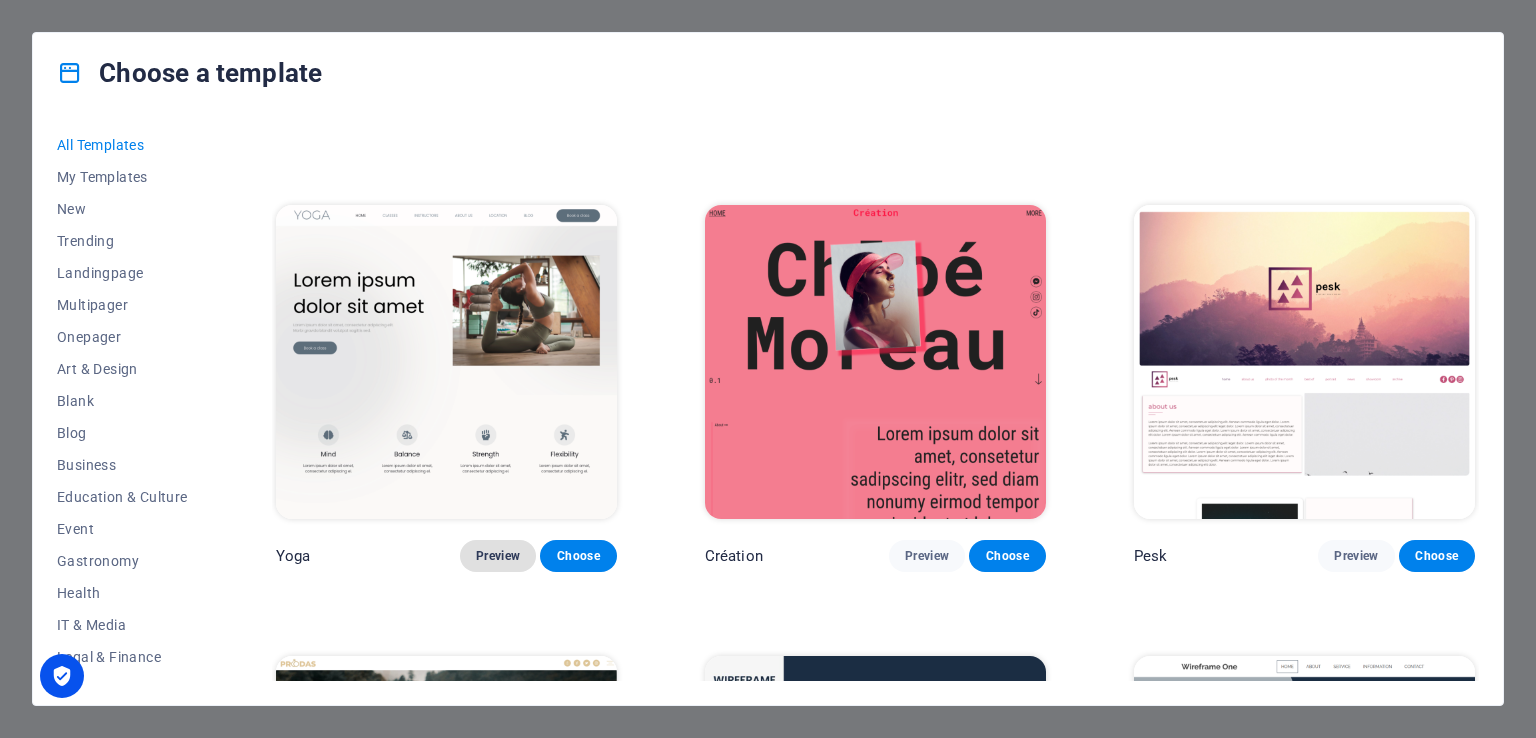 click on "Preview" at bounding box center (498, 556) 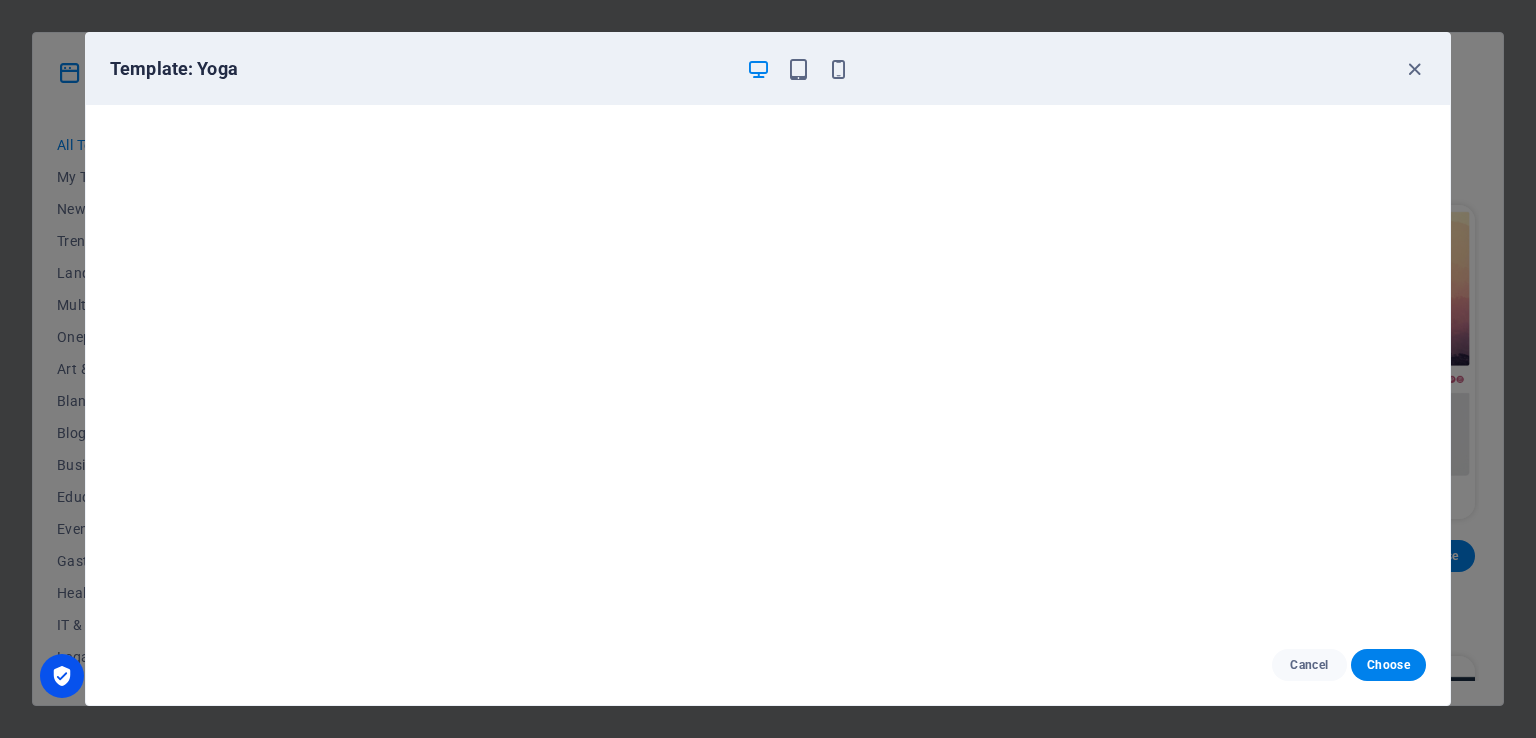scroll, scrollTop: 5, scrollLeft: 0, axis: vertical 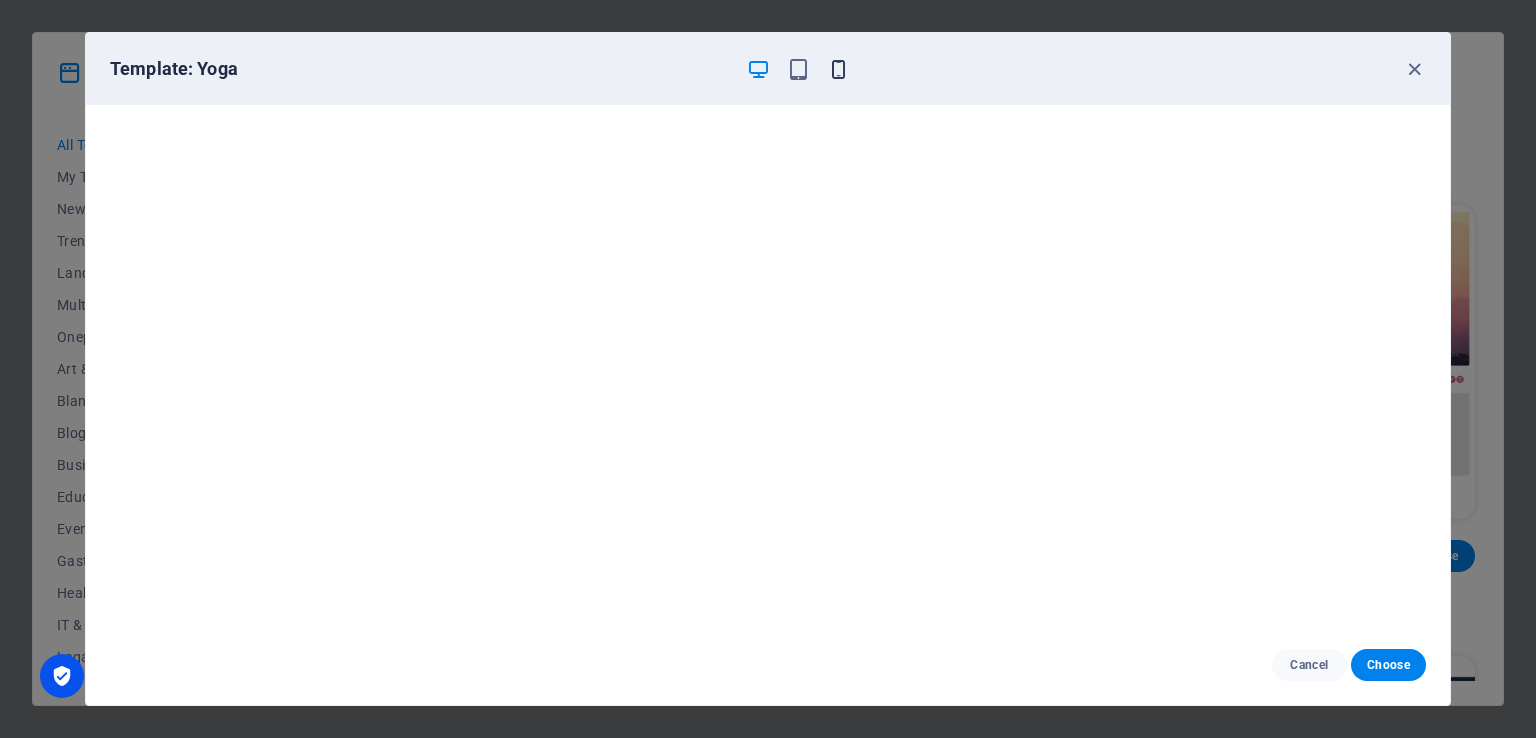 click at bounding box center (838, 69) 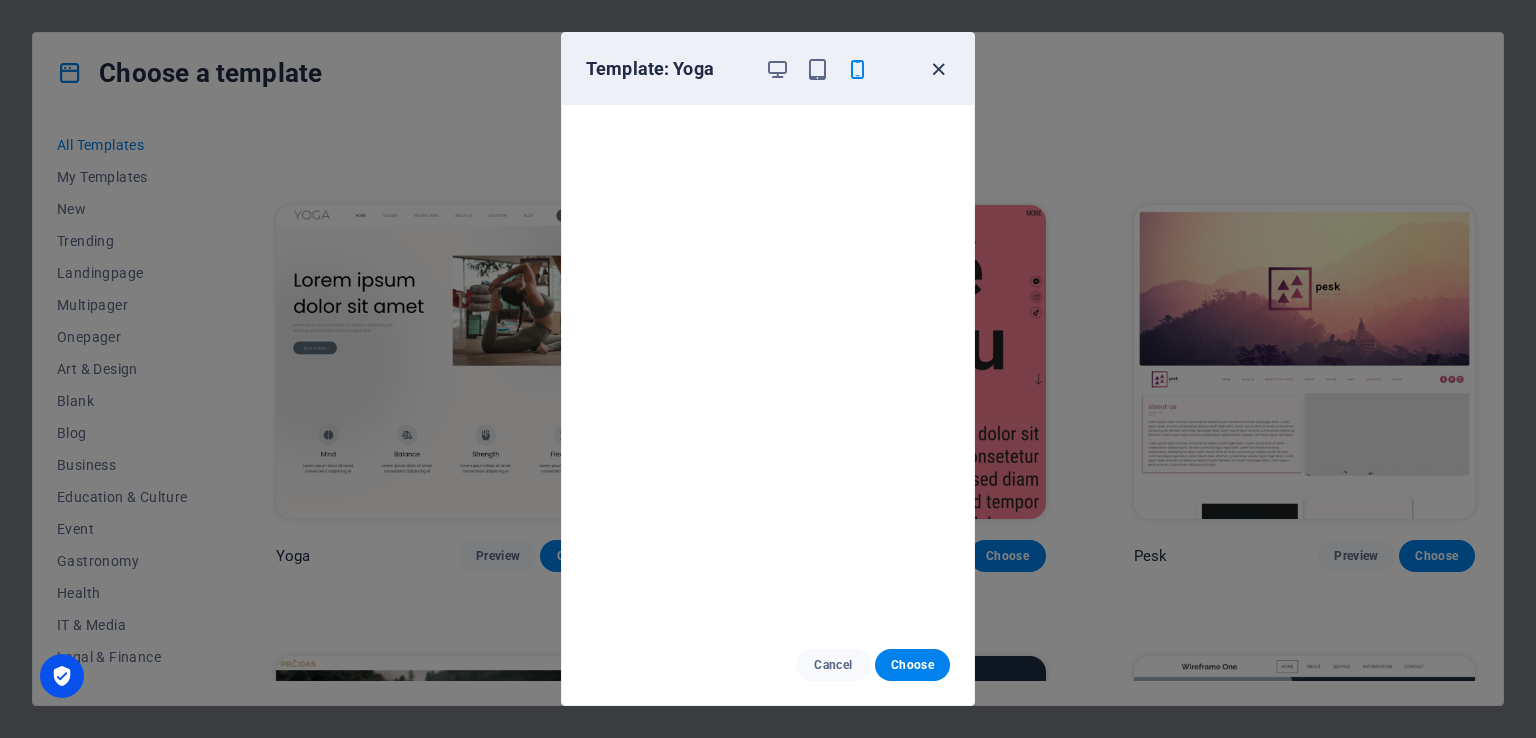 click at bounding box center (938, 69) 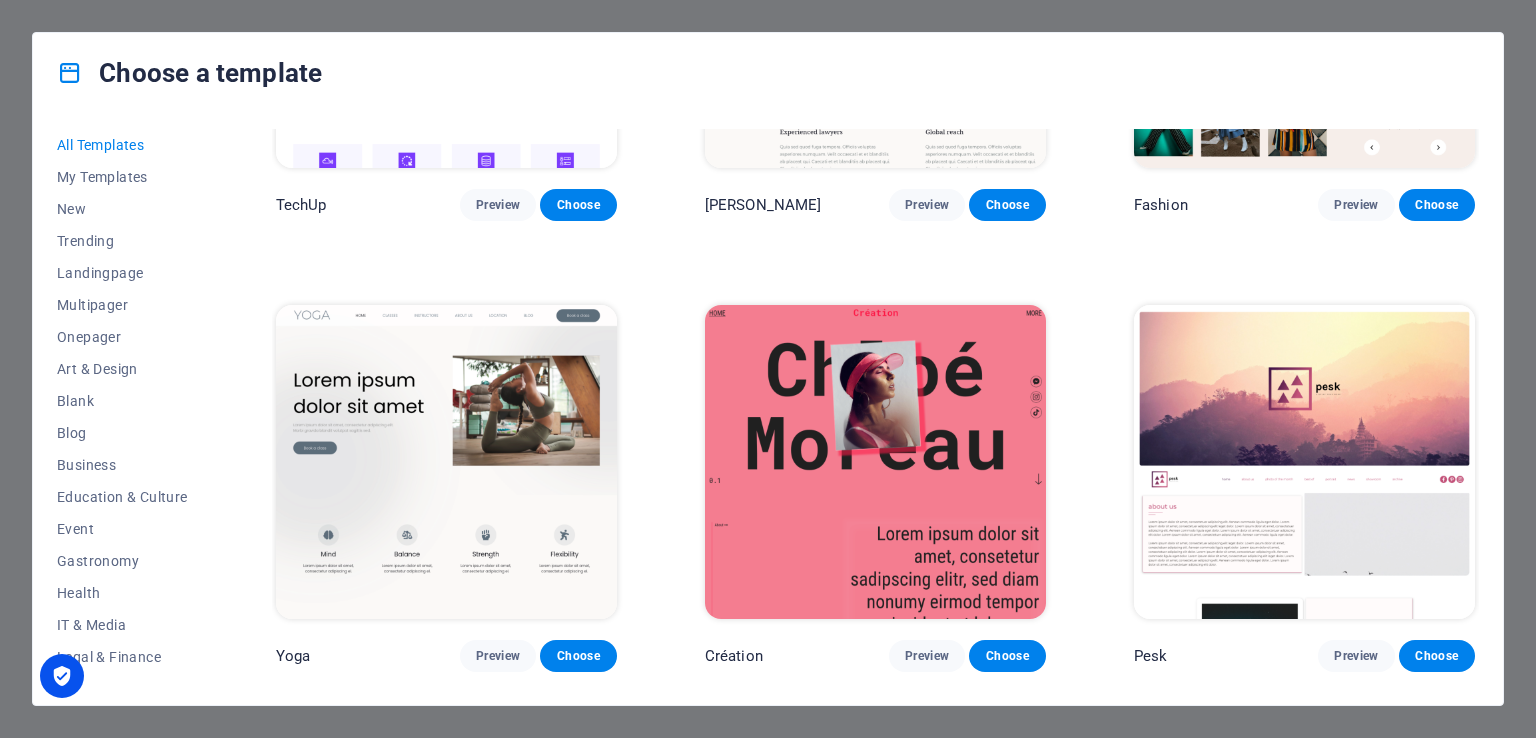 scroll, scrollTop: 7600, scrollLeft: 0, axis: vertical 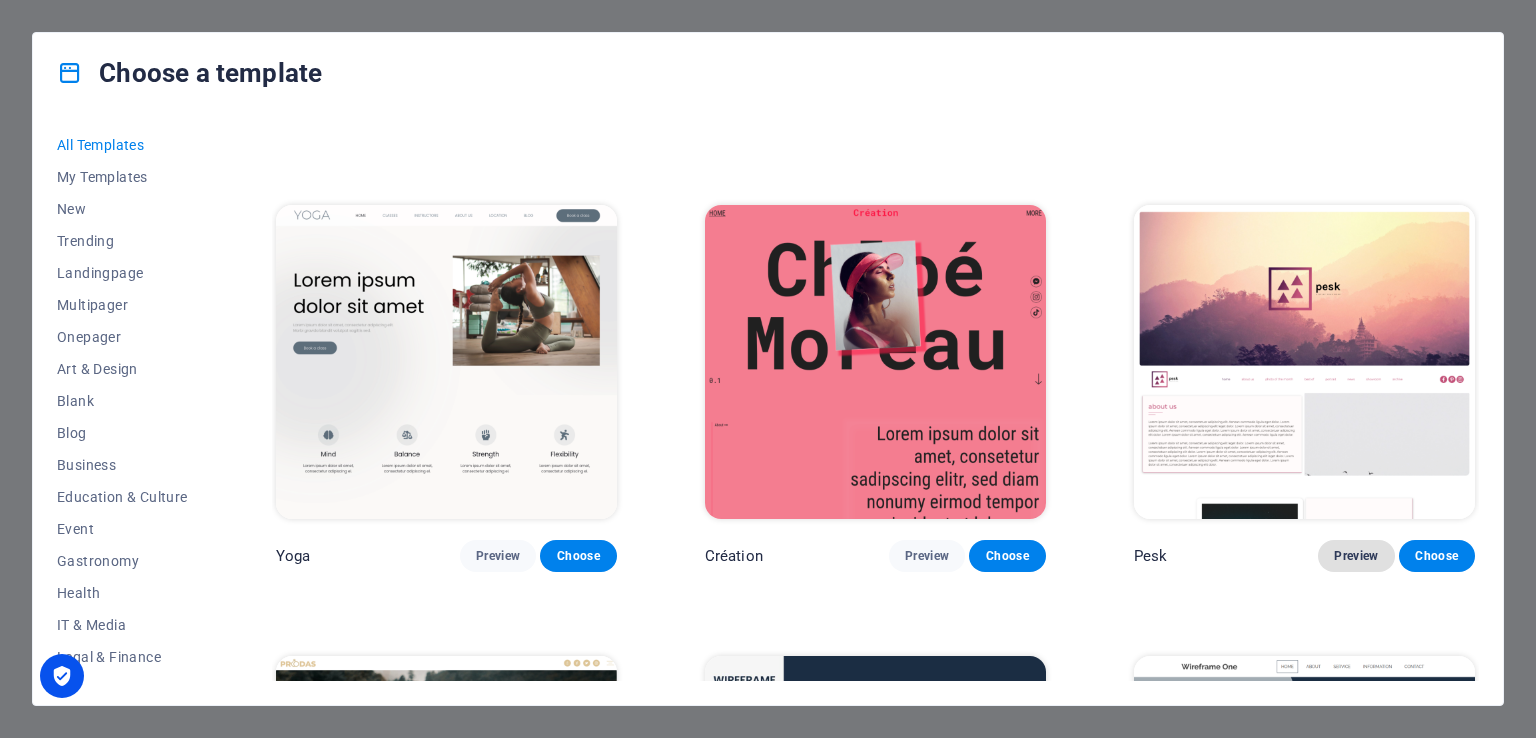 click on "Preview" at bounding box center (1356, 556) 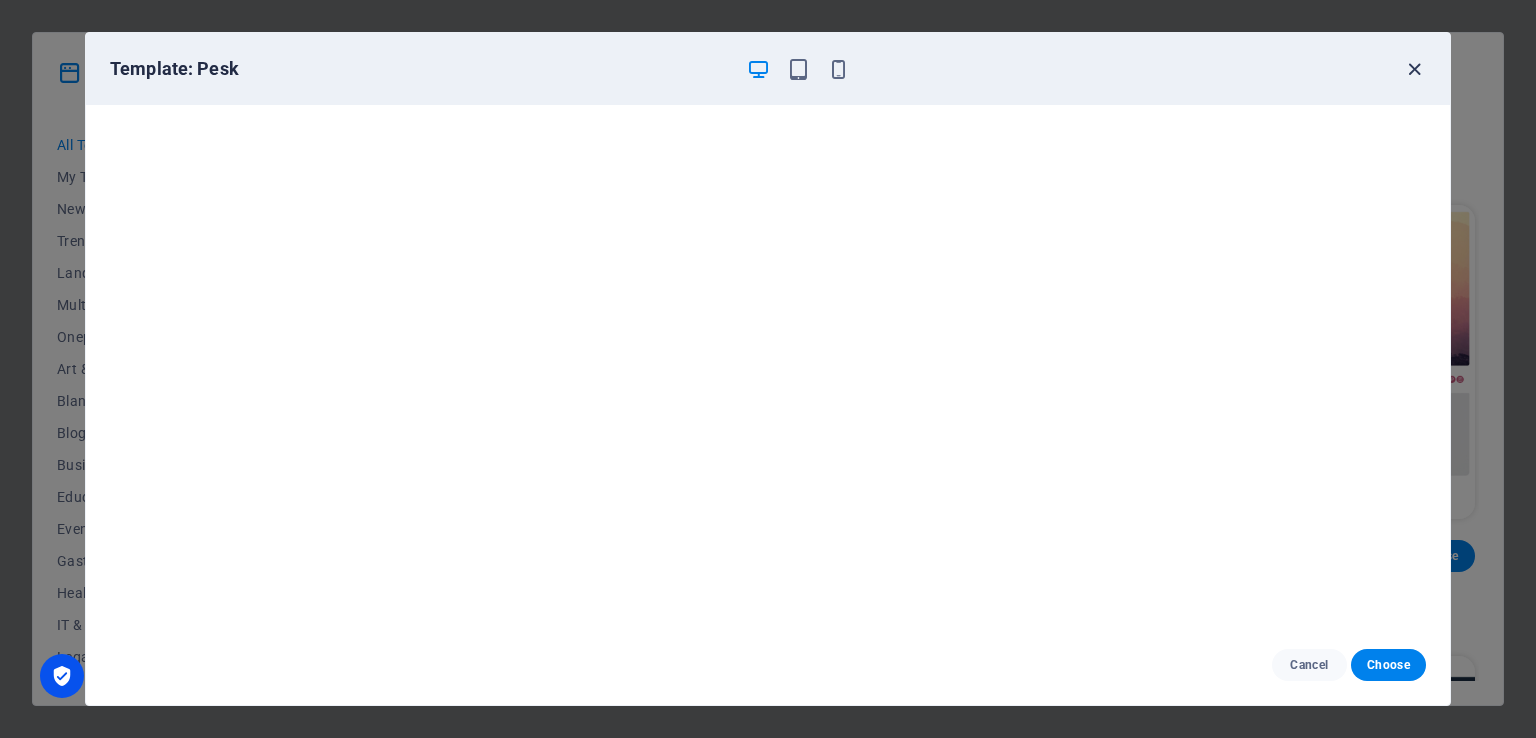 click at bounding box center (1414, 69) 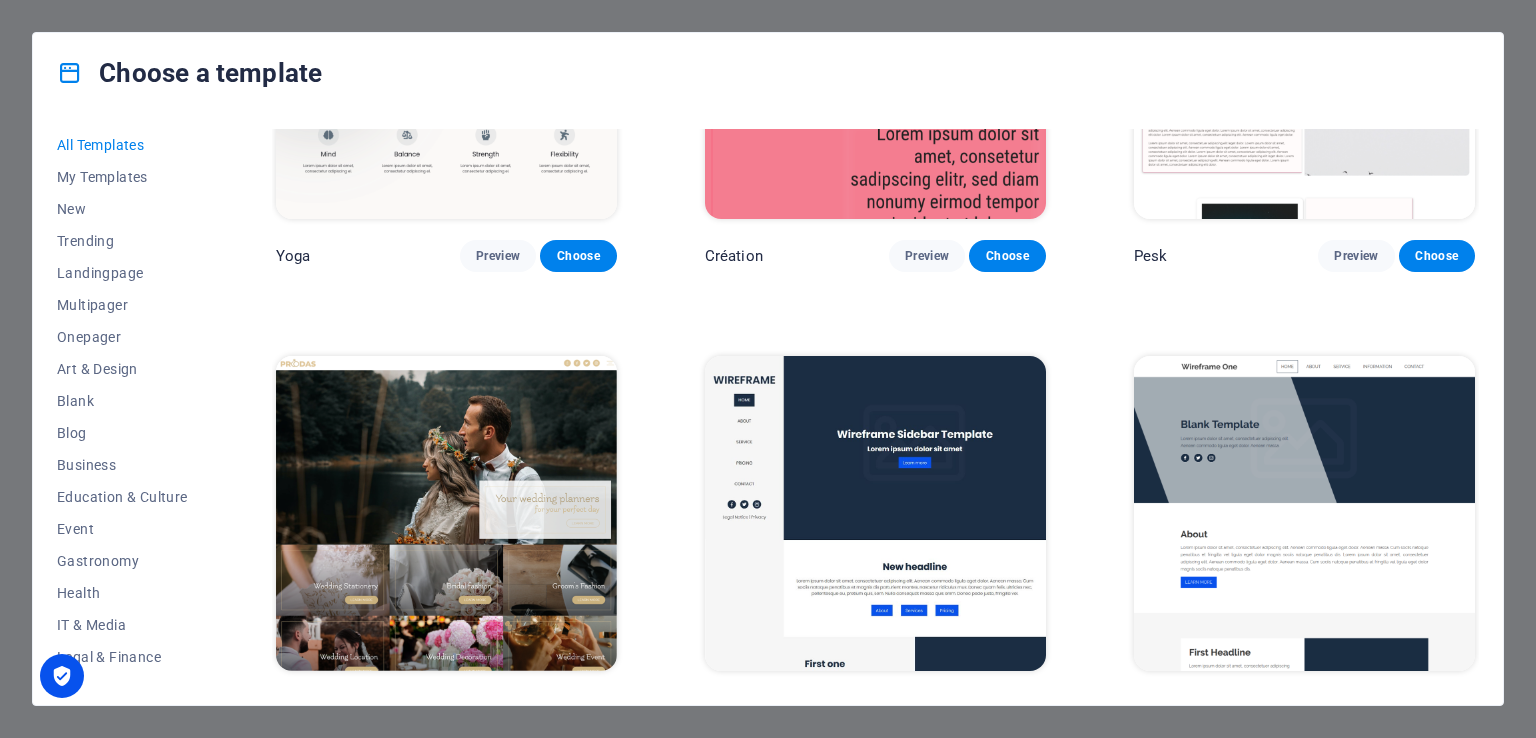 scroll, scrollTop: 8200, scrollLeft: 0, axis: vertical 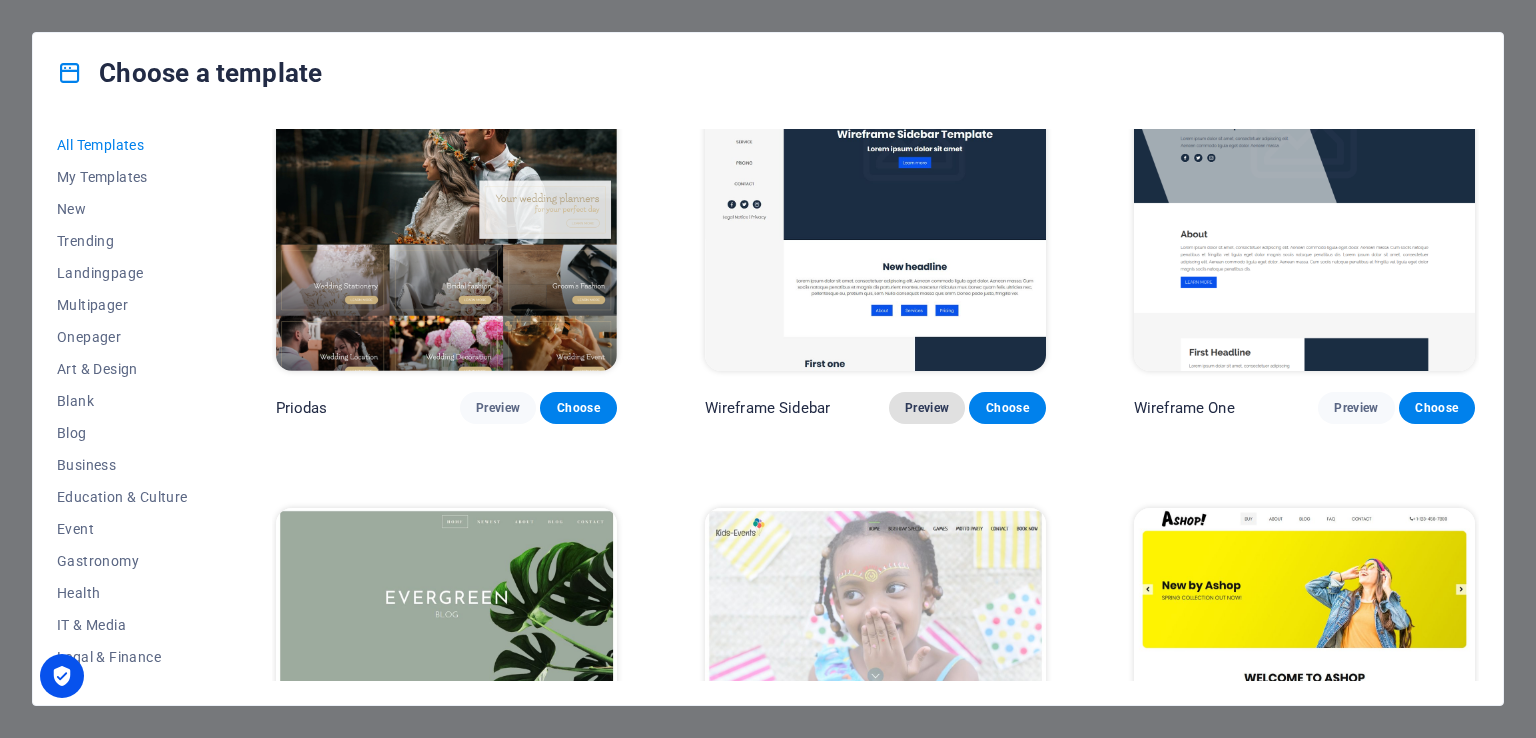 click on "Preview" at bounding box center [927, 408] 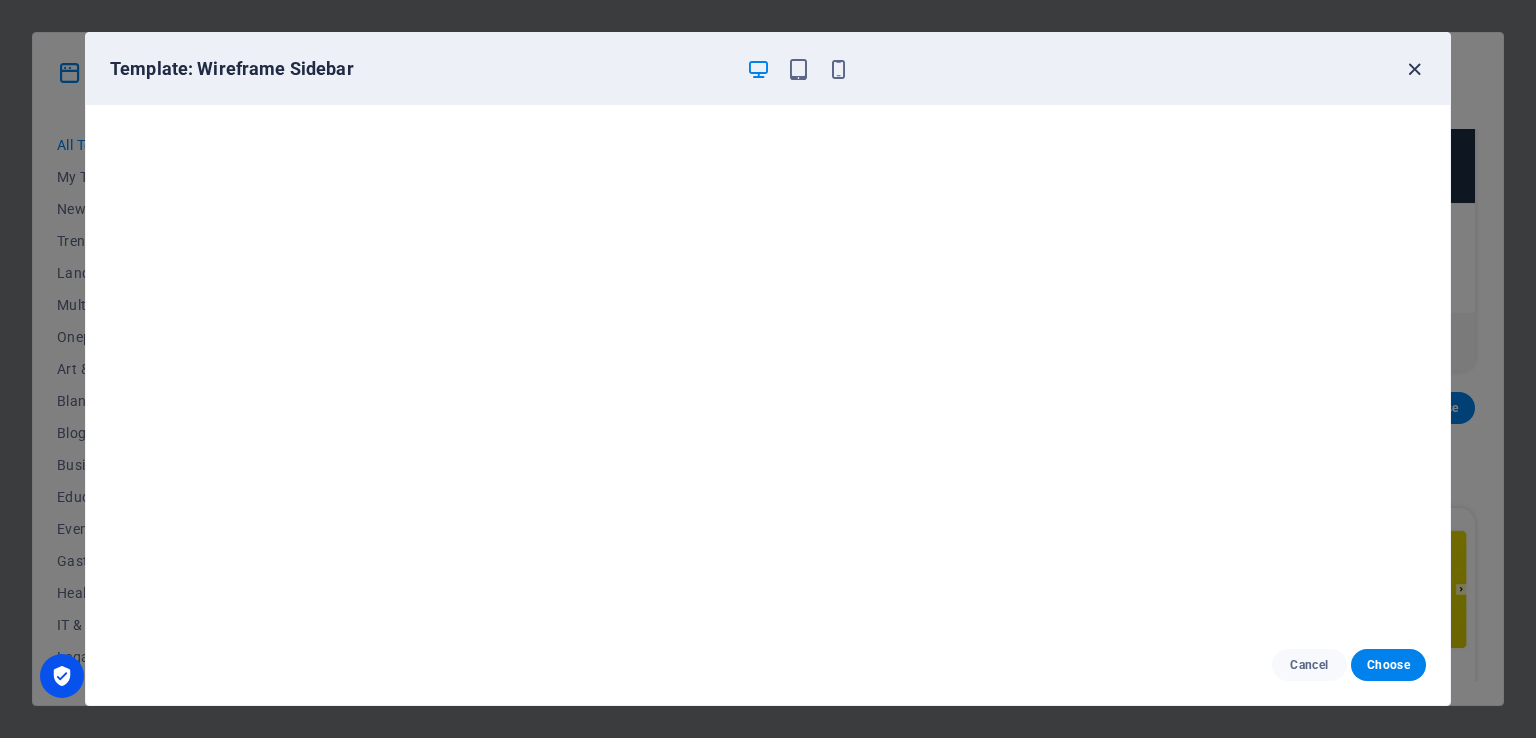 click at bounding box center [1414, 69] 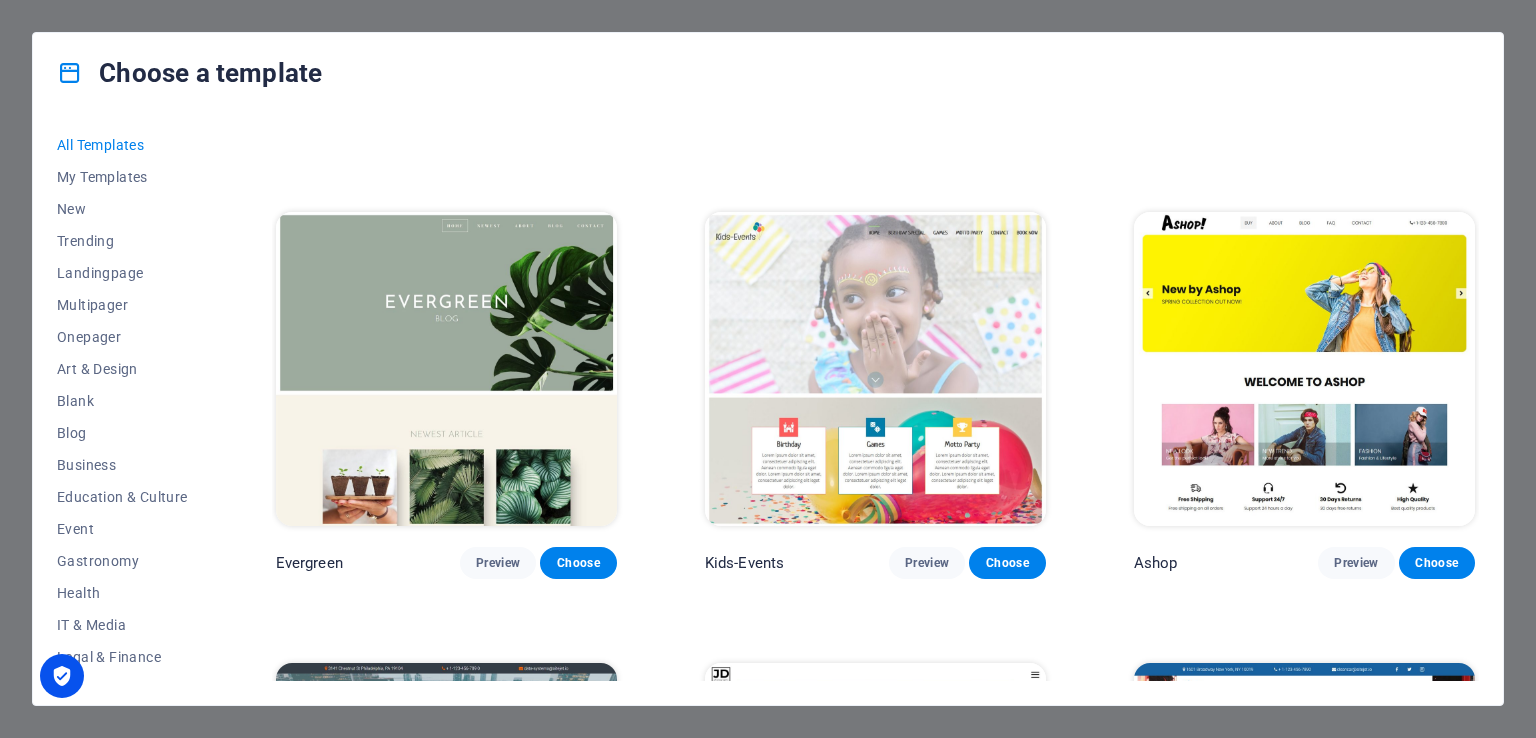 scroll, scrollTop: 8500, scrollLeft: 0, axis: vertical 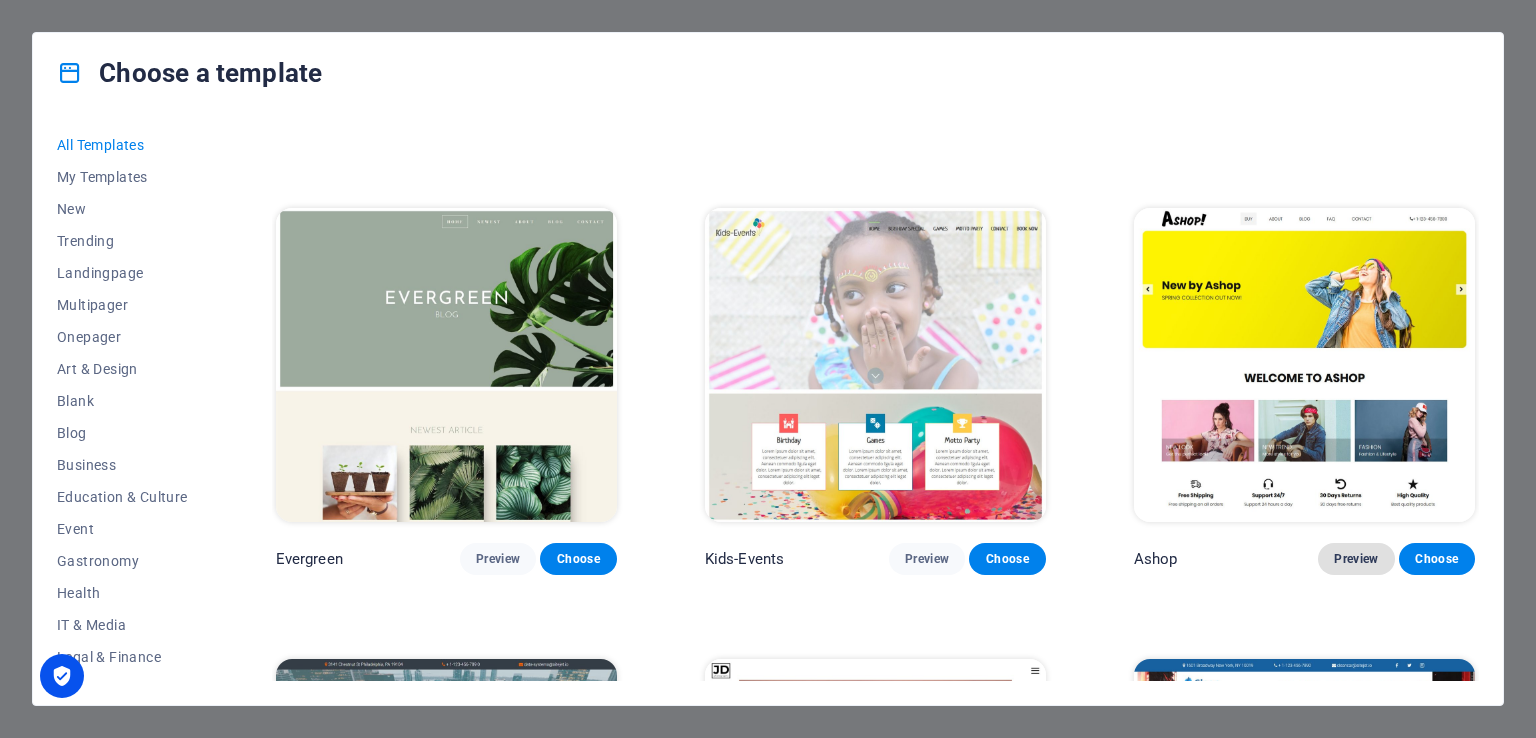 click on "Preview" at bounding box center (1356, 559) 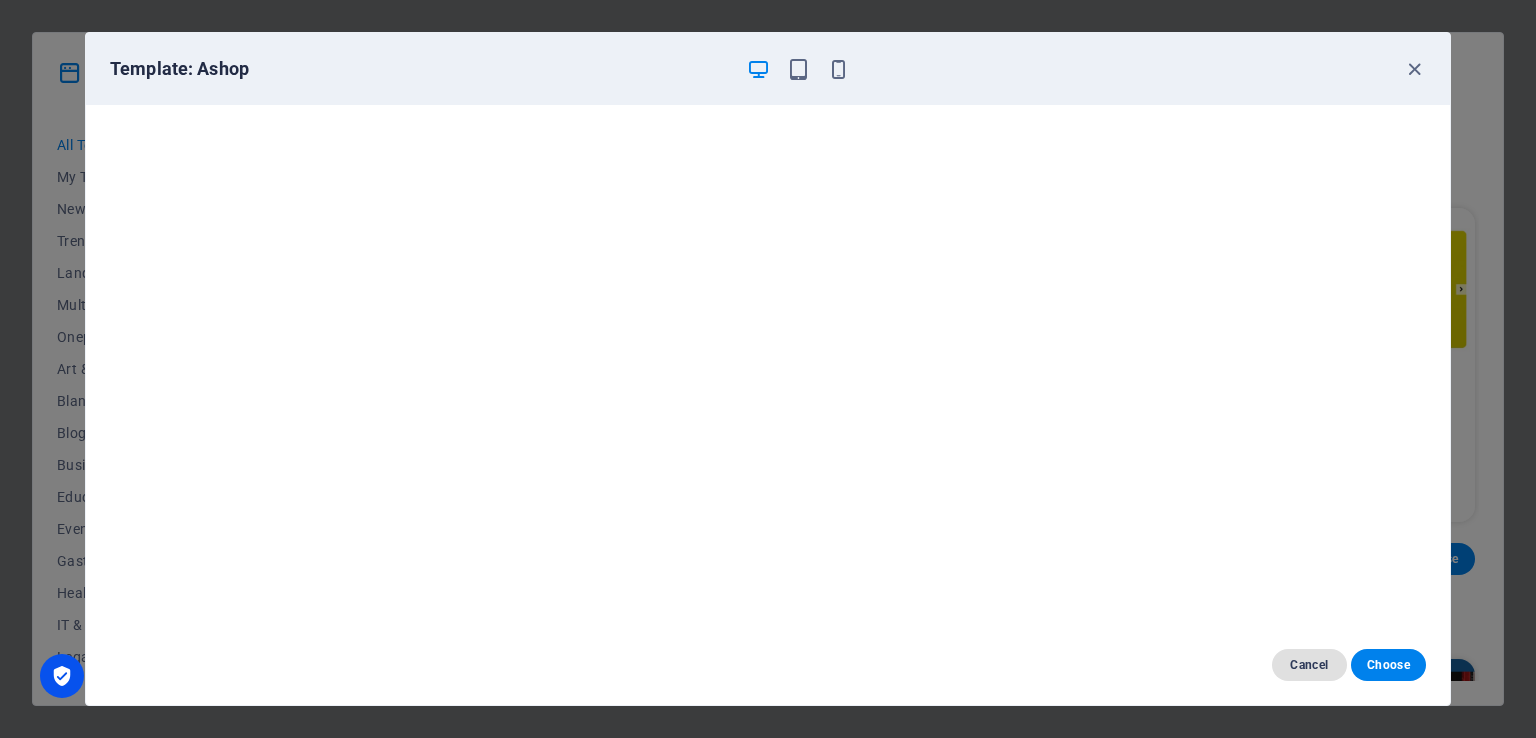 click on "Cancel" at bounding box center [1309, 665] 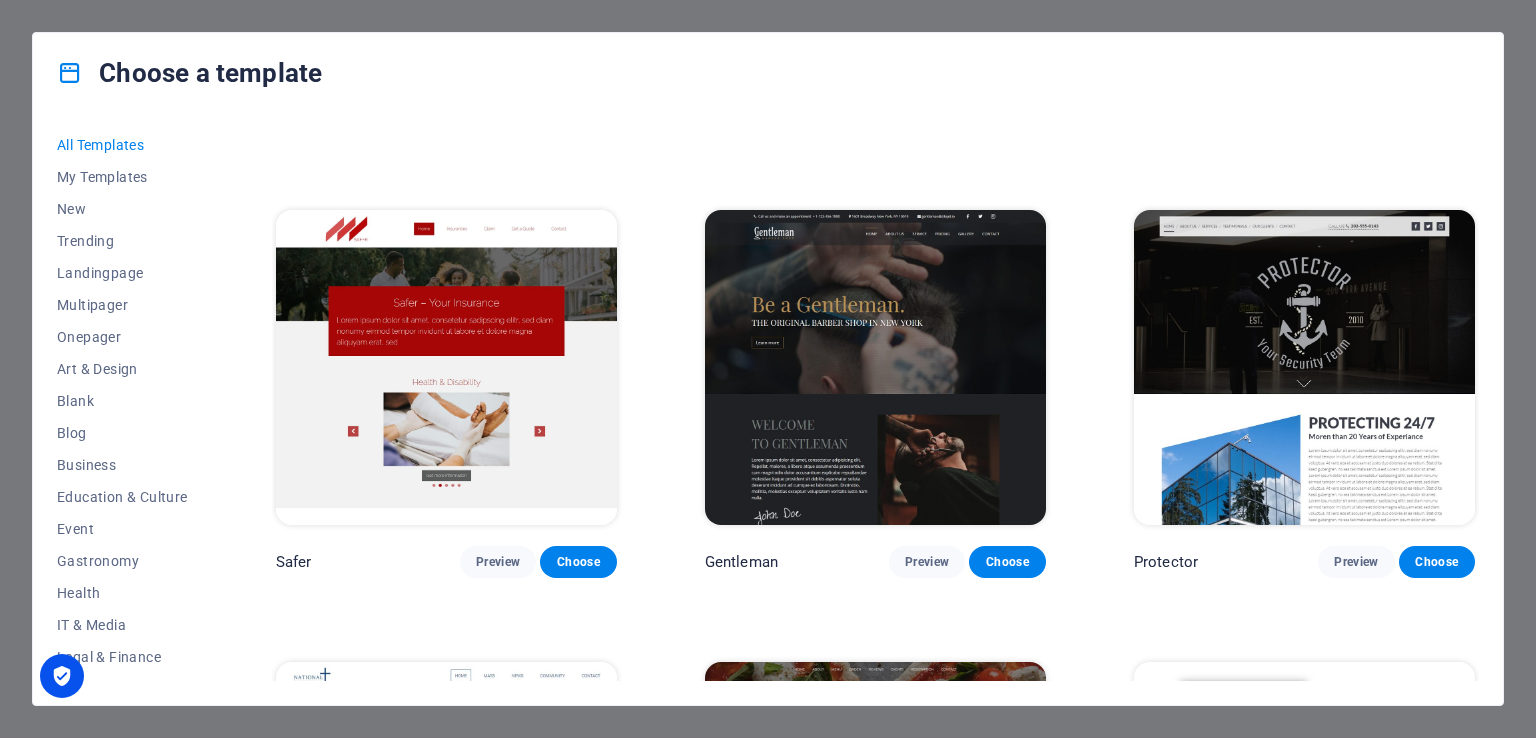 scroll, scrollTop: 9500, scrollLeft: 0, axis: vertical 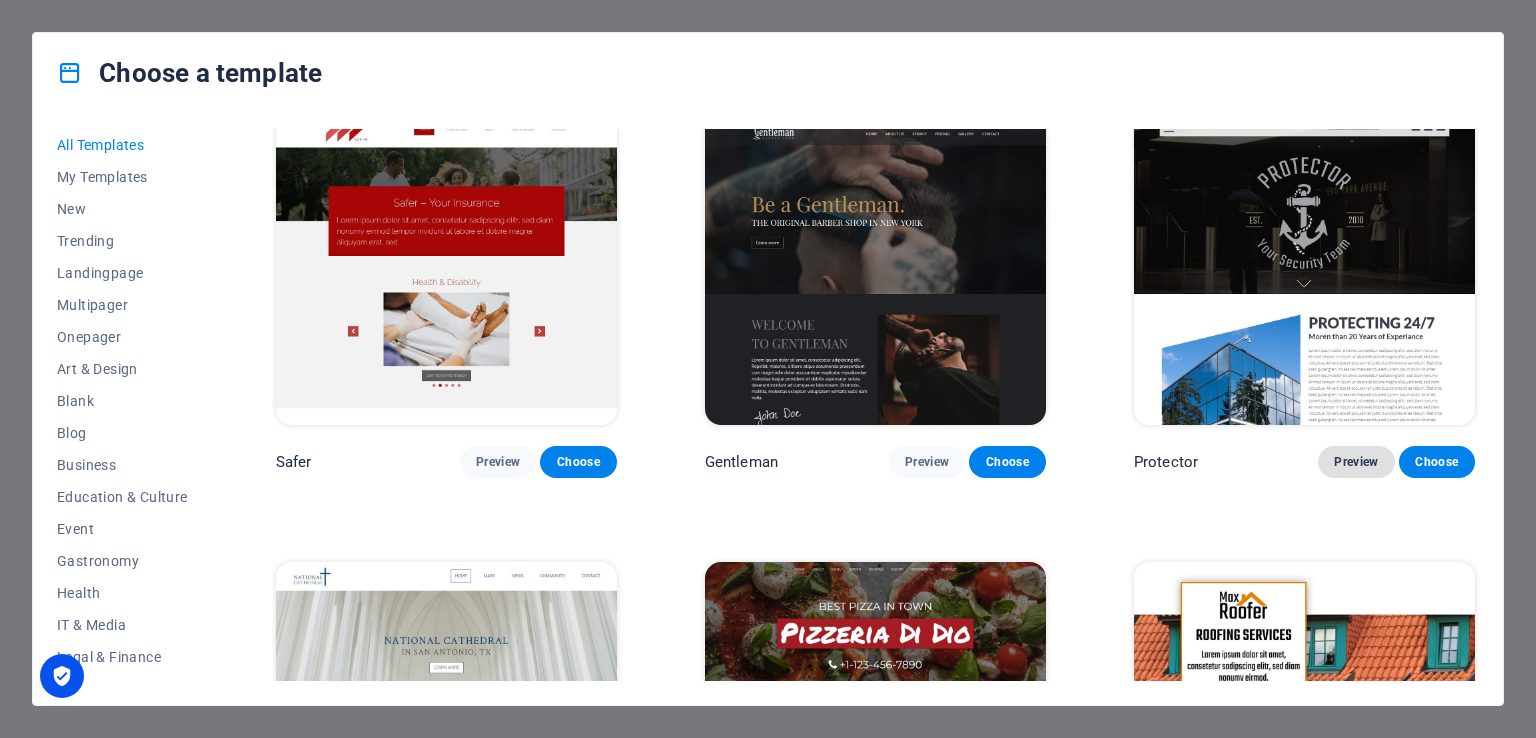 click on "Preview" at bounding box center [1356, 462] 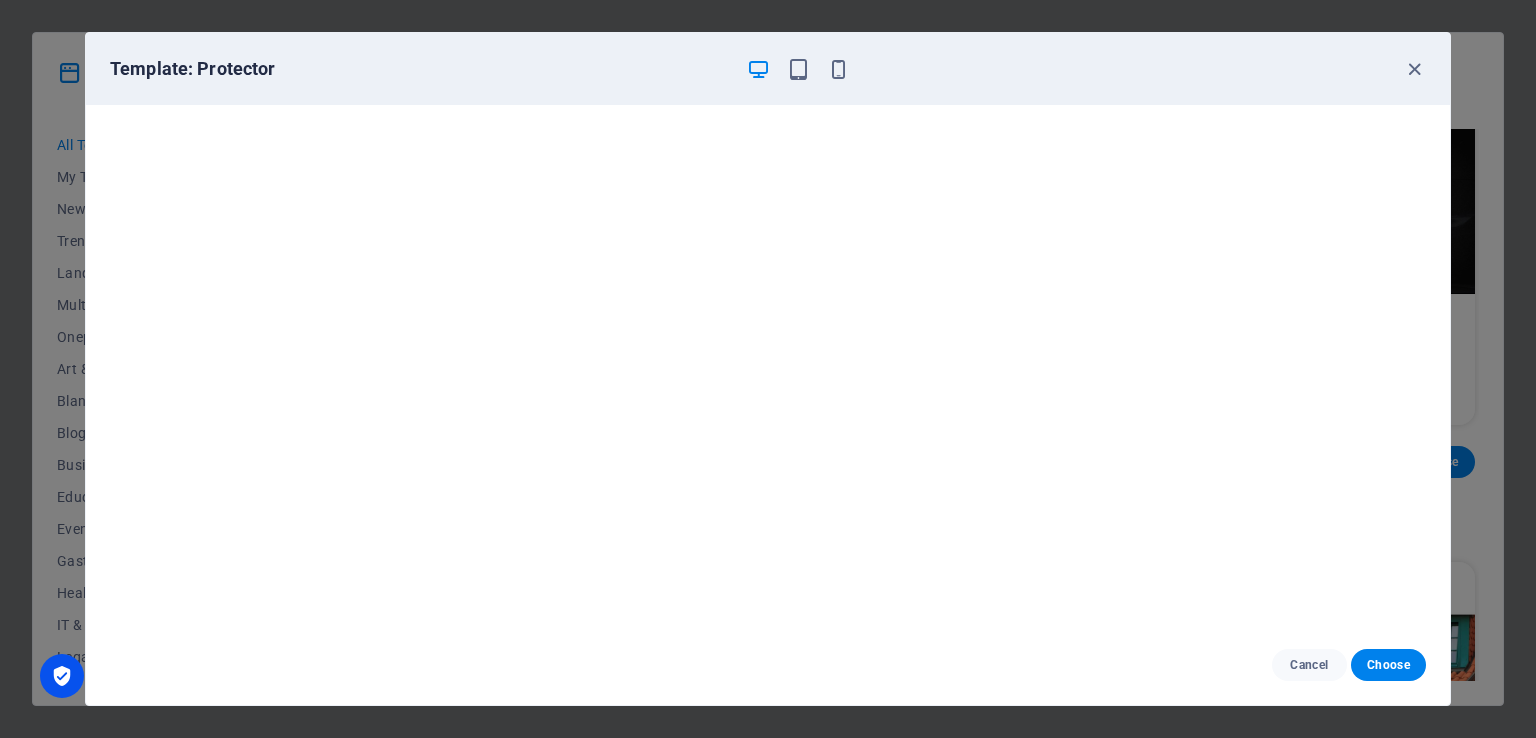 scroll, scrollTop: 5, scrollLeft: 0, axis: vertical 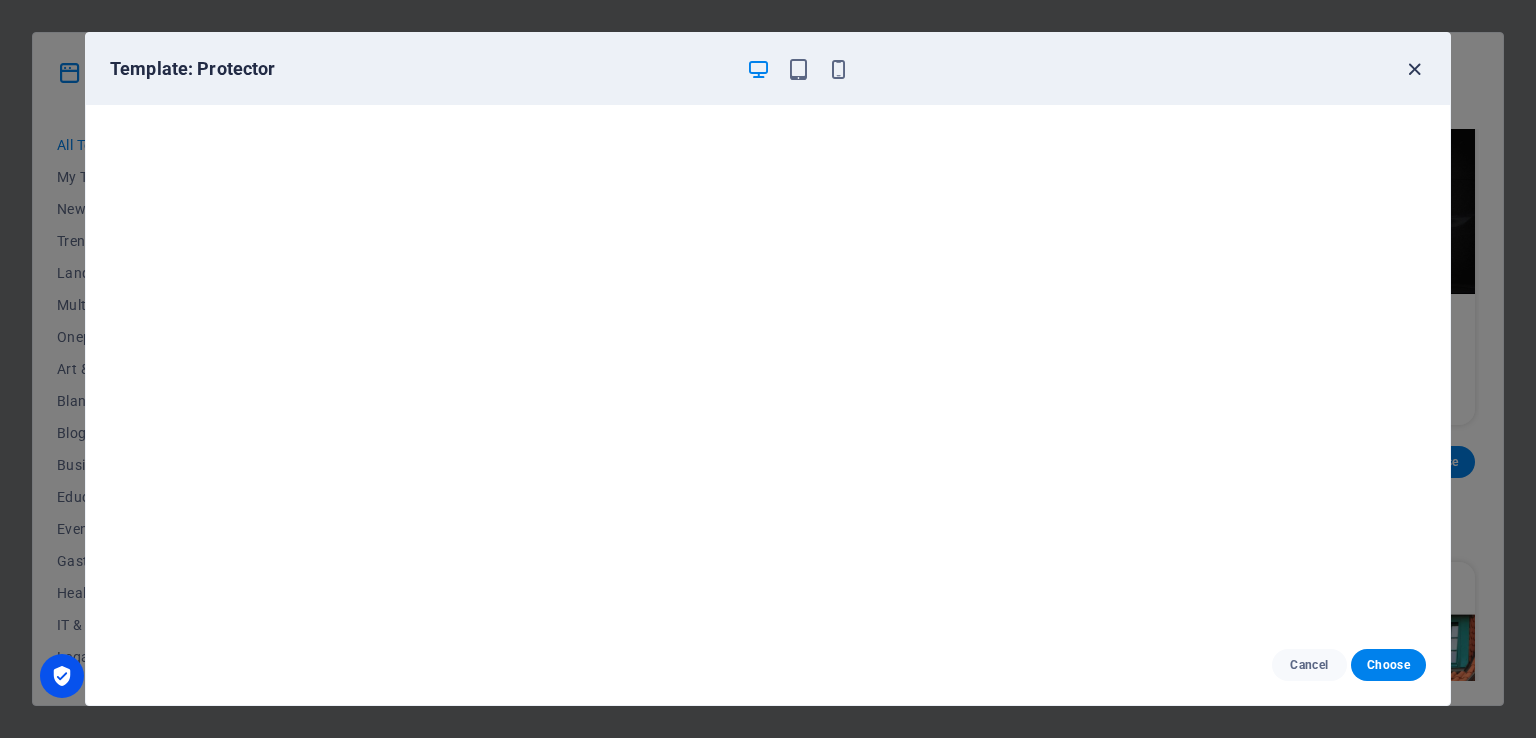 click at bounding box center [1414, 69] 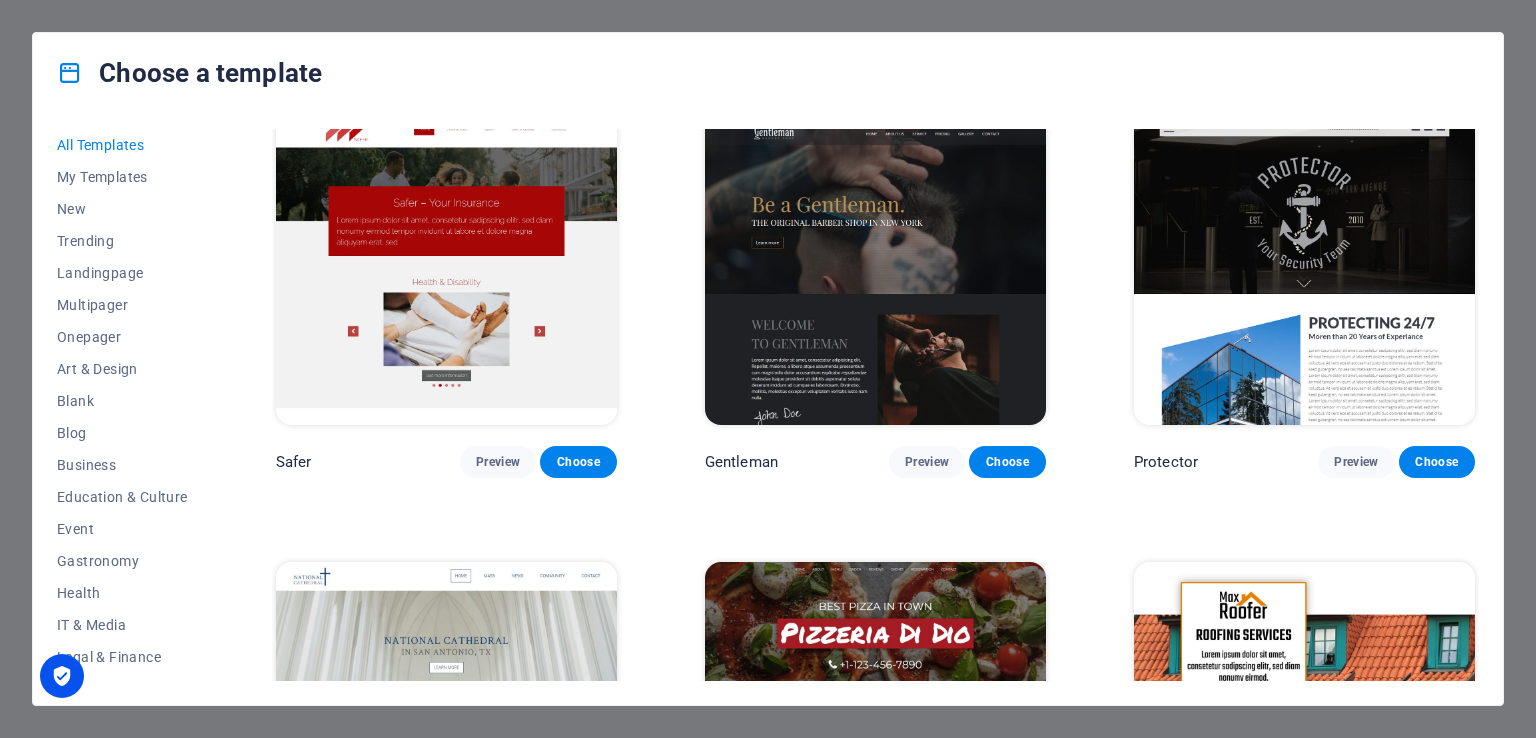 scroll, scrollTop: 9800, scrollLeft: 0, axis: vertical 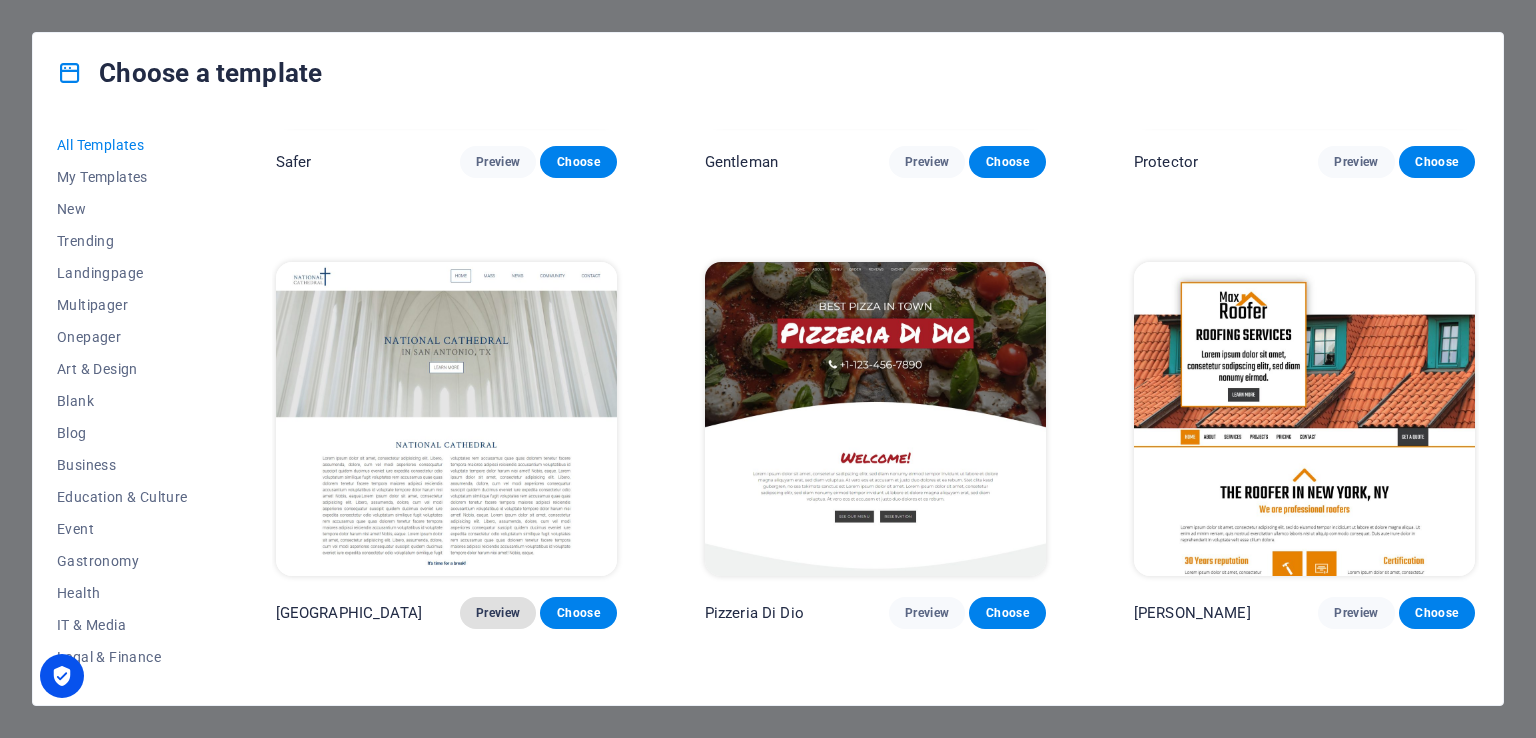 click on "Preview" at bounding box center (498, 613) 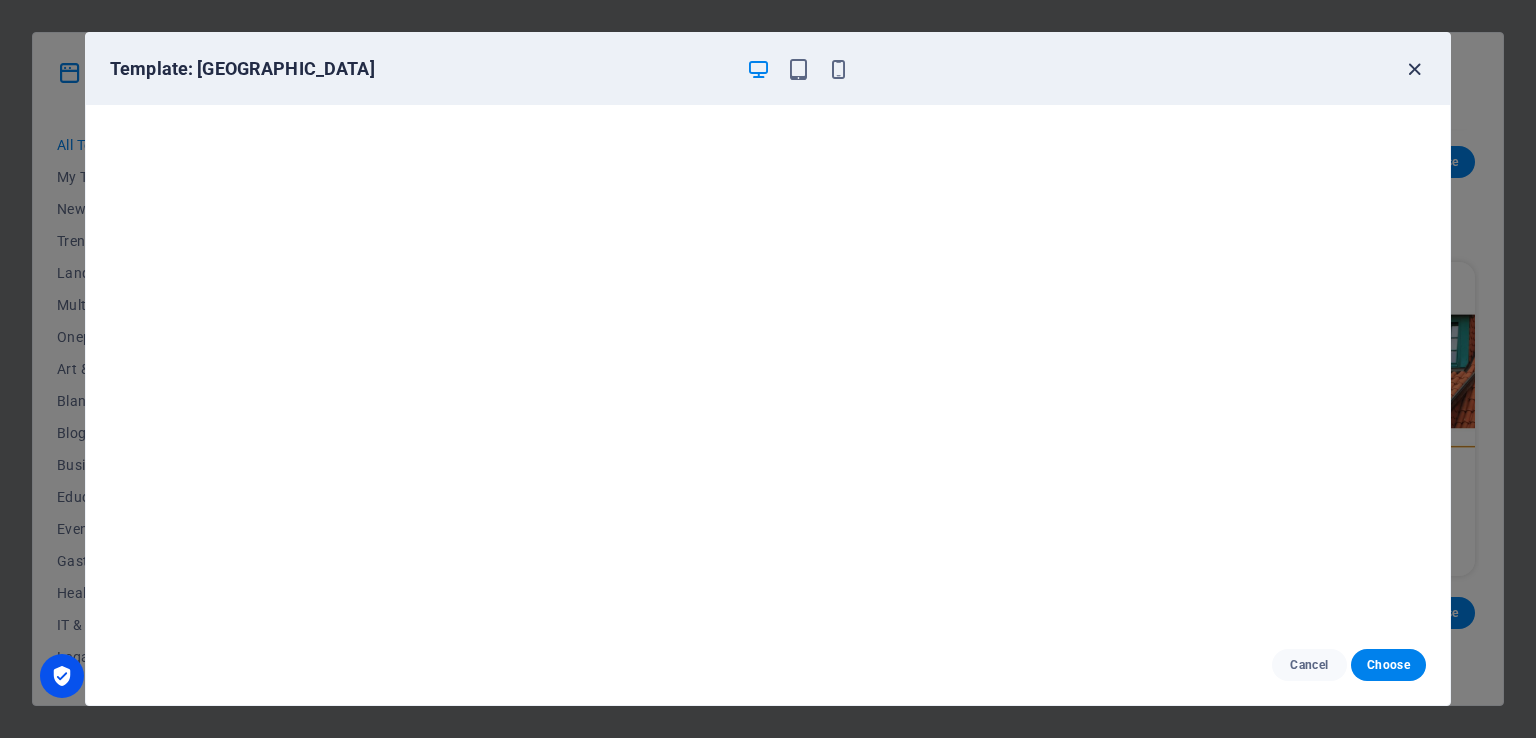 click at bounding box center (1414, 69) 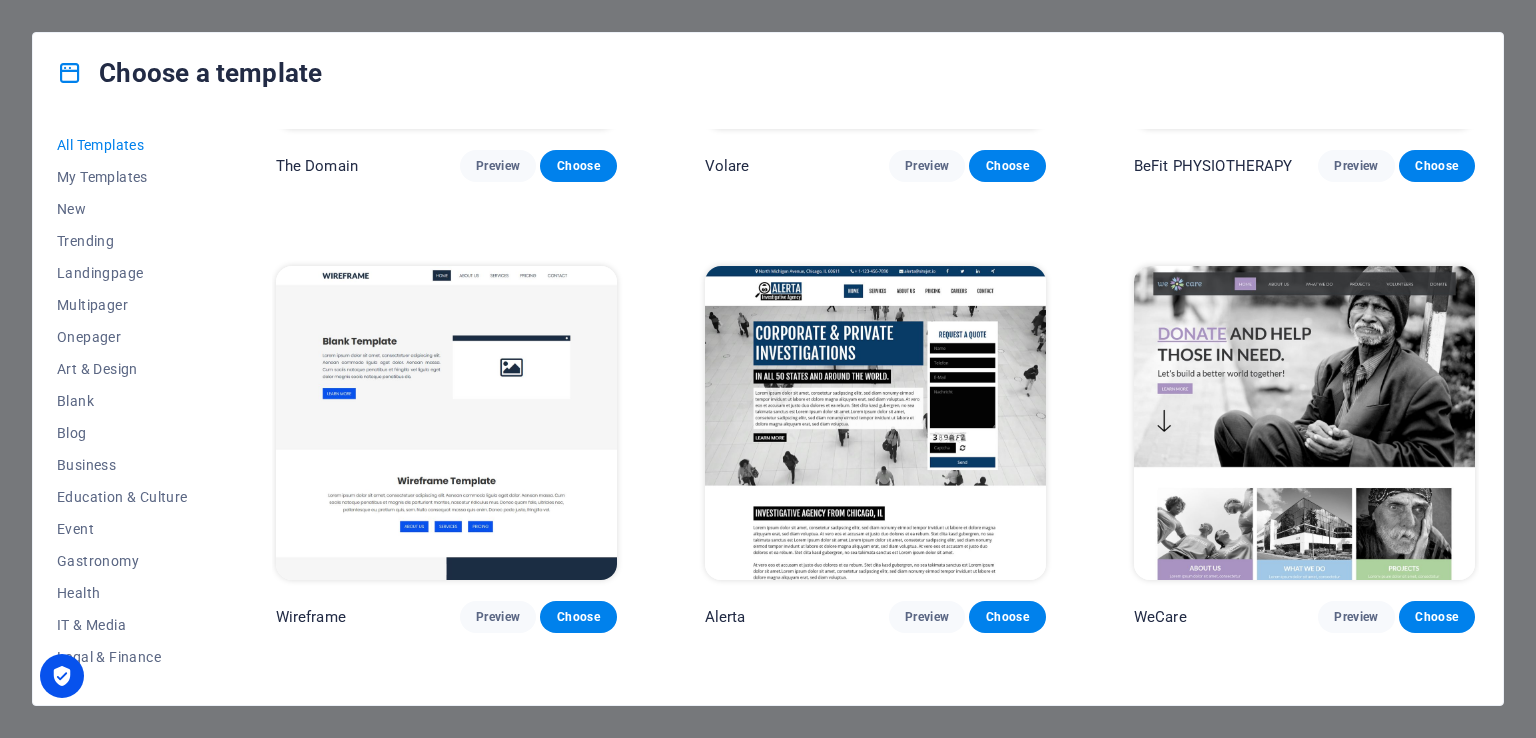 scroll, scrollTop: 12200, scrollLeft: 0, axis: vertical 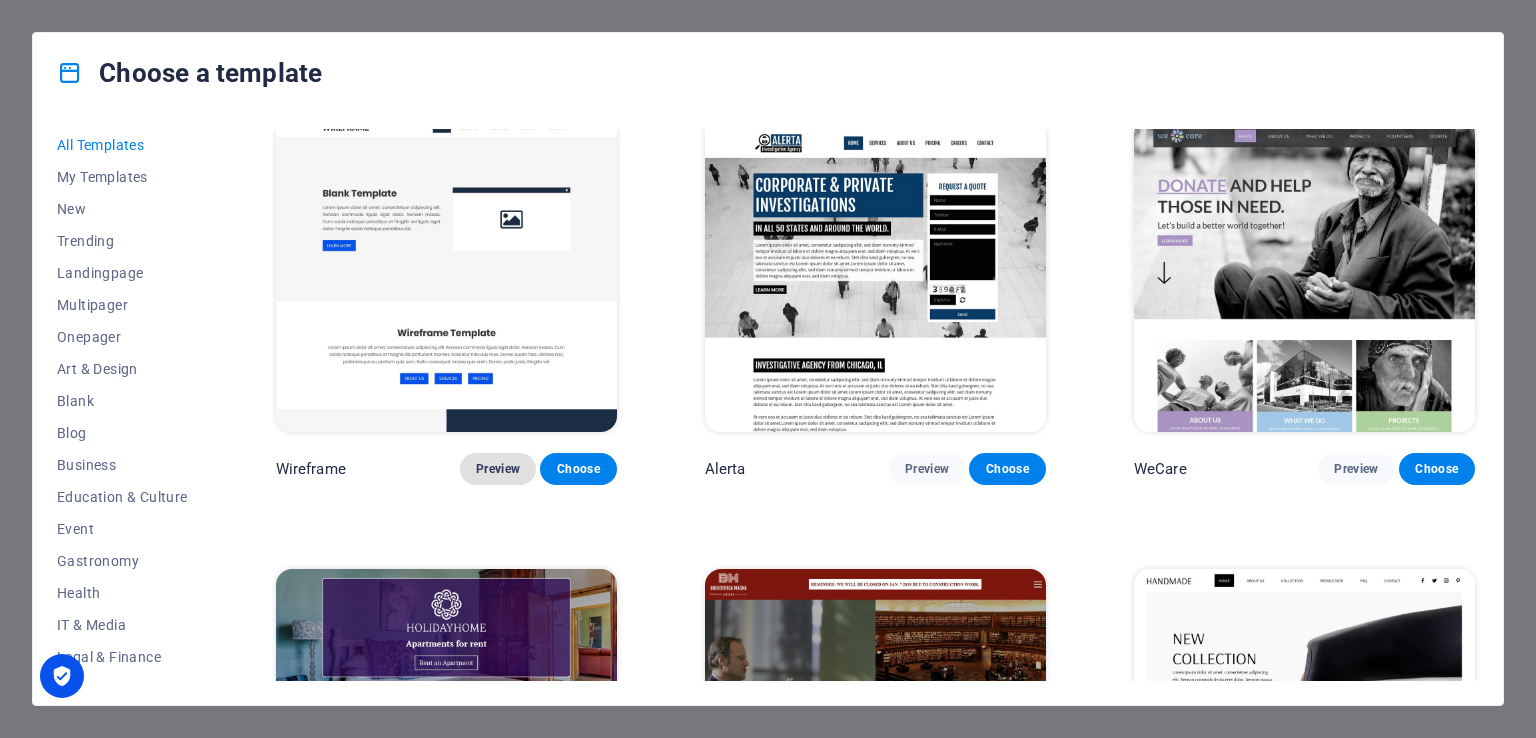 click on "Preview" at bounding box center [498, 469] 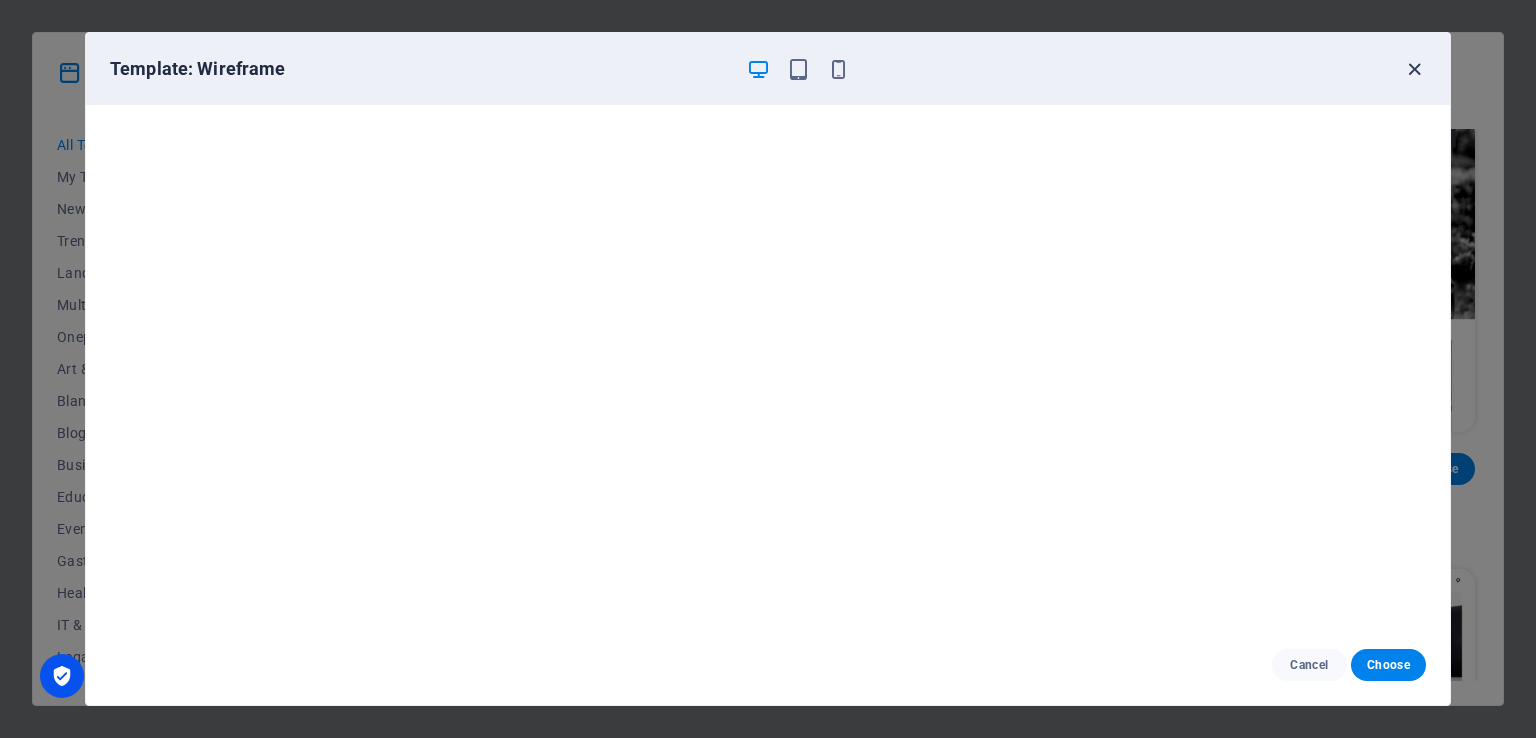 click at bounding box center [1414, 69] 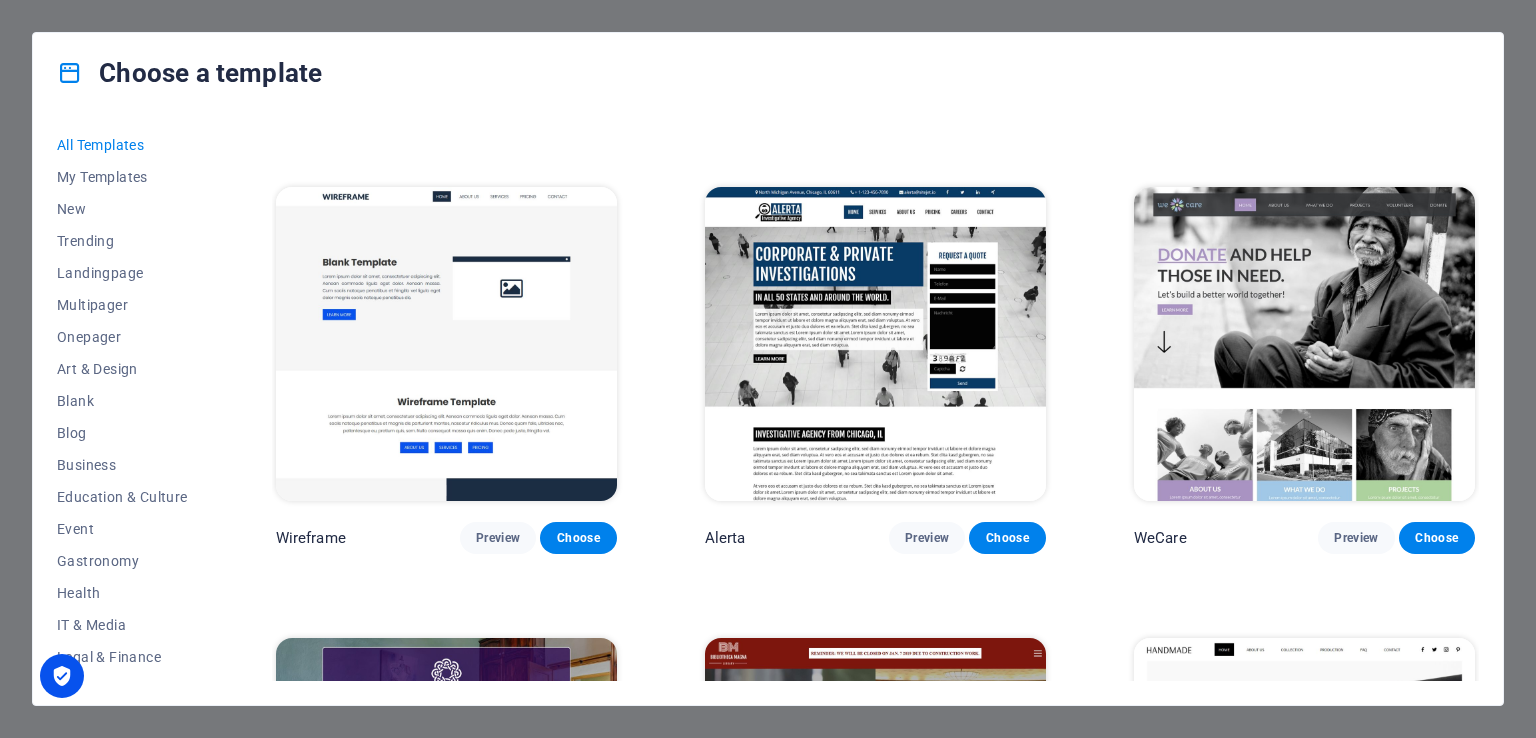 scroll, scrollTop: 12100, scrollLeft: 0, axis: vertical 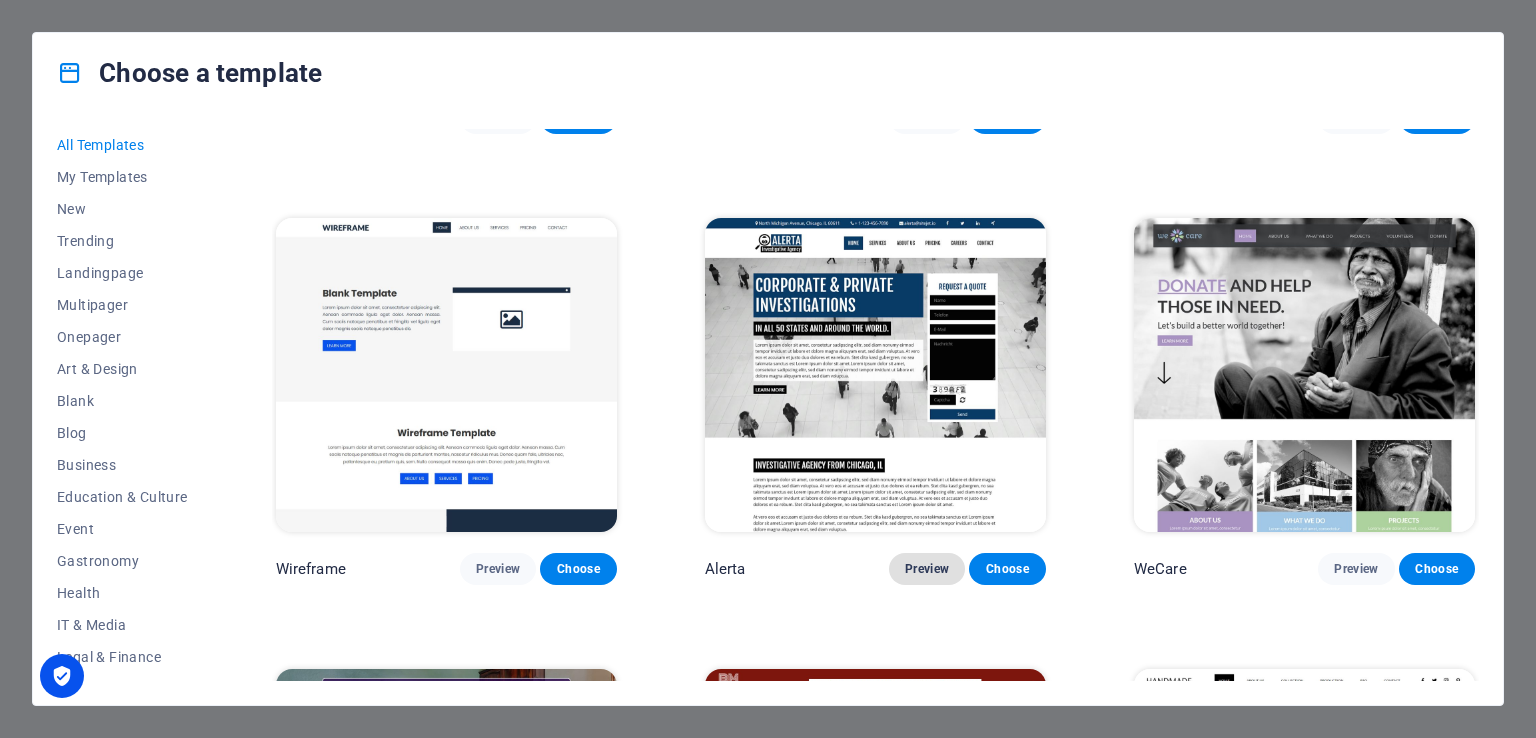 click on "Preview" at bounding box center [927, 569] 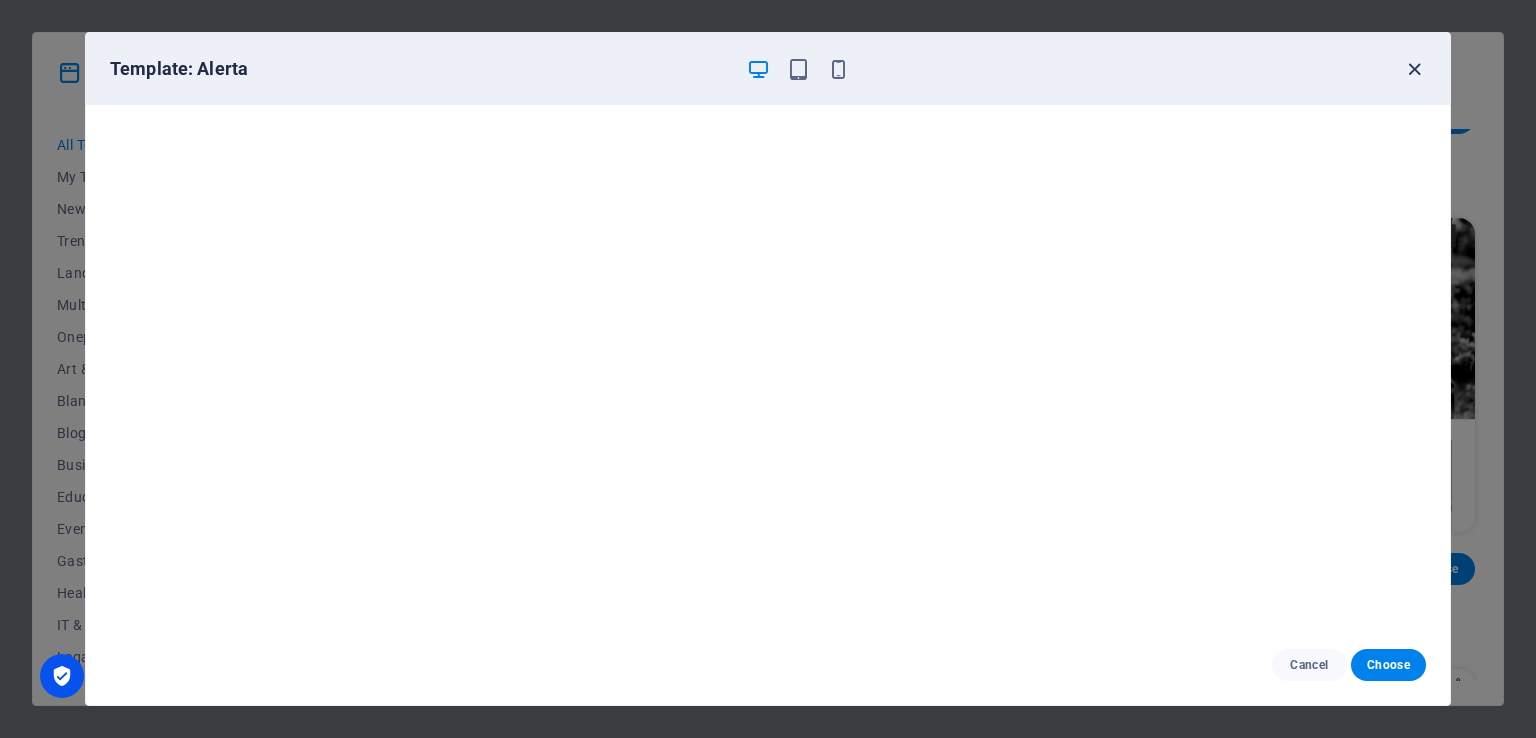 click at bounding box center (1414, 69) 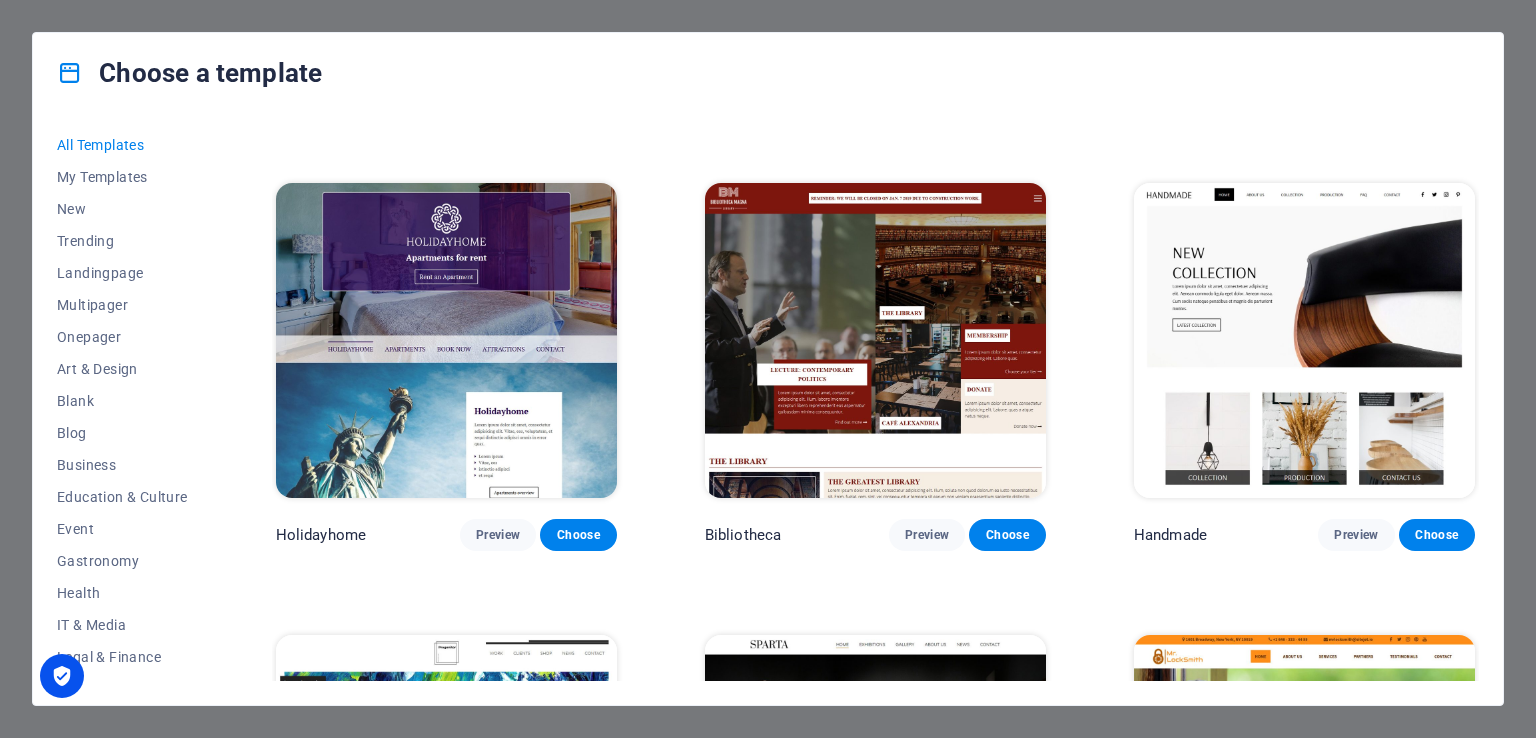 scroll, scrollTop: 12600, scrollLeft: 0, axis: vertical 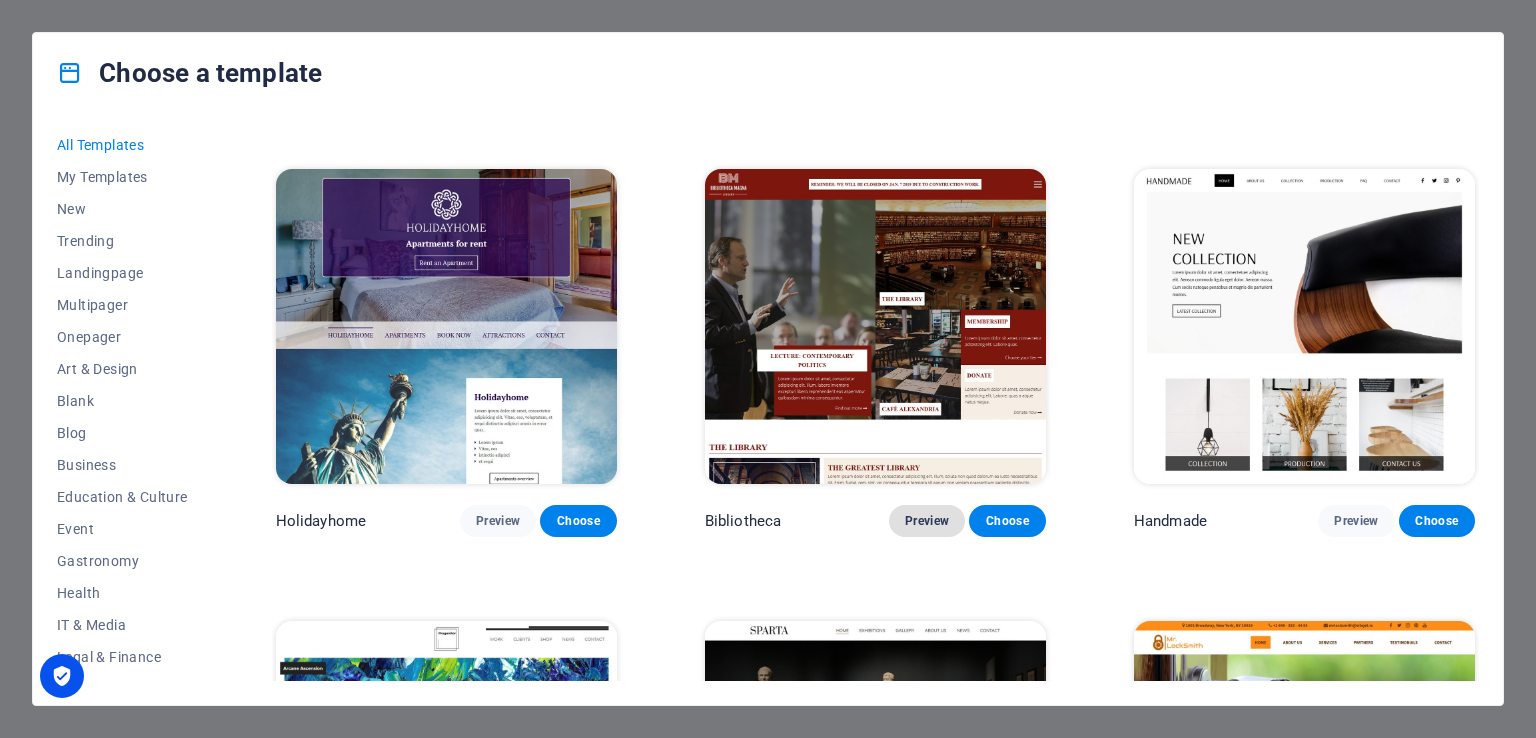 click on "Preview" at bounding box center (927, 521) 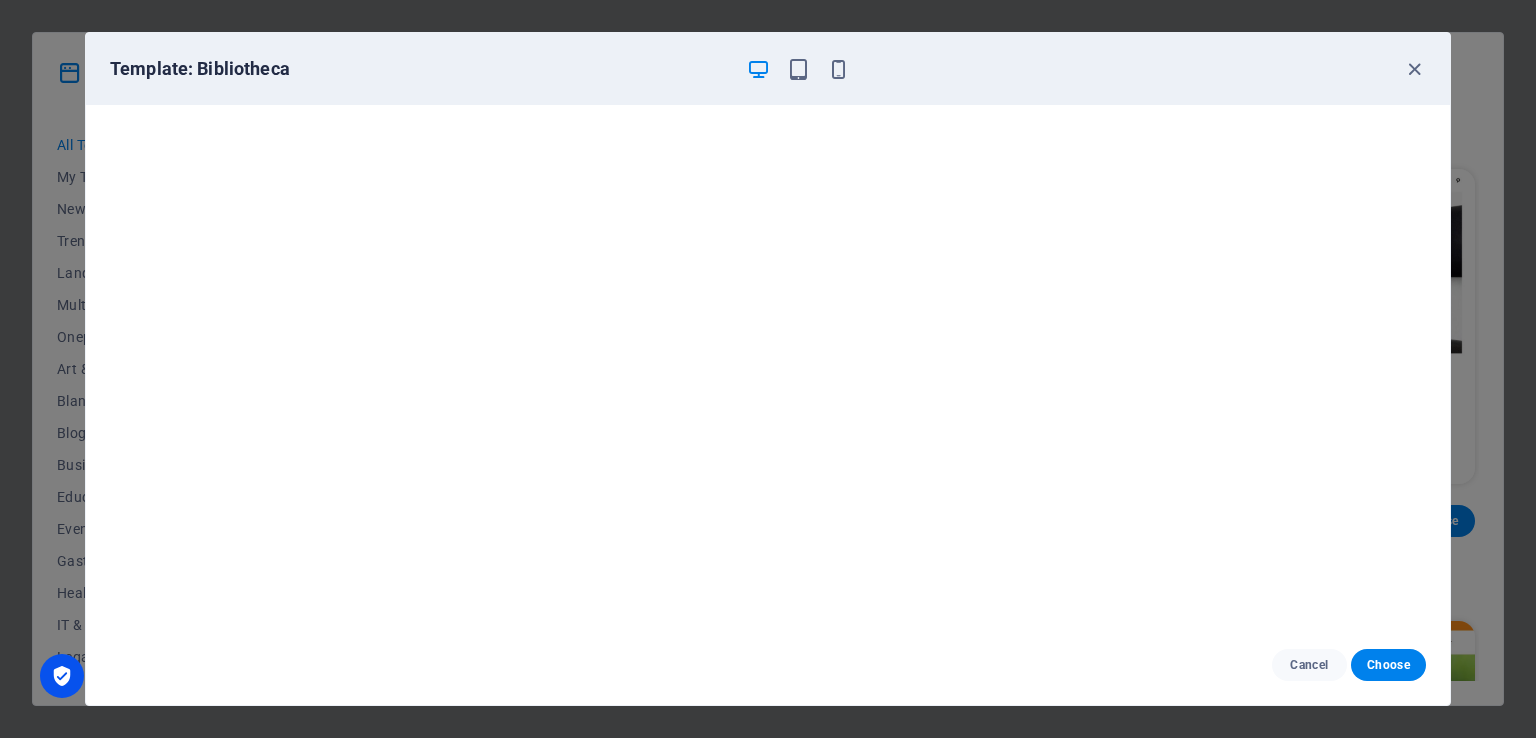 scroll, scrollTop: 0, scrollLeft: 0, axis: both 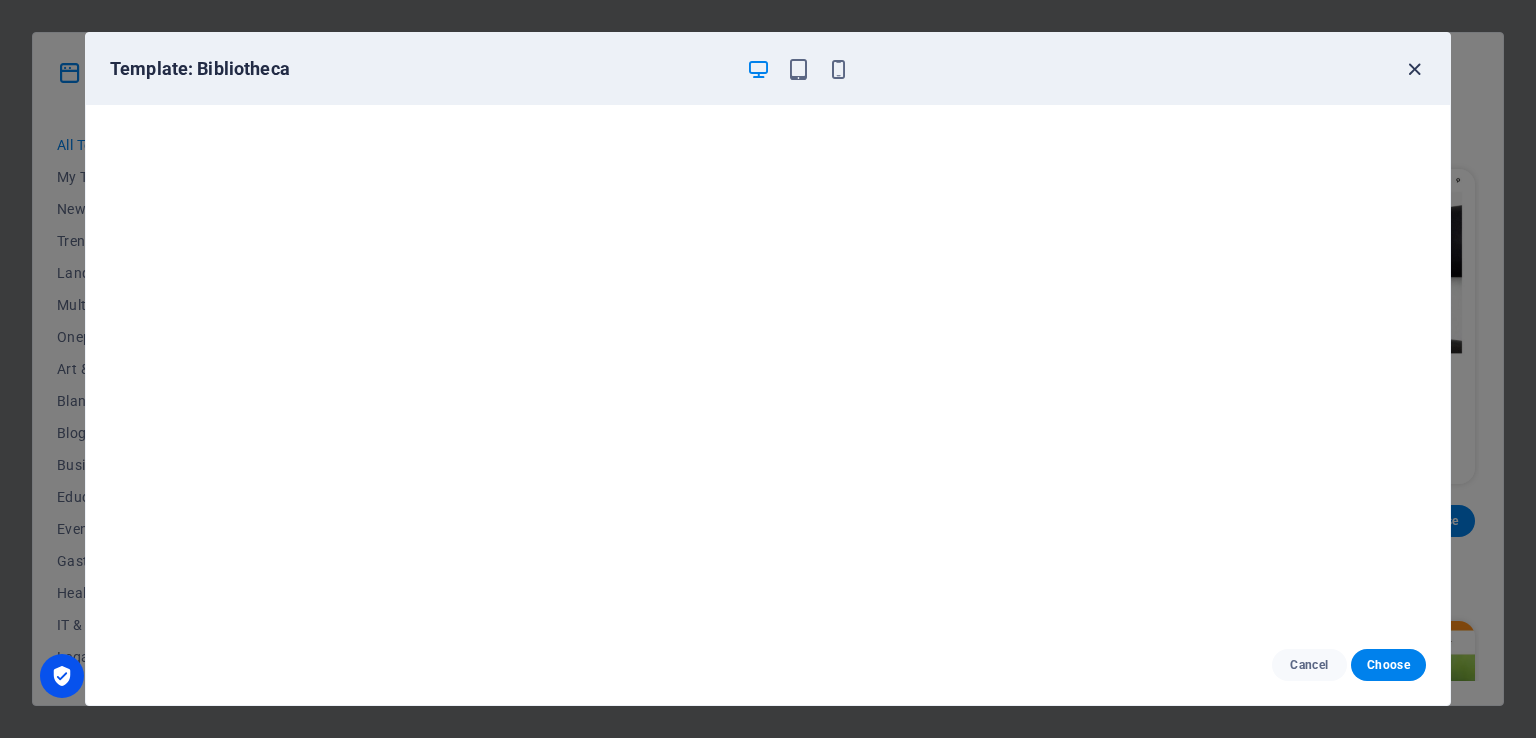 click at bounding box center (1414, 69) 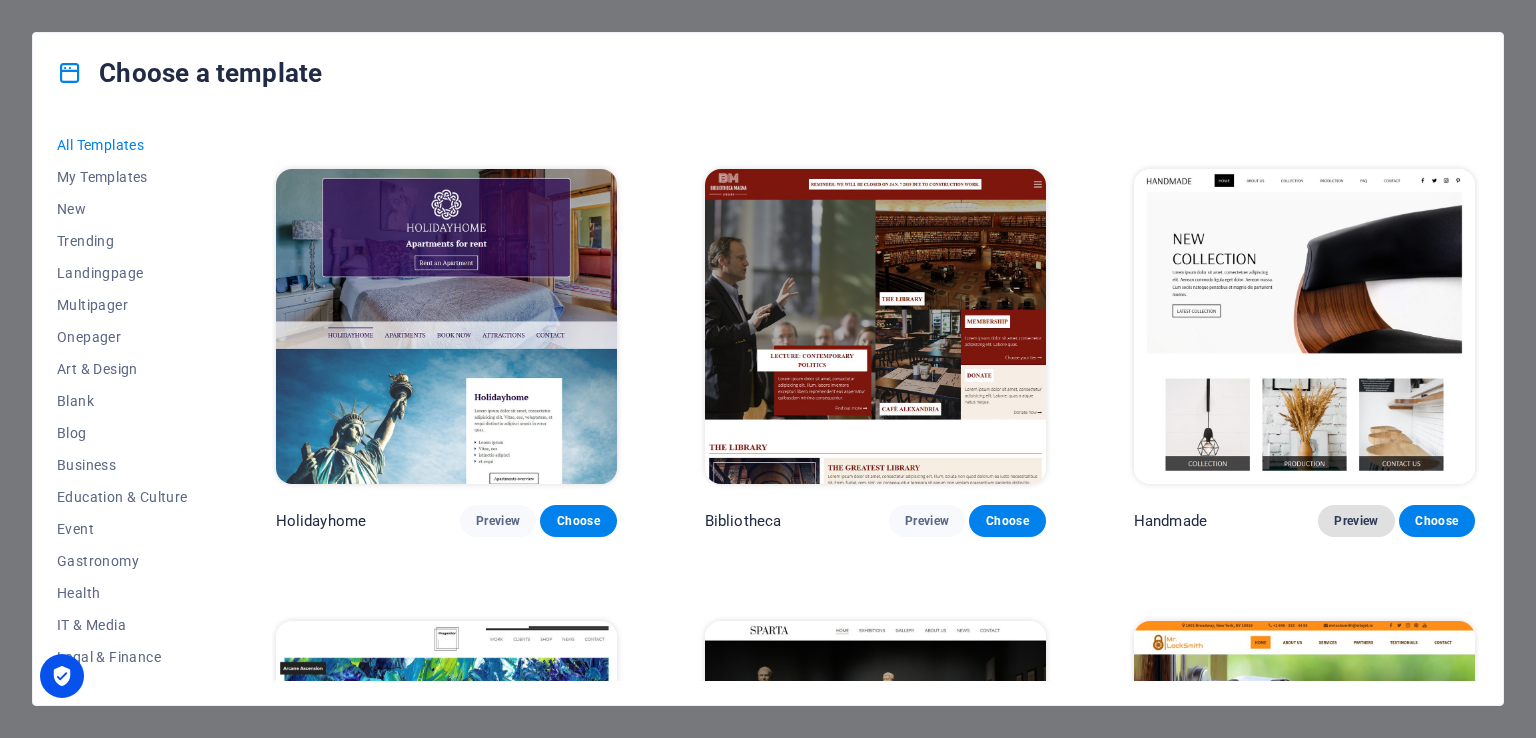 click on "Preview" at bounding box center (1356, 521) 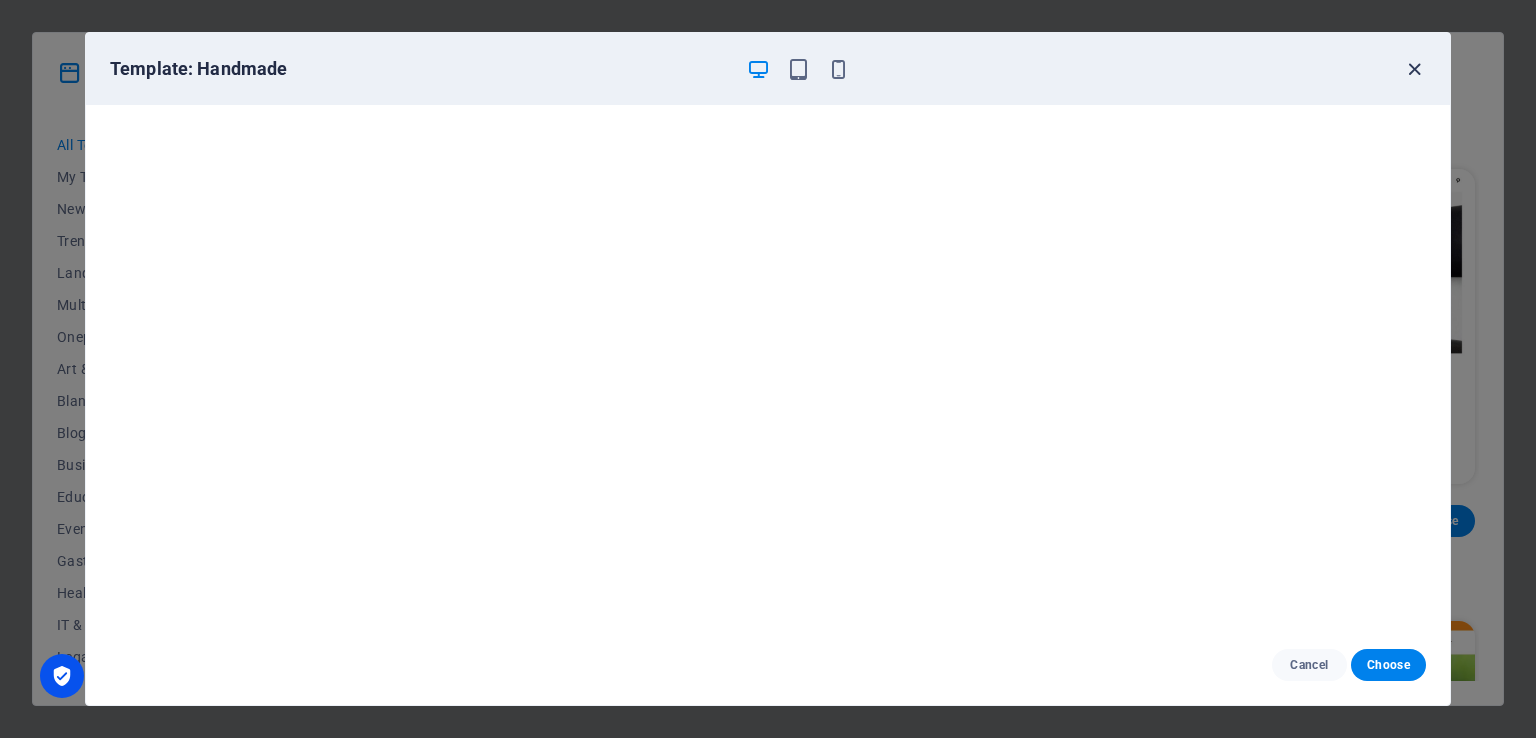 click at bounding box center [1414, 69] 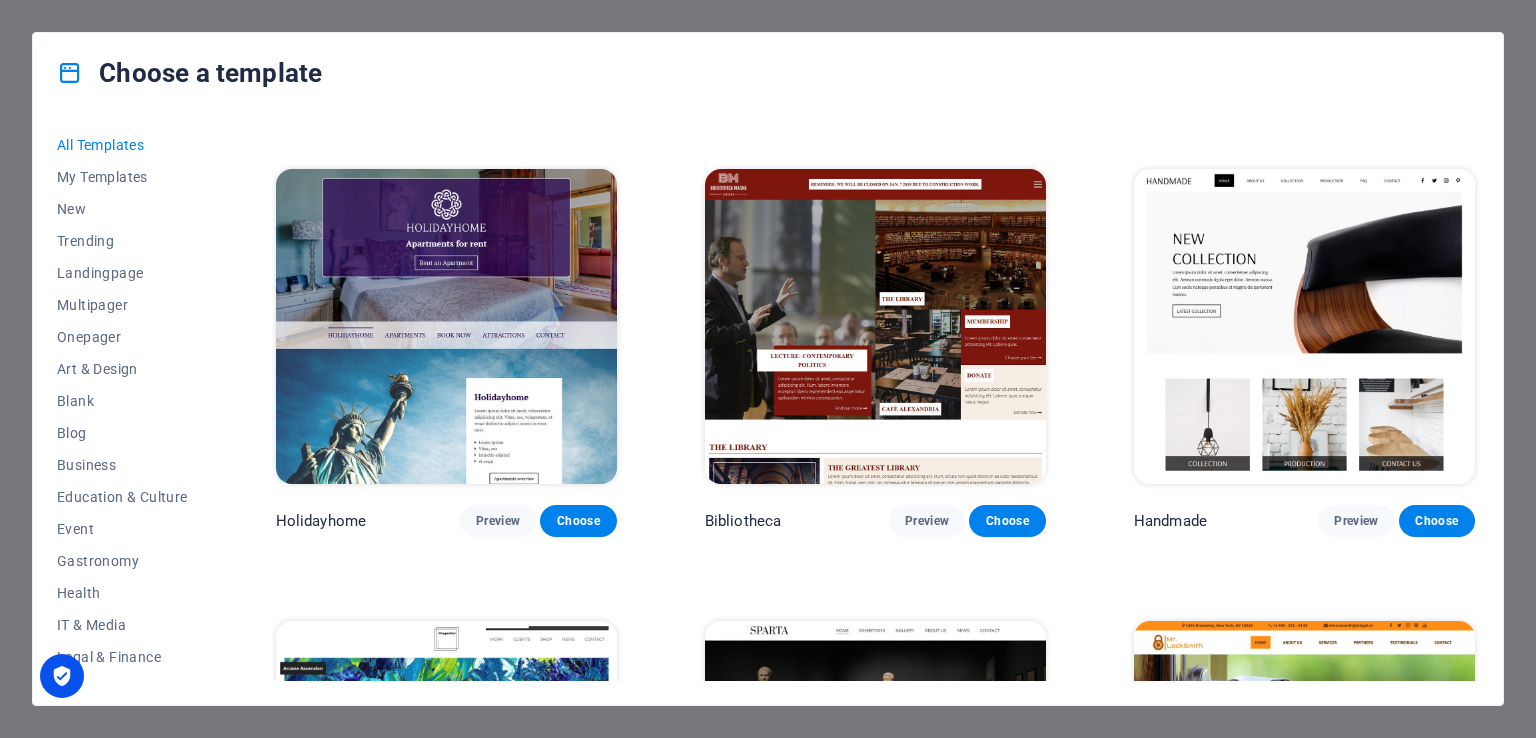 scroll, scrollTop: 13000, scrollLeft: 0, axis: vertical 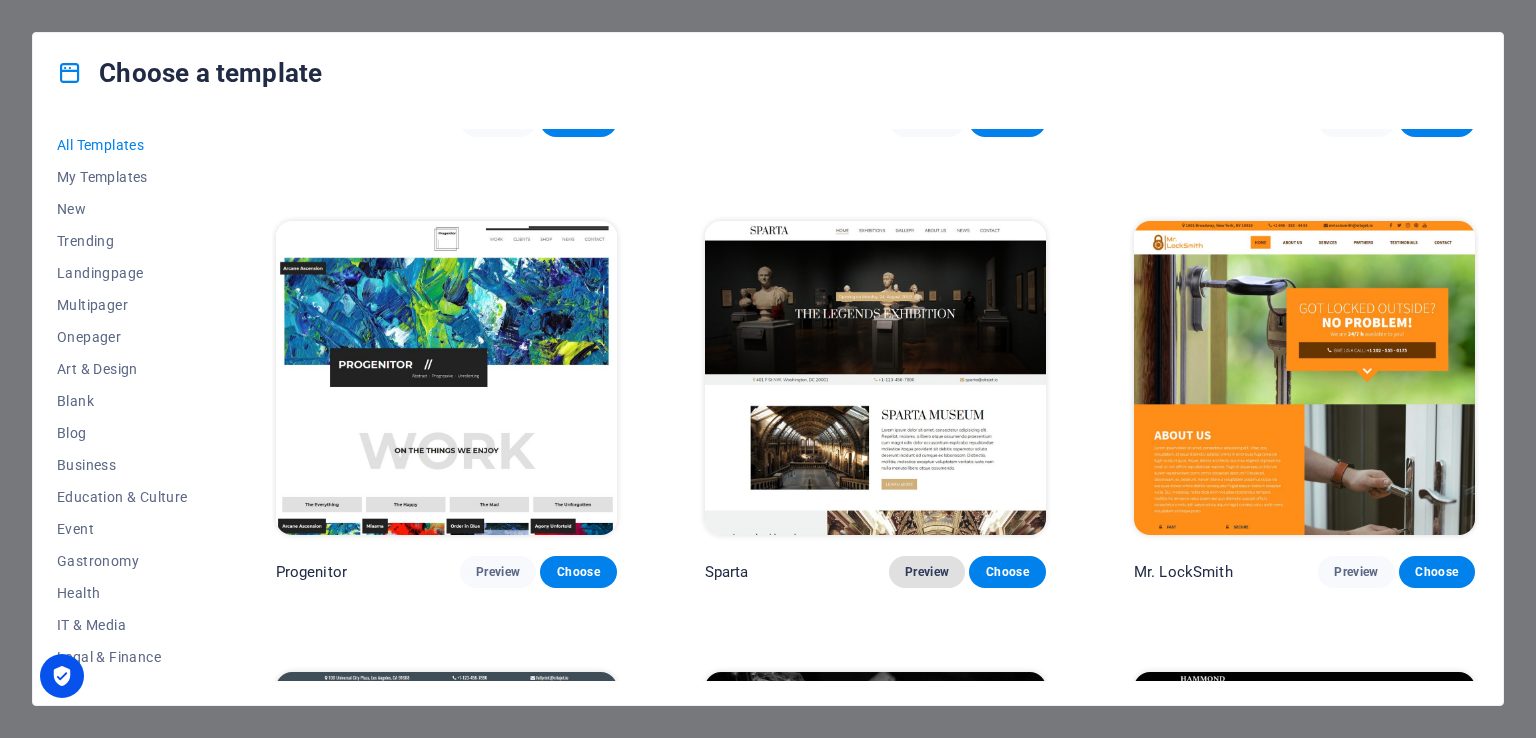 click on "Preview" at bounding box center (927, 572) 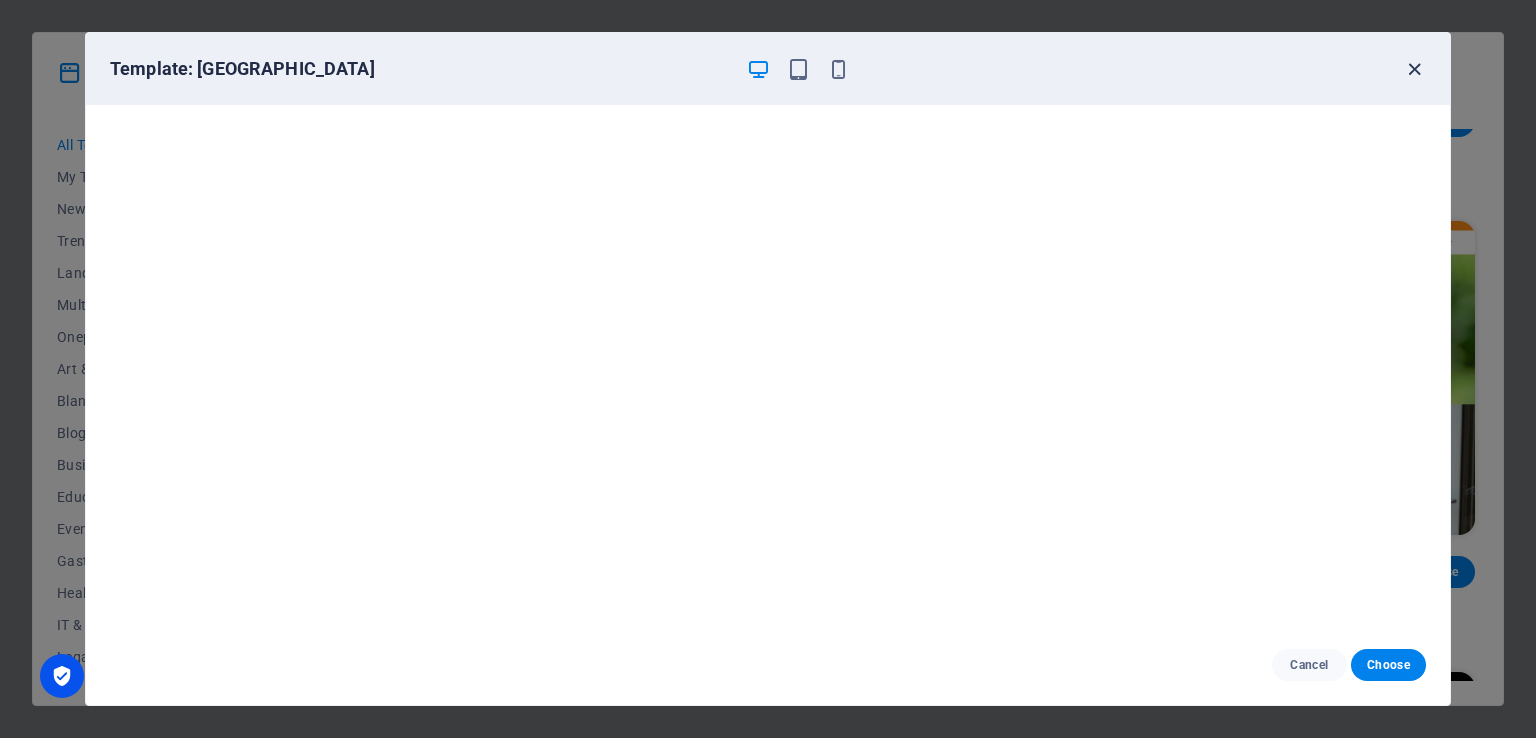 click at bounding box center [1414, 69] 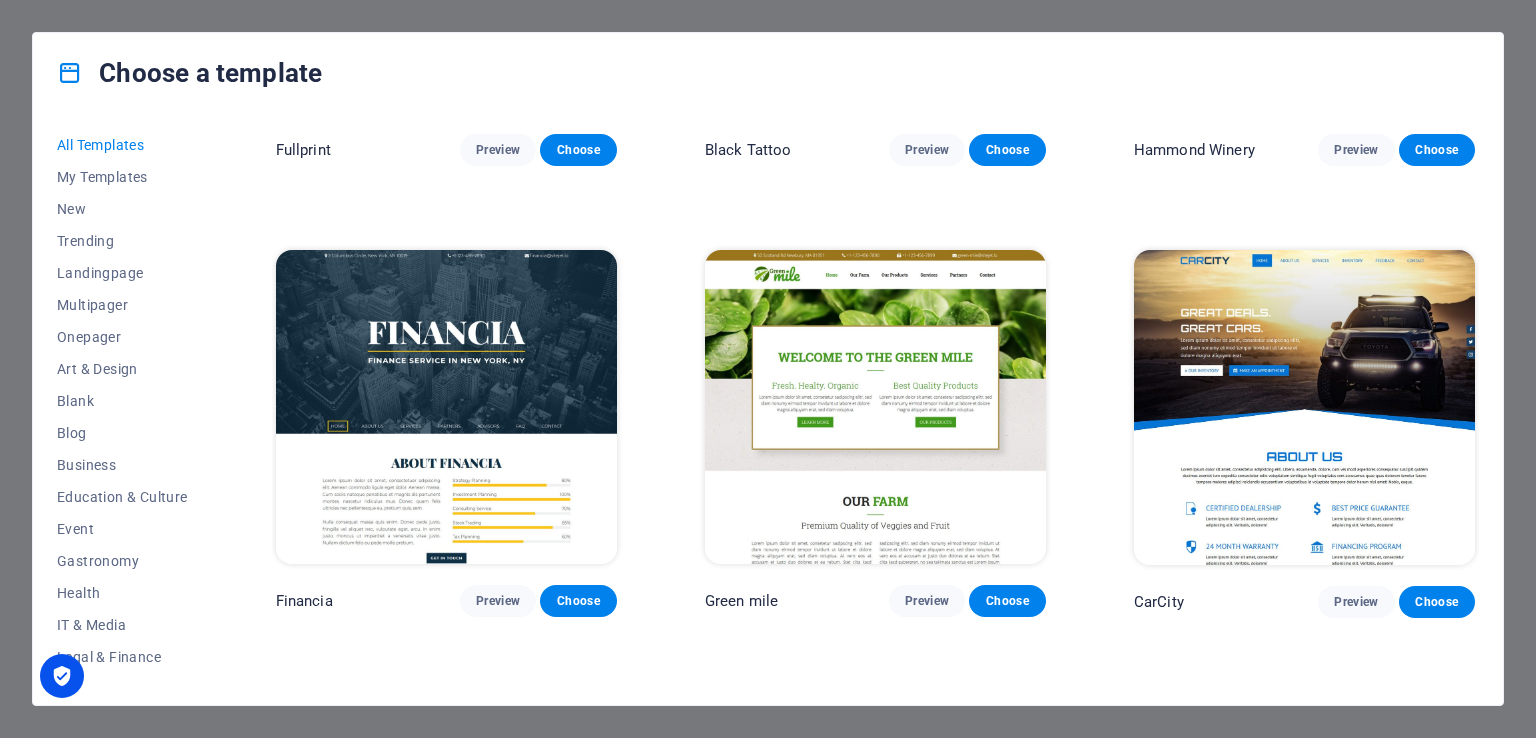 scroll, scrollTop: 13900, scrollLeft: 0, axis: vertical 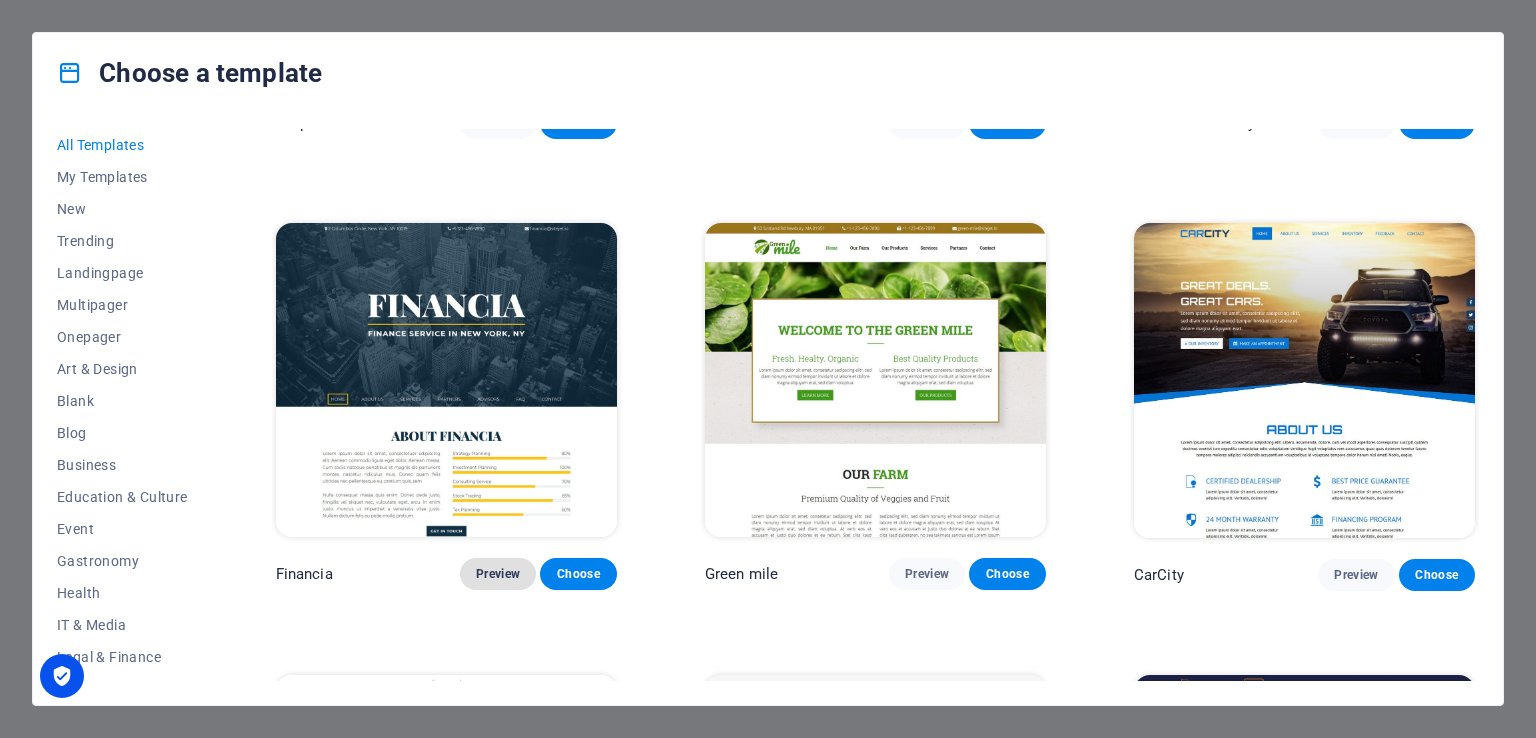 click on "Preview" at bounding box center (498, 574) 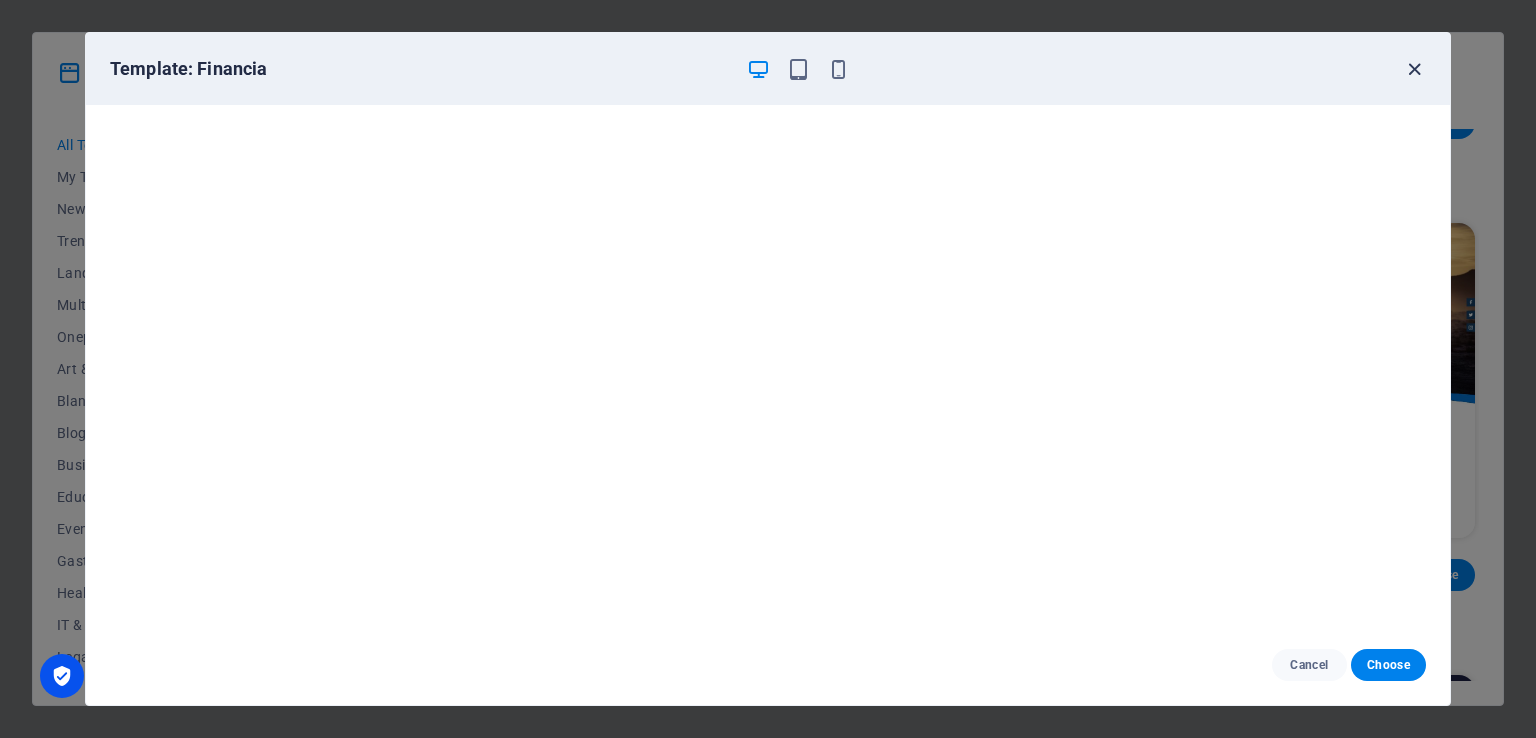 click at bounding box center [1414, 69] 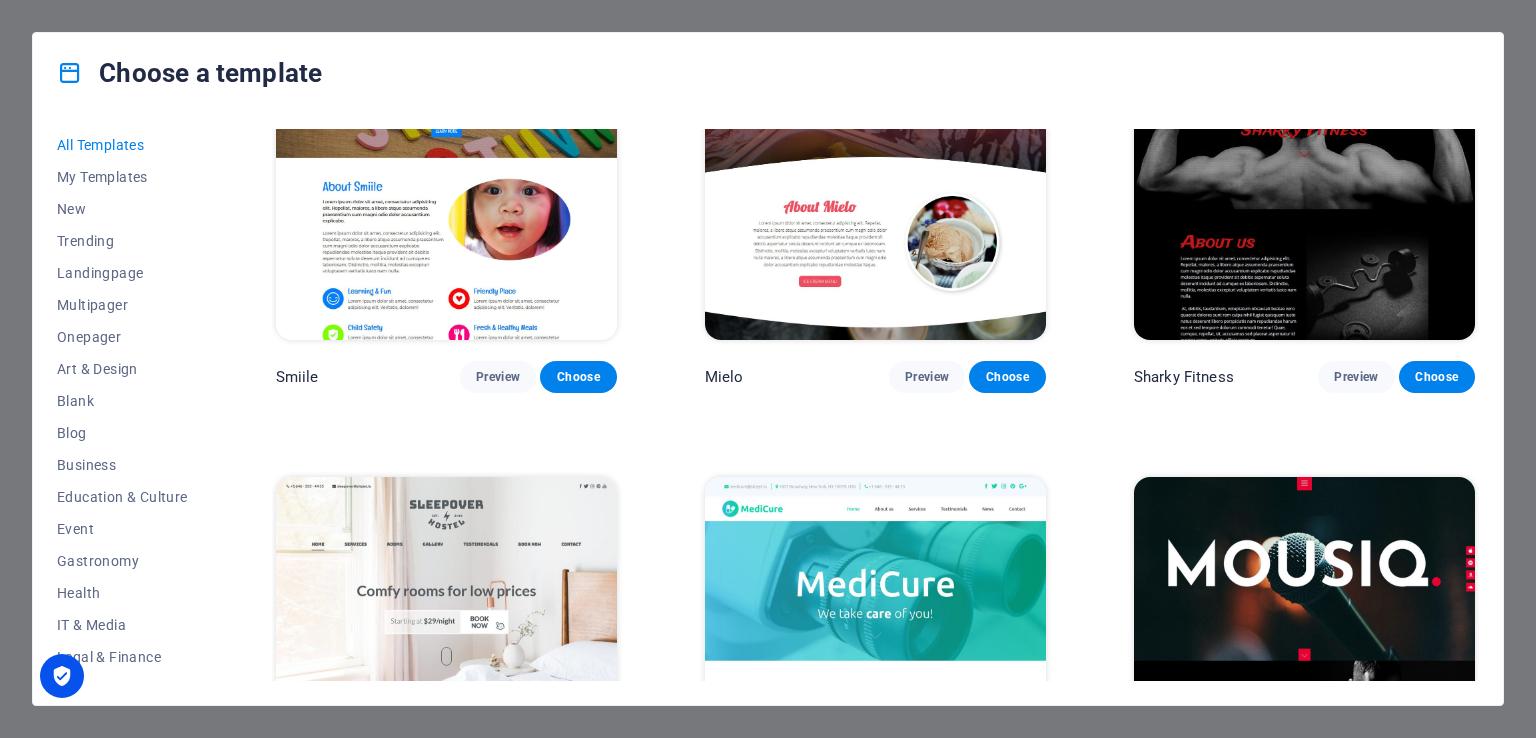 scroll, scrollTop: 15500, scrollLeft: 0, axis: vertical 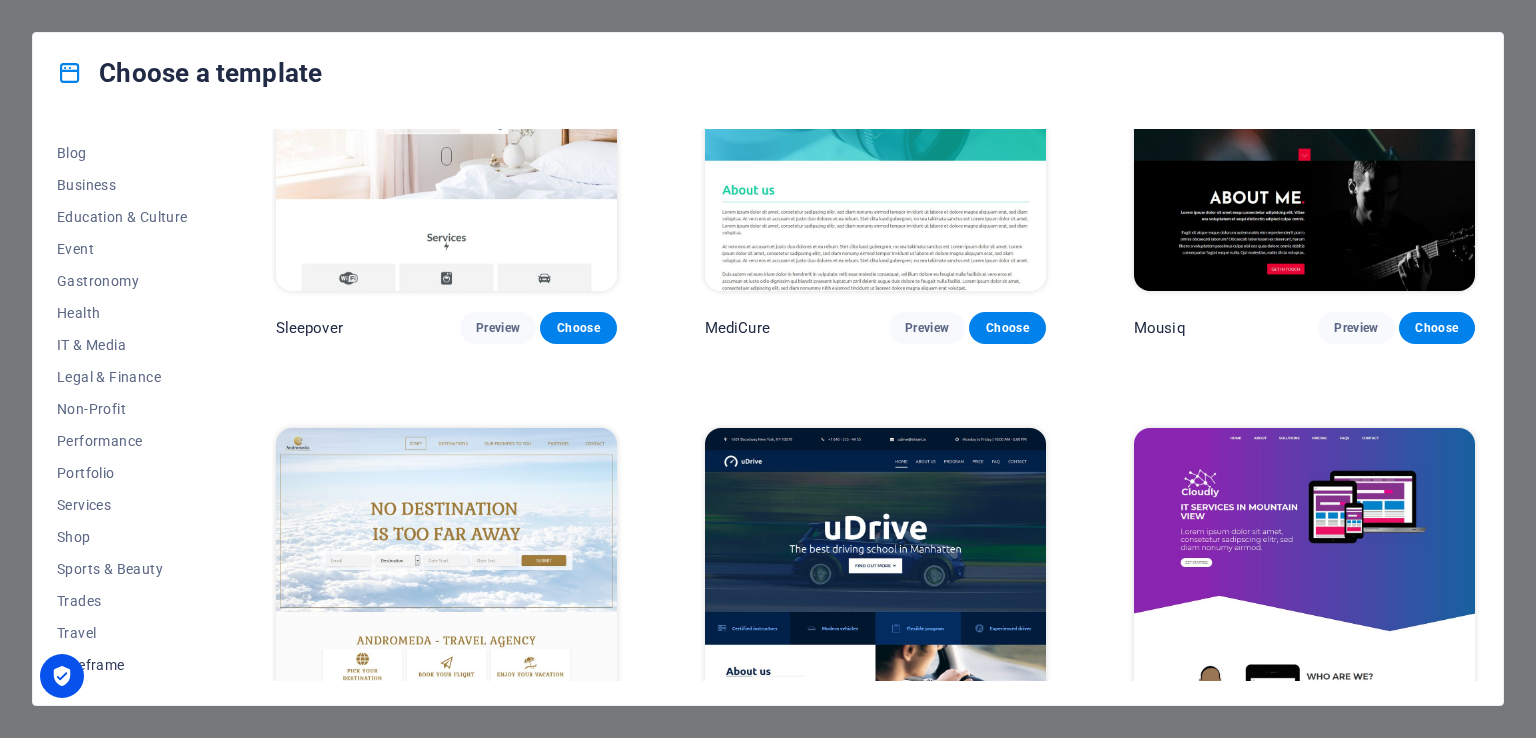 click on "Wireframe" at bounding box center (122, 665) 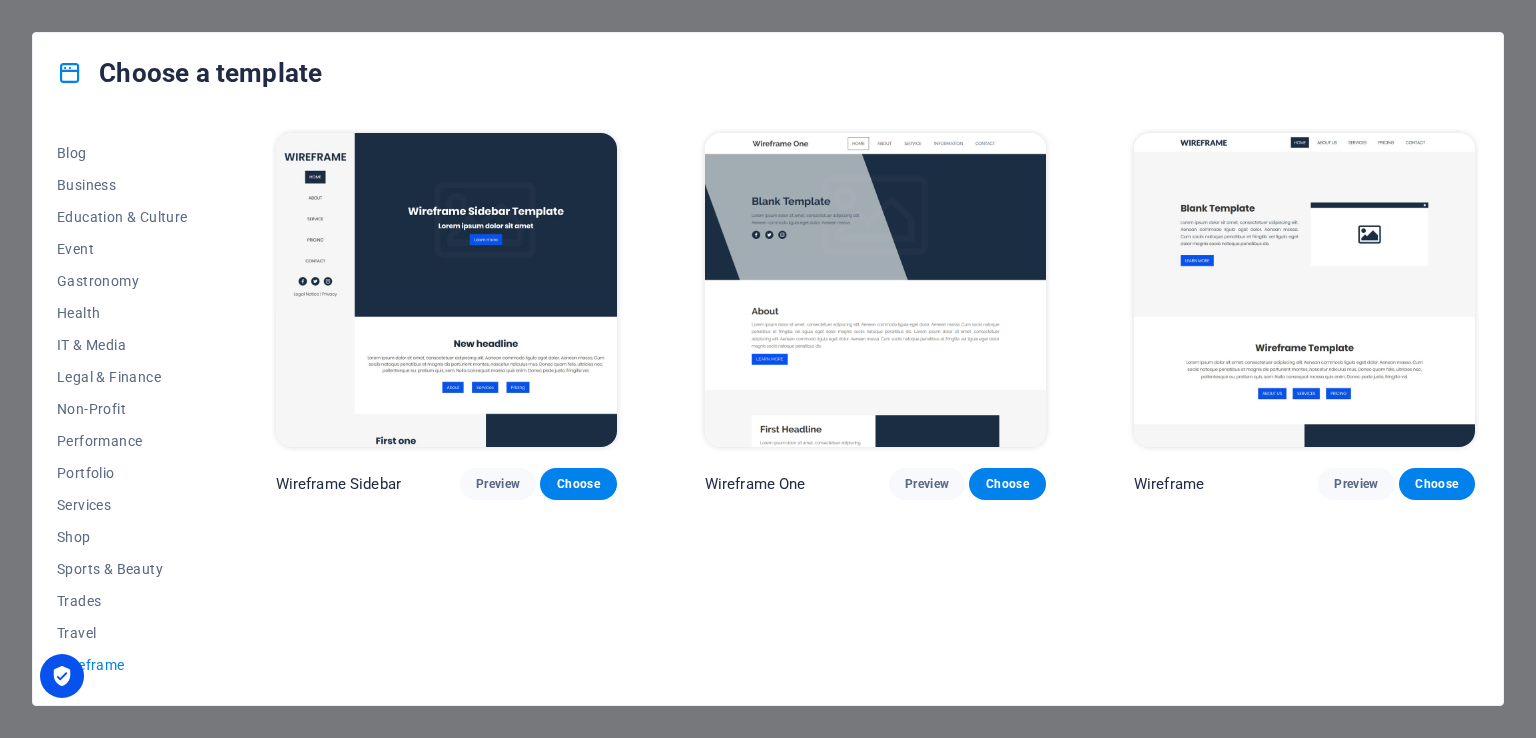 scroll, scrollTop: 0, scrollLeft: 0, axis: both 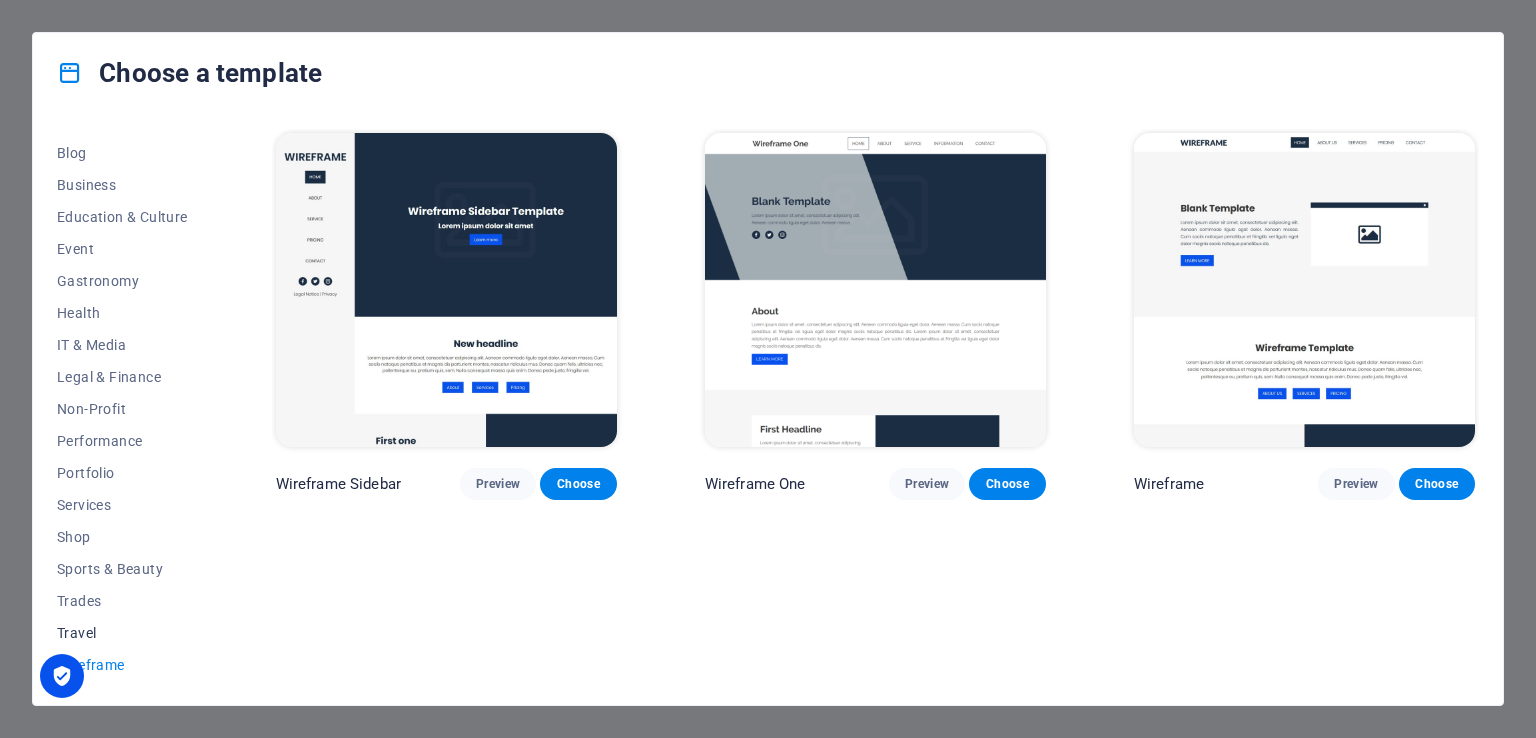 click on "Travel" at bounding box center (122, 633) 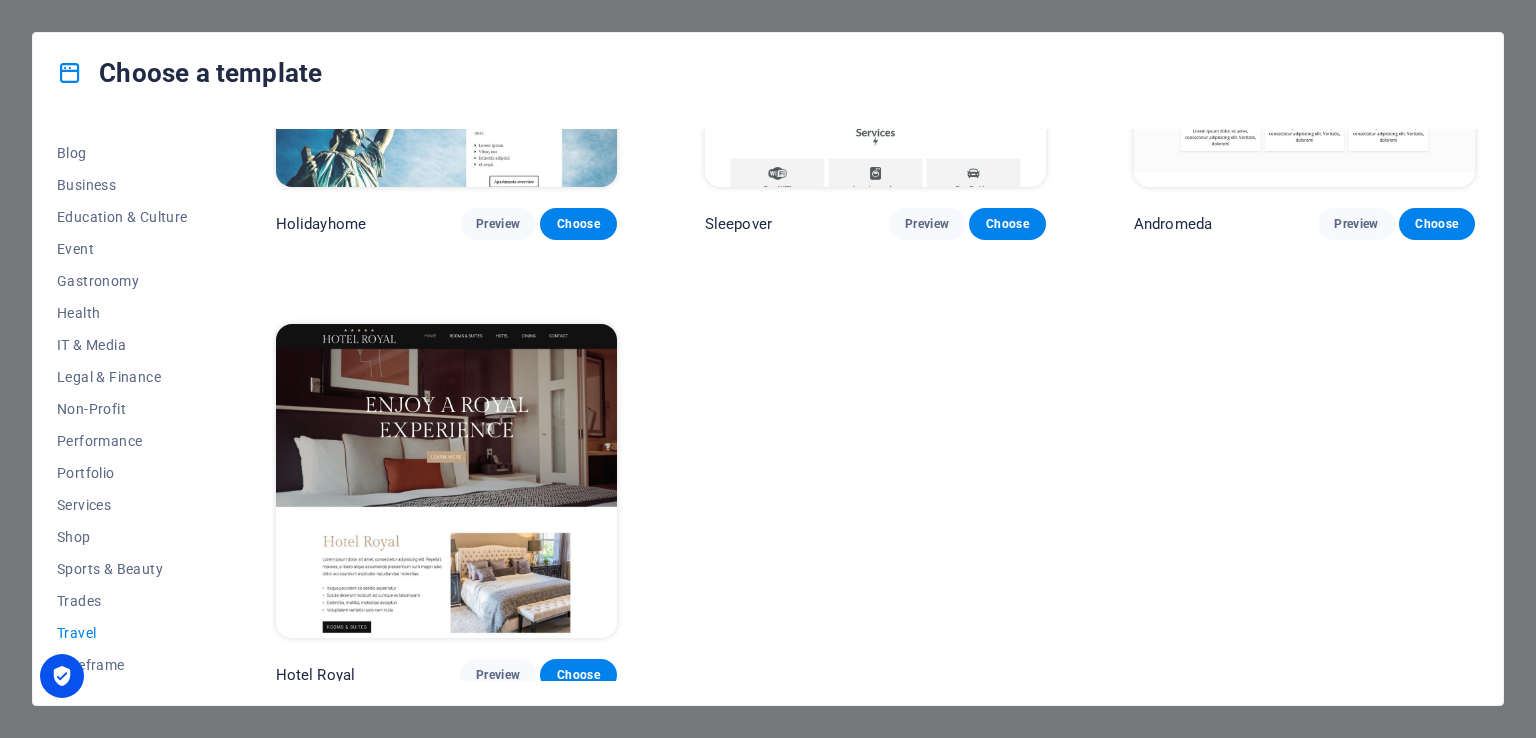scroll, scrollTop: 716, scrollLeft: 0, axis: vertical 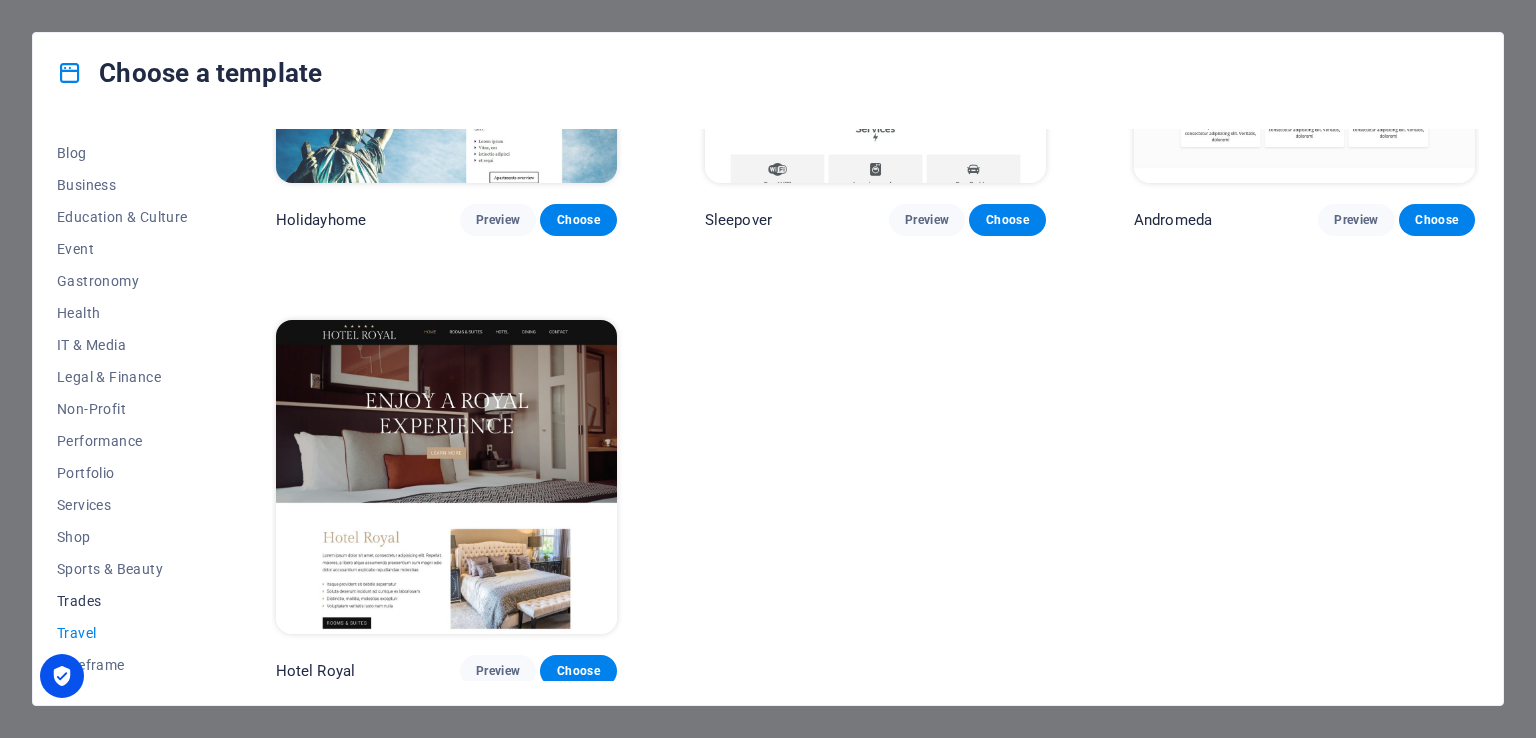 click on "Trades" at bounding box center (122, 601) 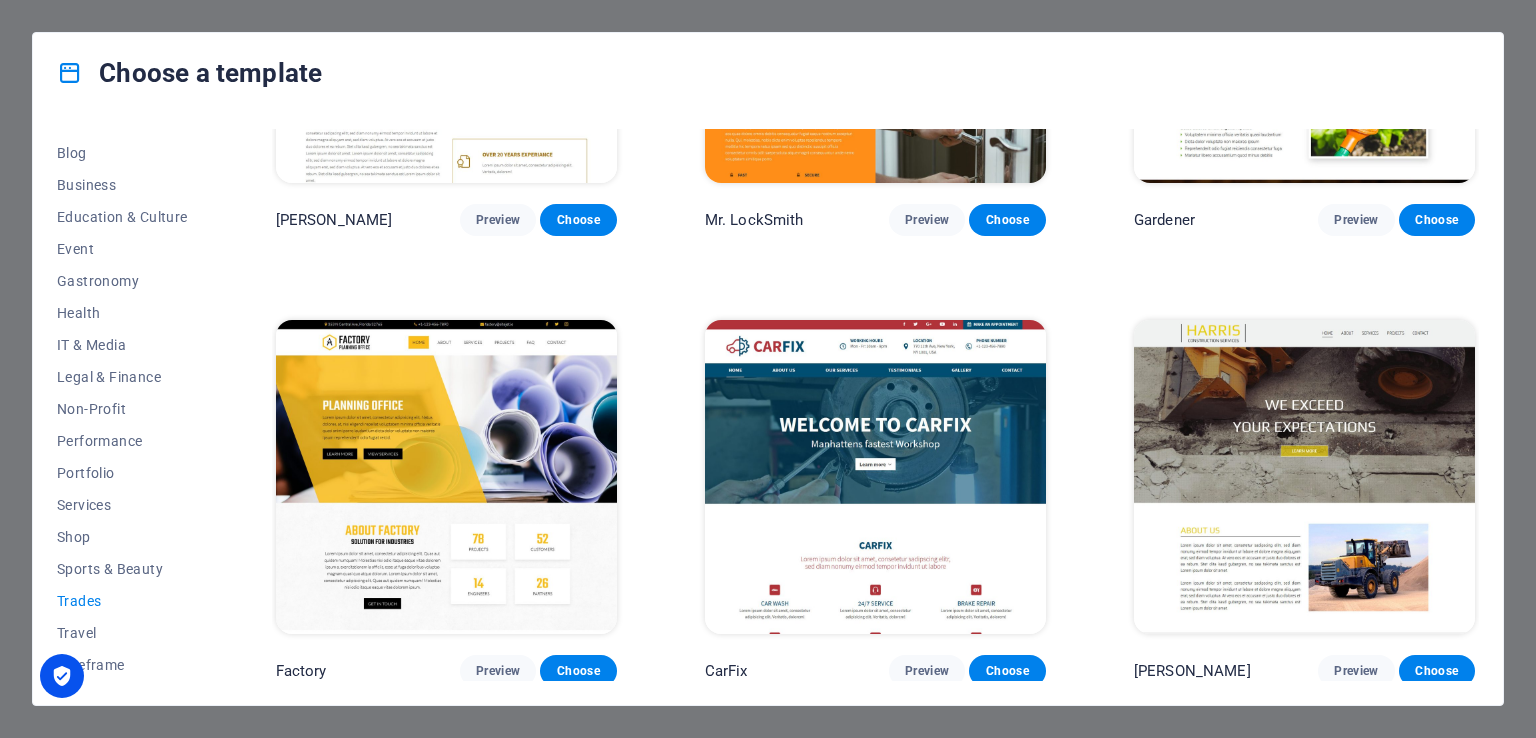 scroll, scrollTop: 0, scrollLeft: 0, axis: both 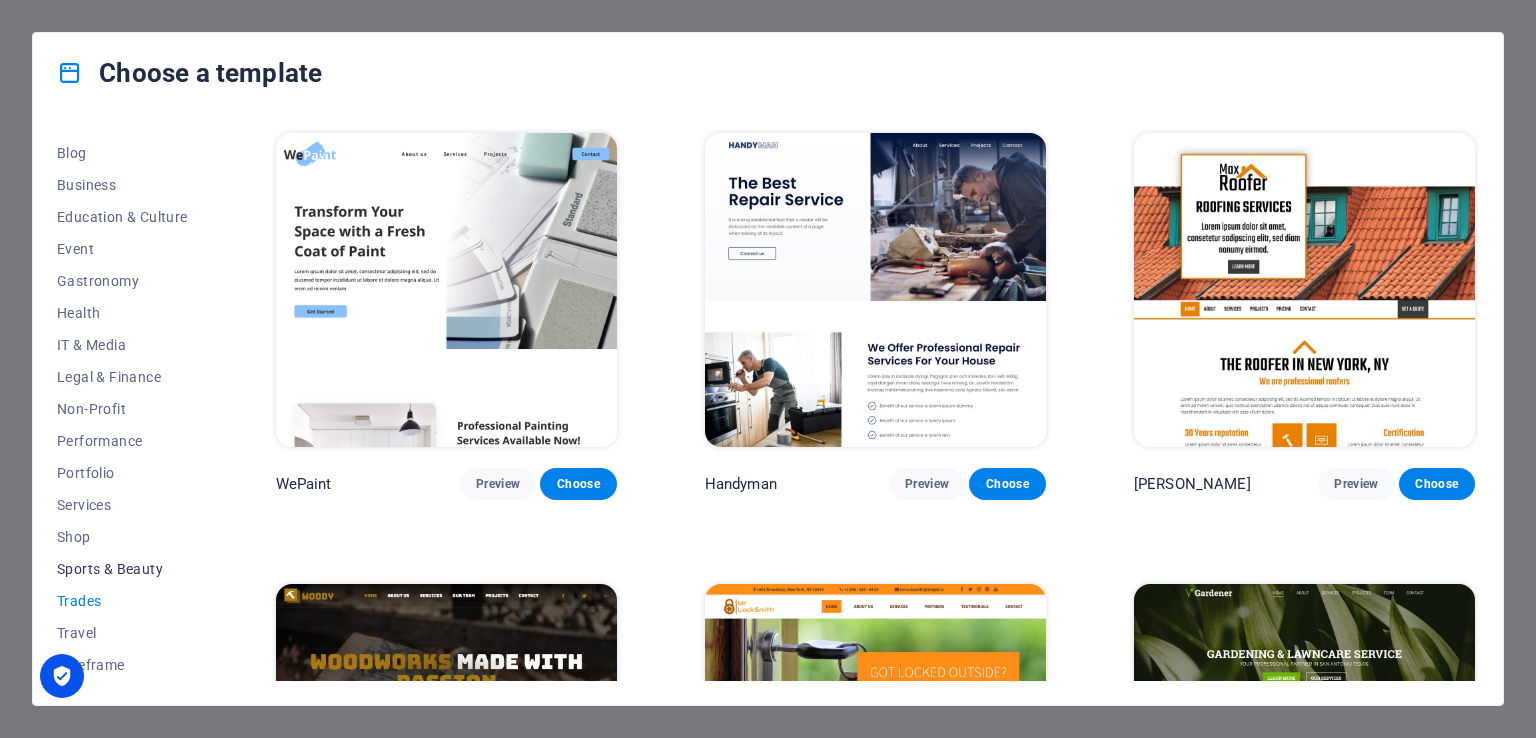click on "Sports & Beauty" at bounding box center [122, 569] 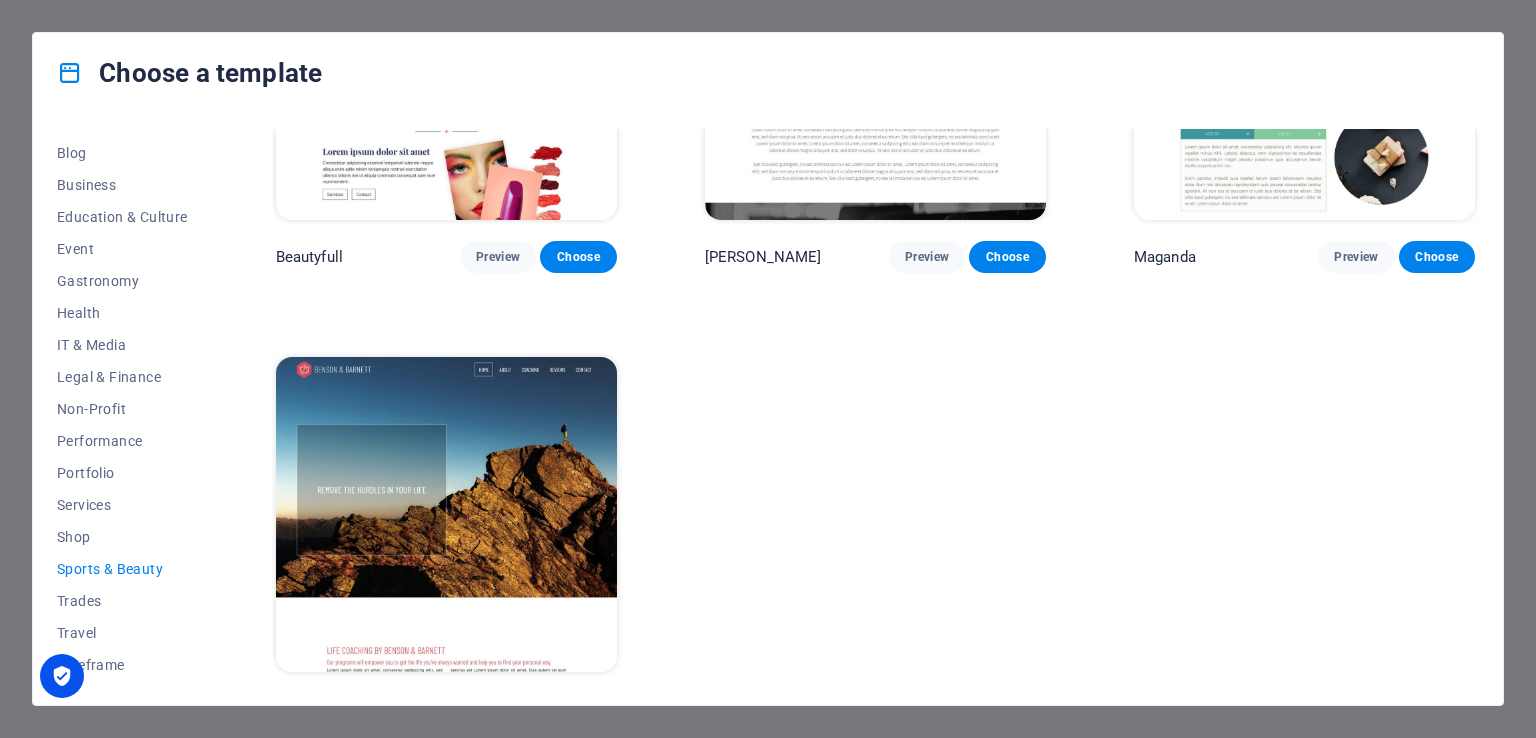 scroll, scrollTop: 2064, scrollLeft: 0, axis: vertical 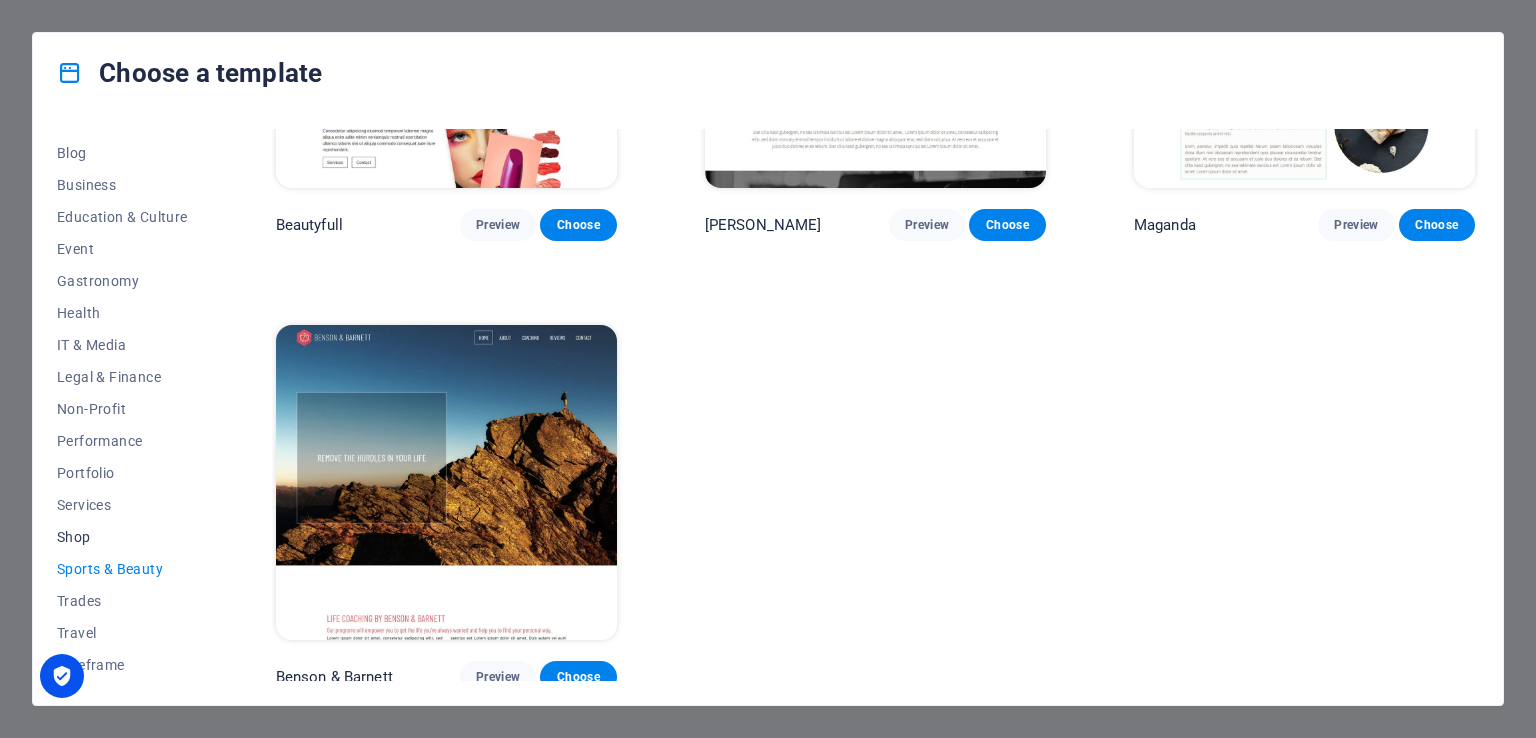click on "Shop" at bounding box center (122, 537) 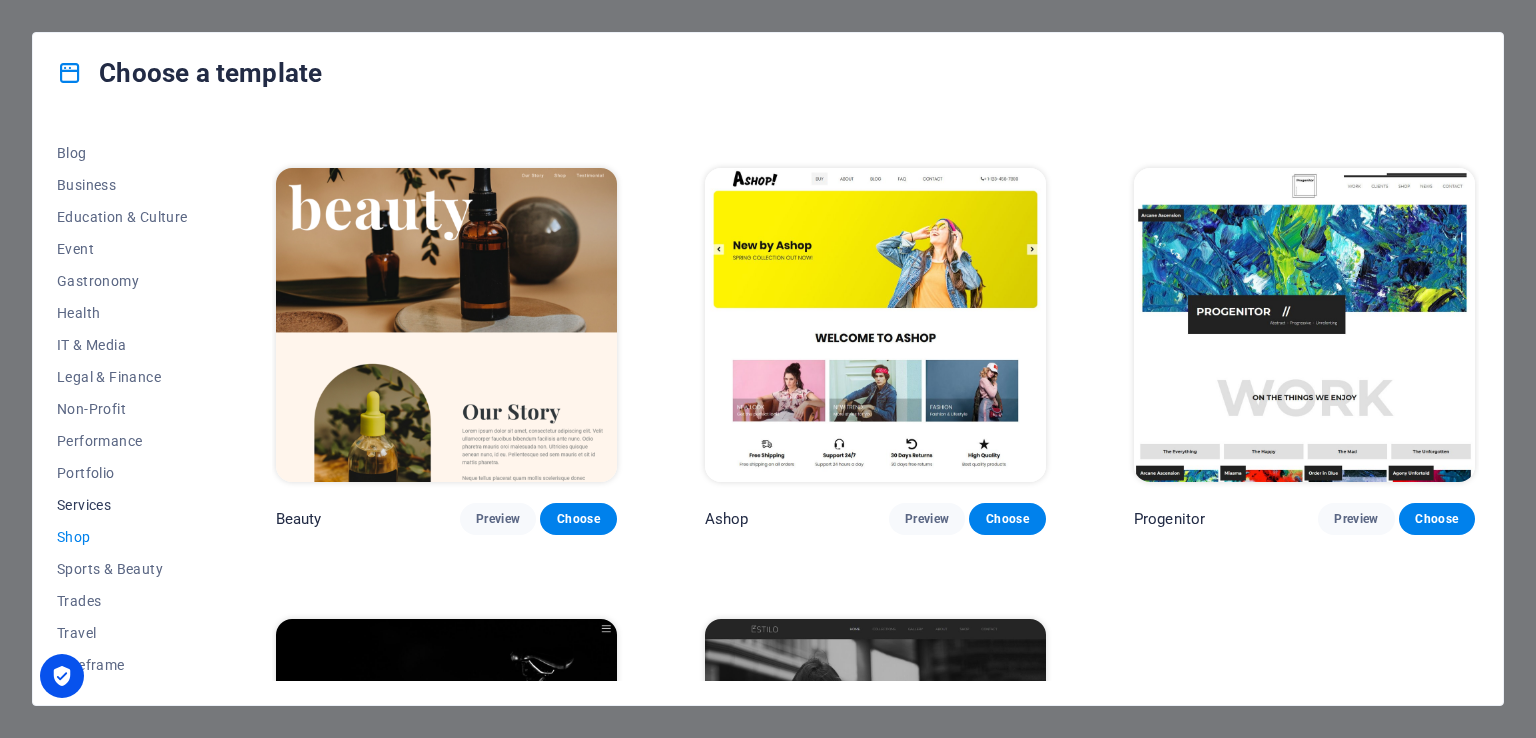 click on "Services" at bounding box center [122, 505] 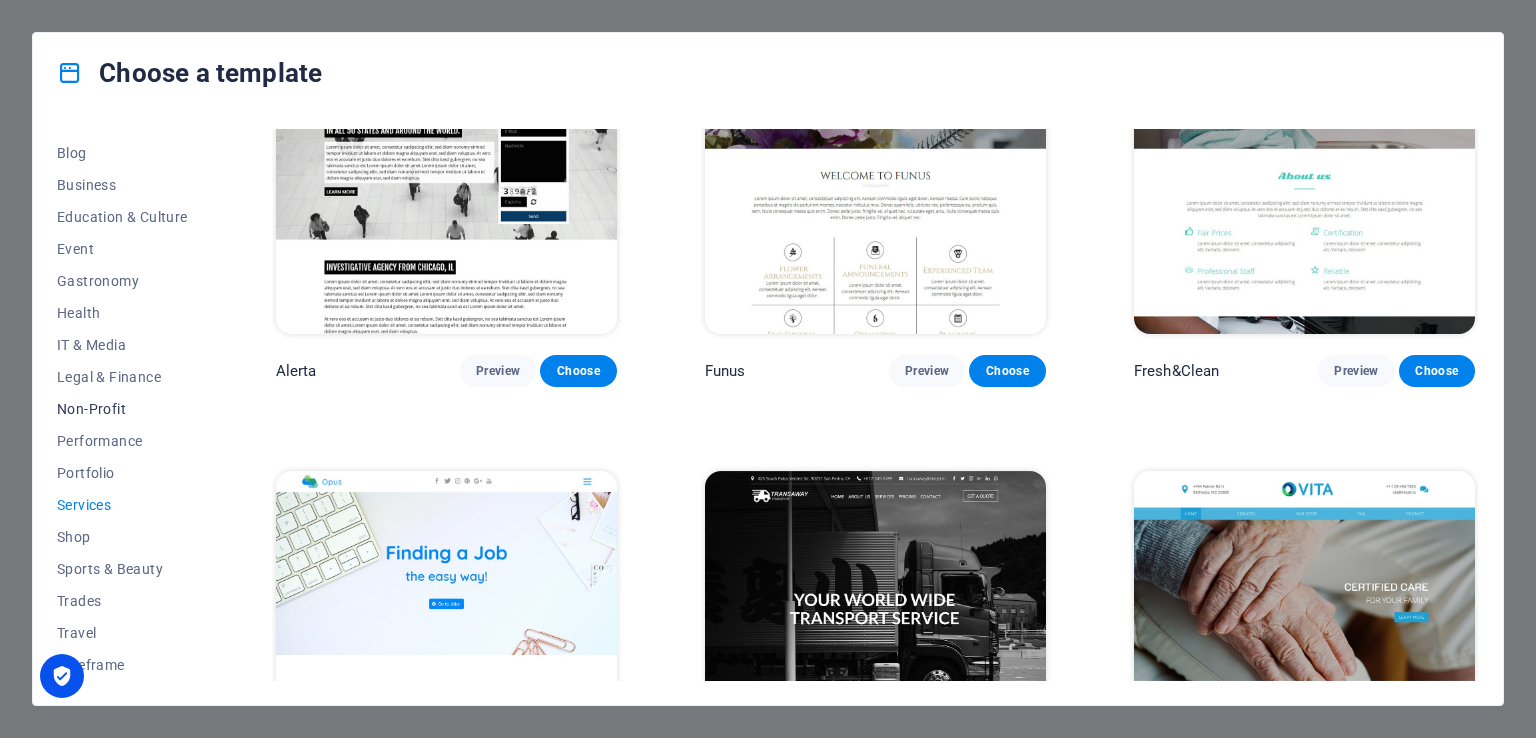 scroll, scrollTop: 2064, scrollLeft: 0, axis: vertical 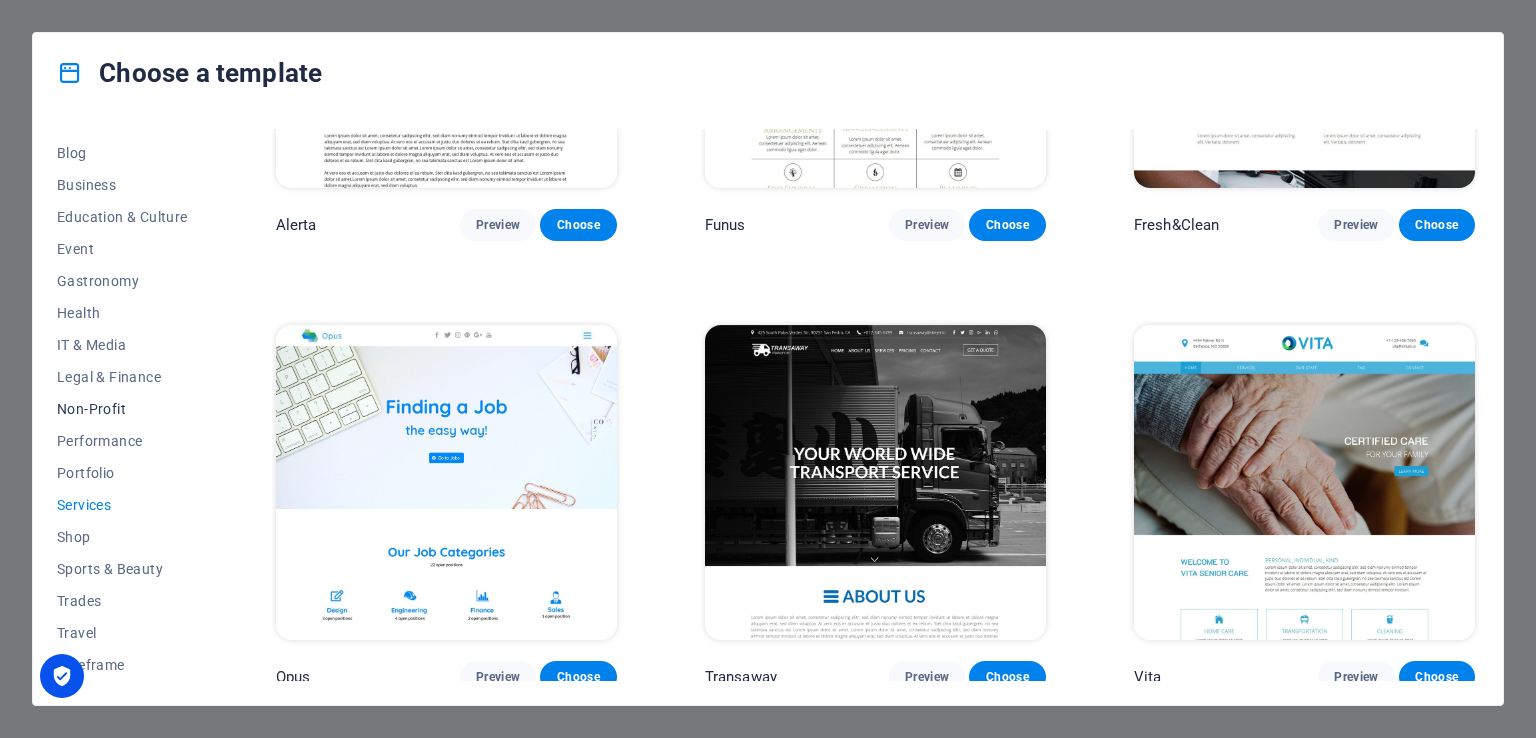 click on "Non-Profit" at bounding box center [122, 409] 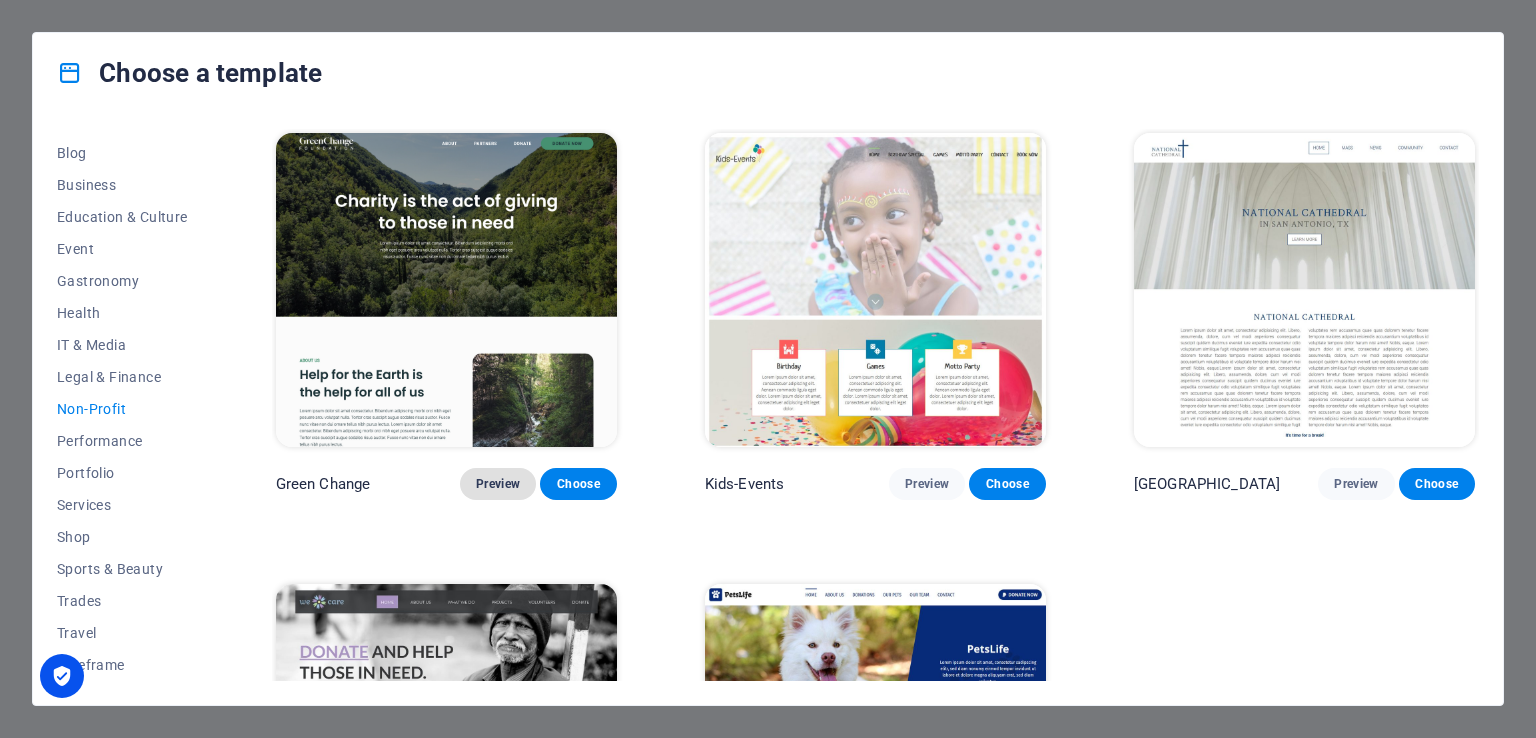 click on "Preview" at bounding box center (498, 484) 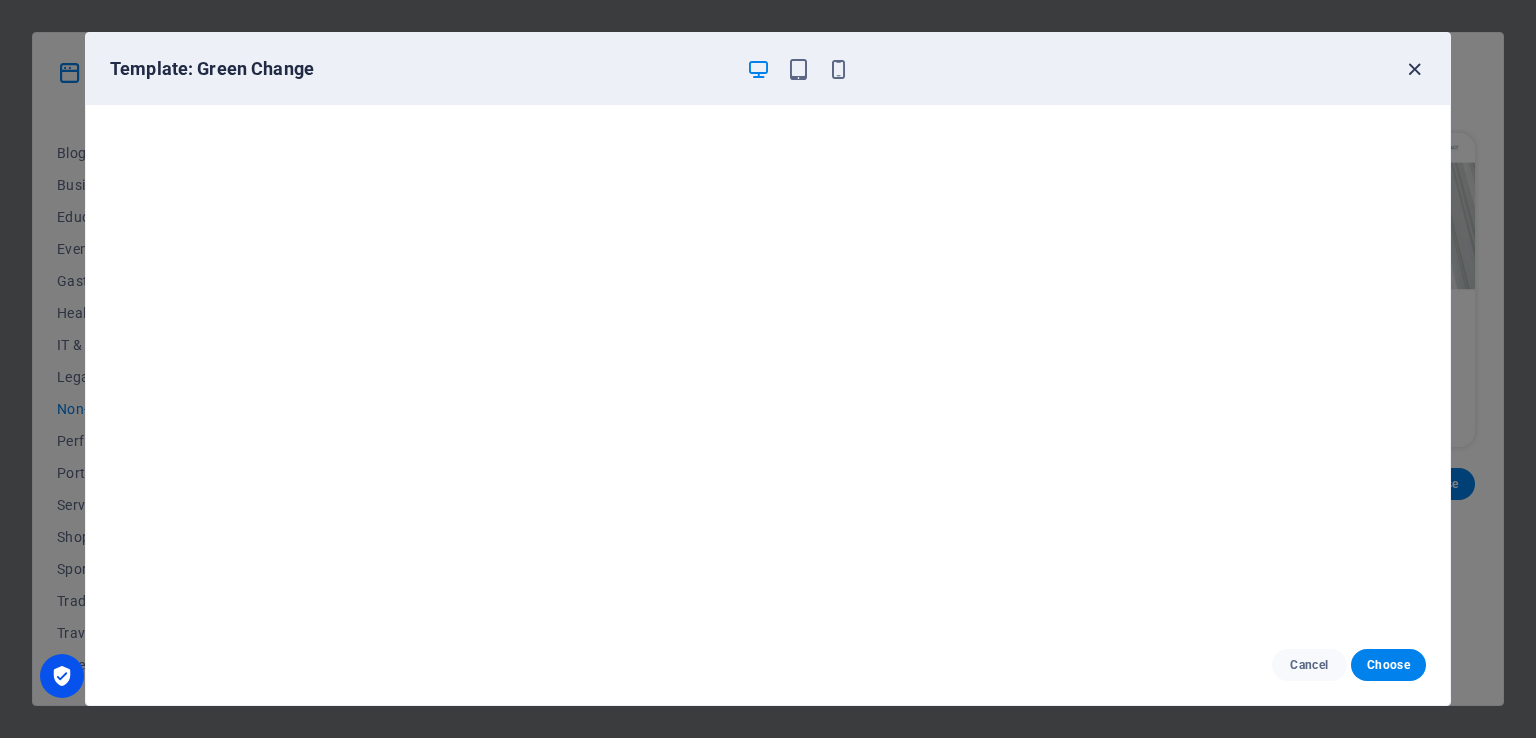 click at bounding box center [1414, 69] 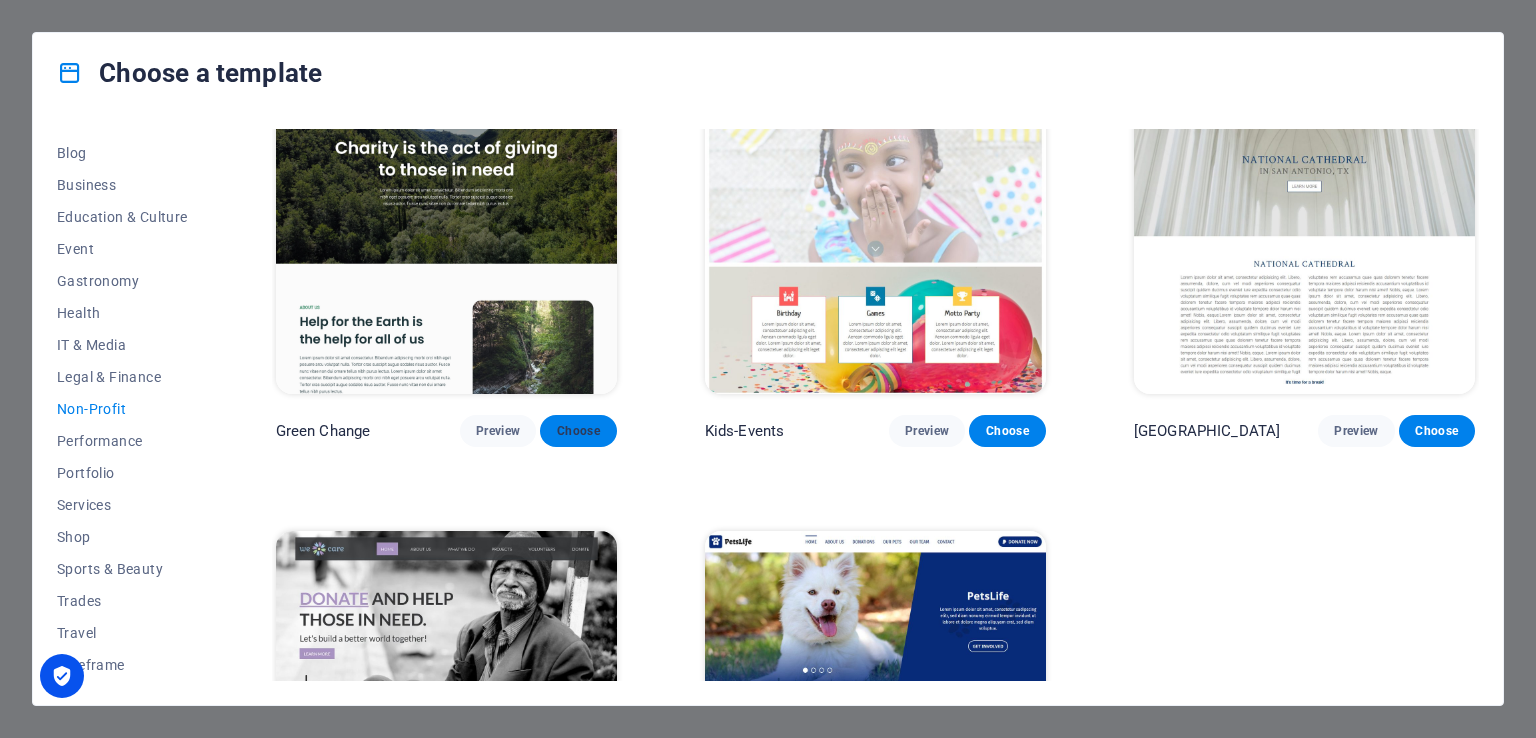 scroll, scrollTop: 0, scrollLeft: 0, axis: both 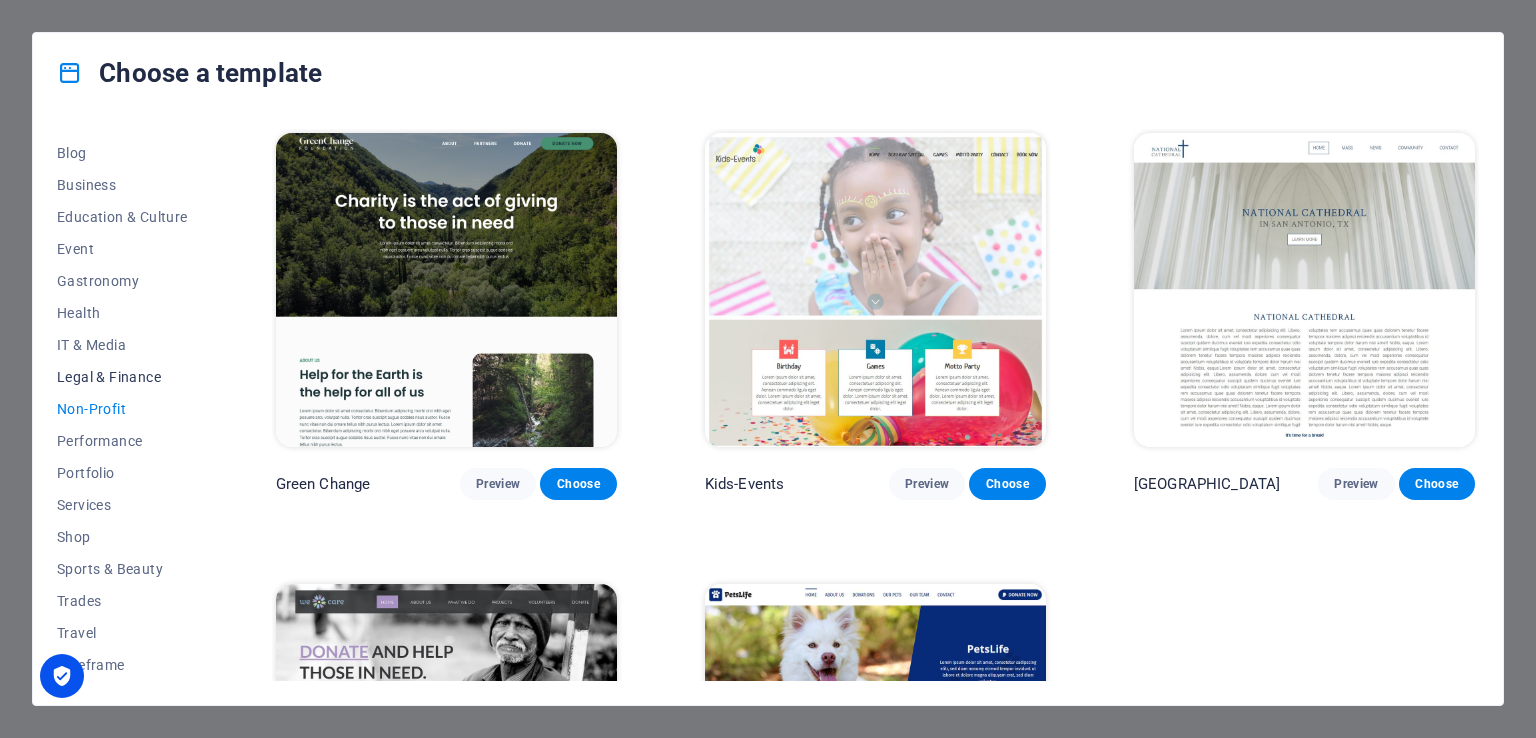 click on "Legal & Finance" at bounding box center (122, 377) 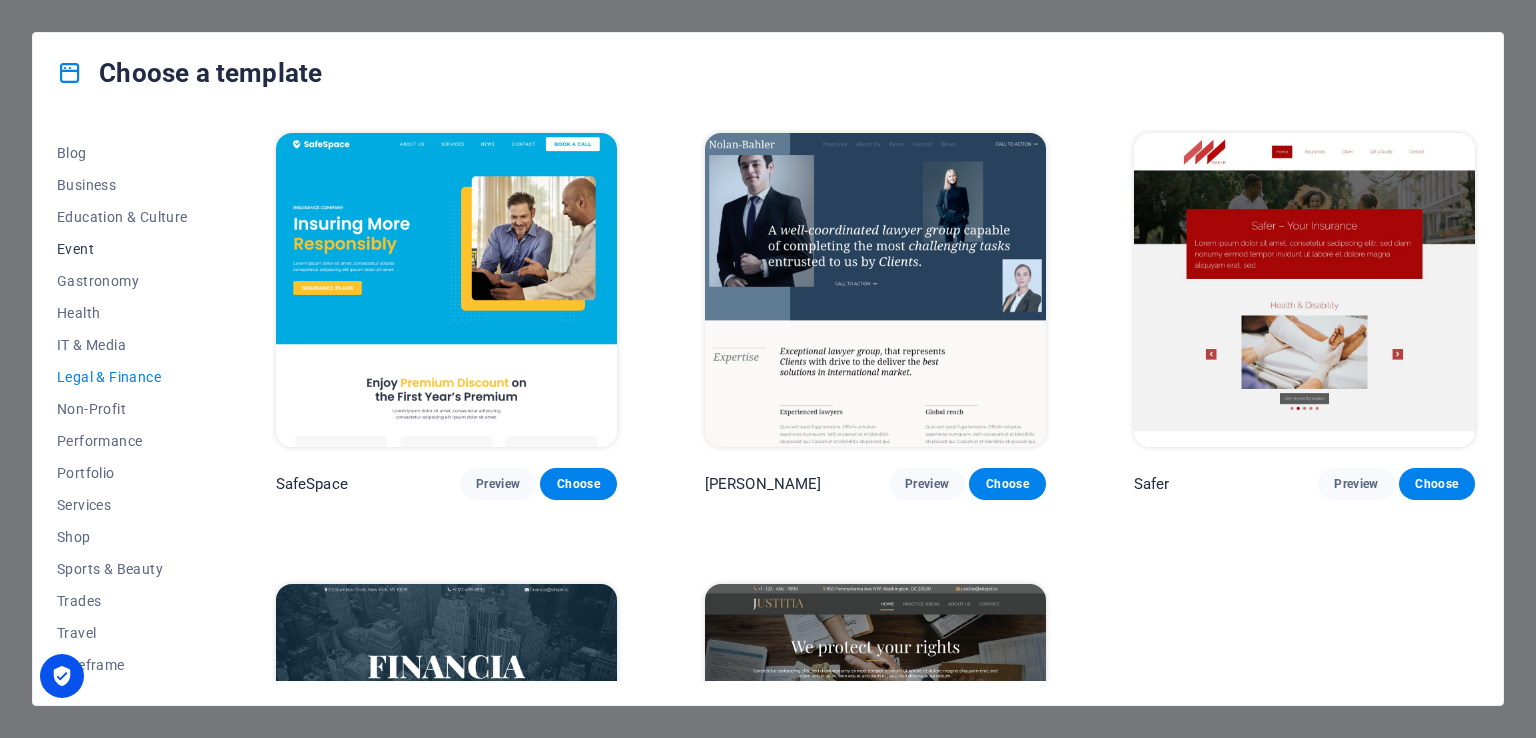 click on "Event" at bounding box center [122, 249] 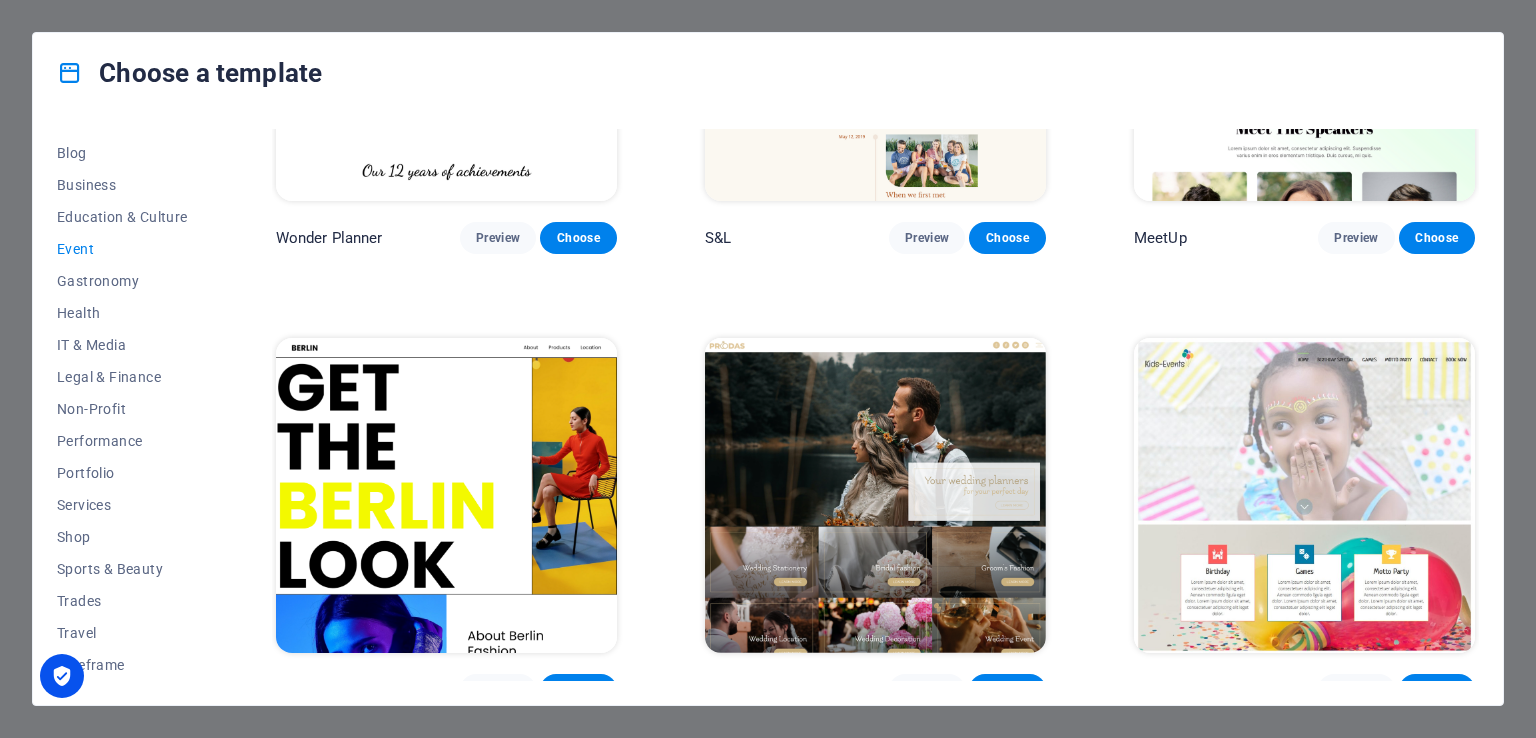 scroll, scrollTop: 418, scrollLeft: 0, axis: vertical 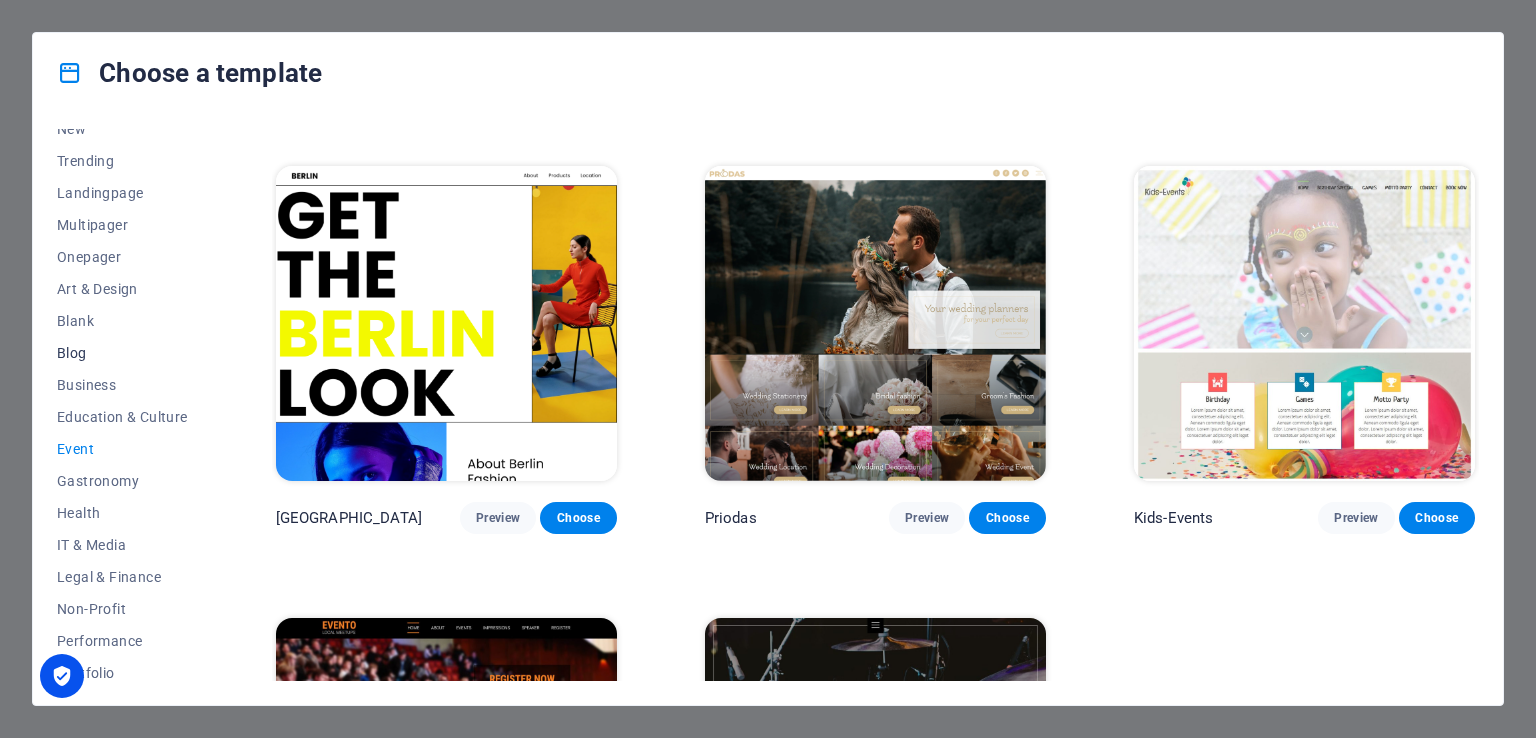click on "Blog" at bounding box center [122, 353] 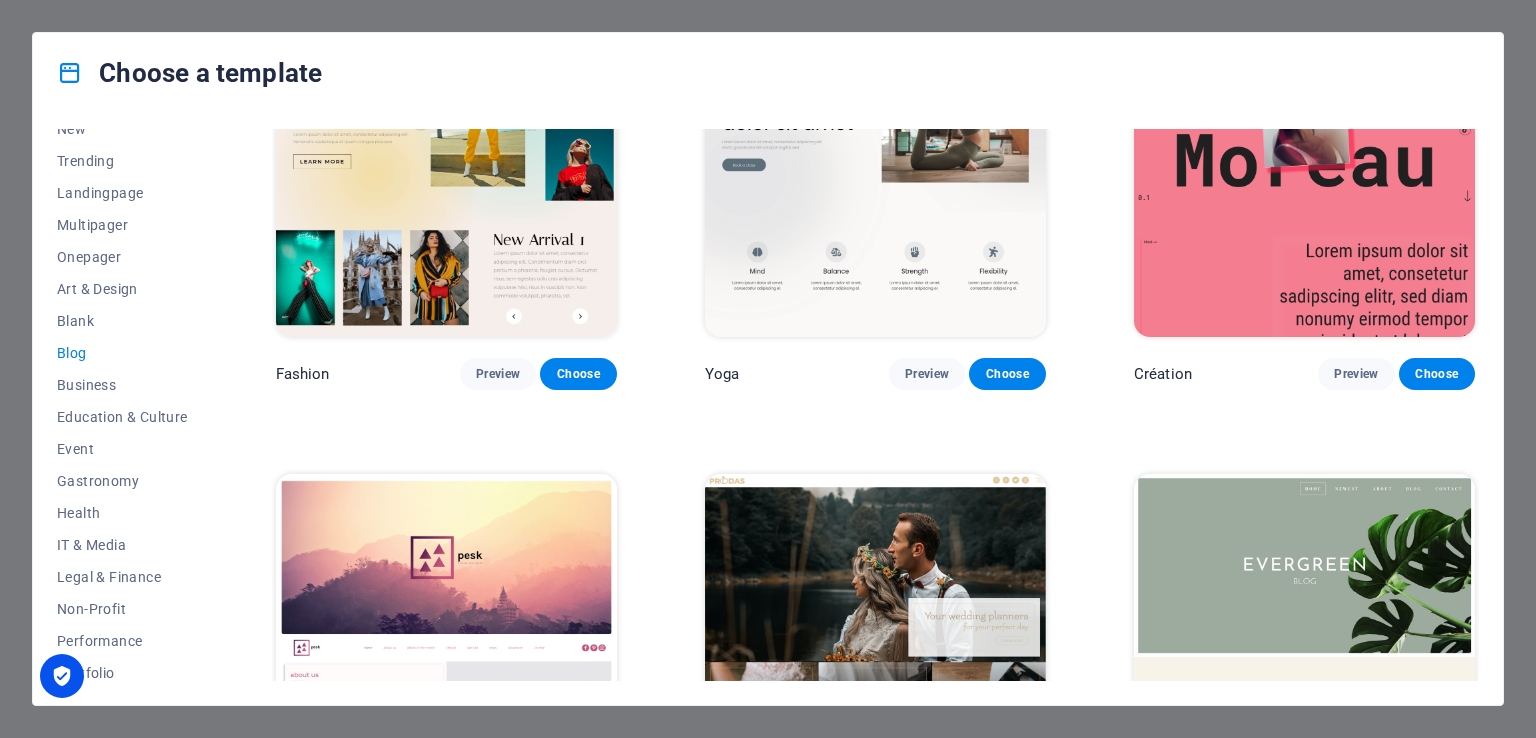 scroll, scrollTop: 2664, scrollLeft: 0, axis: vertical 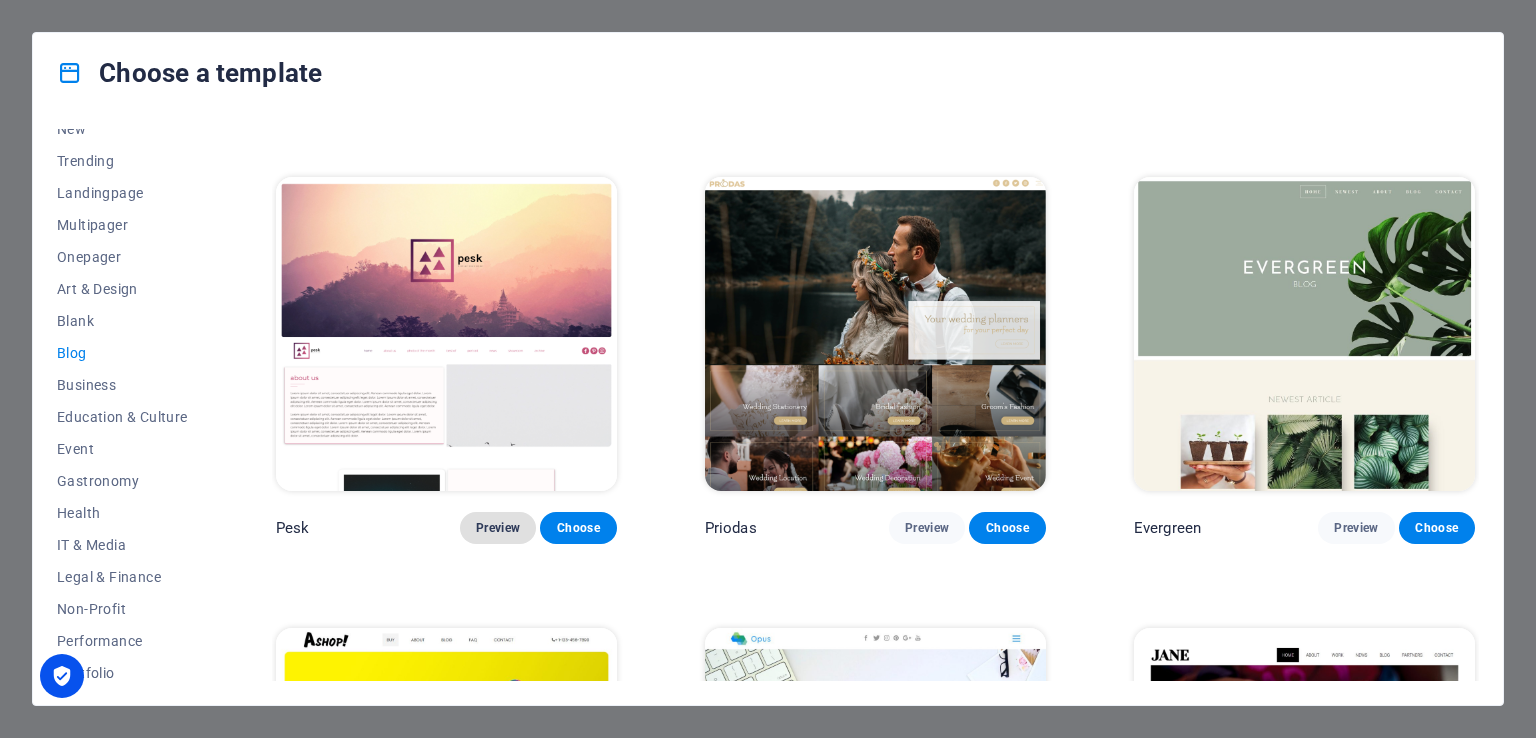 click on "Preview" at bounding box center (498, 528) 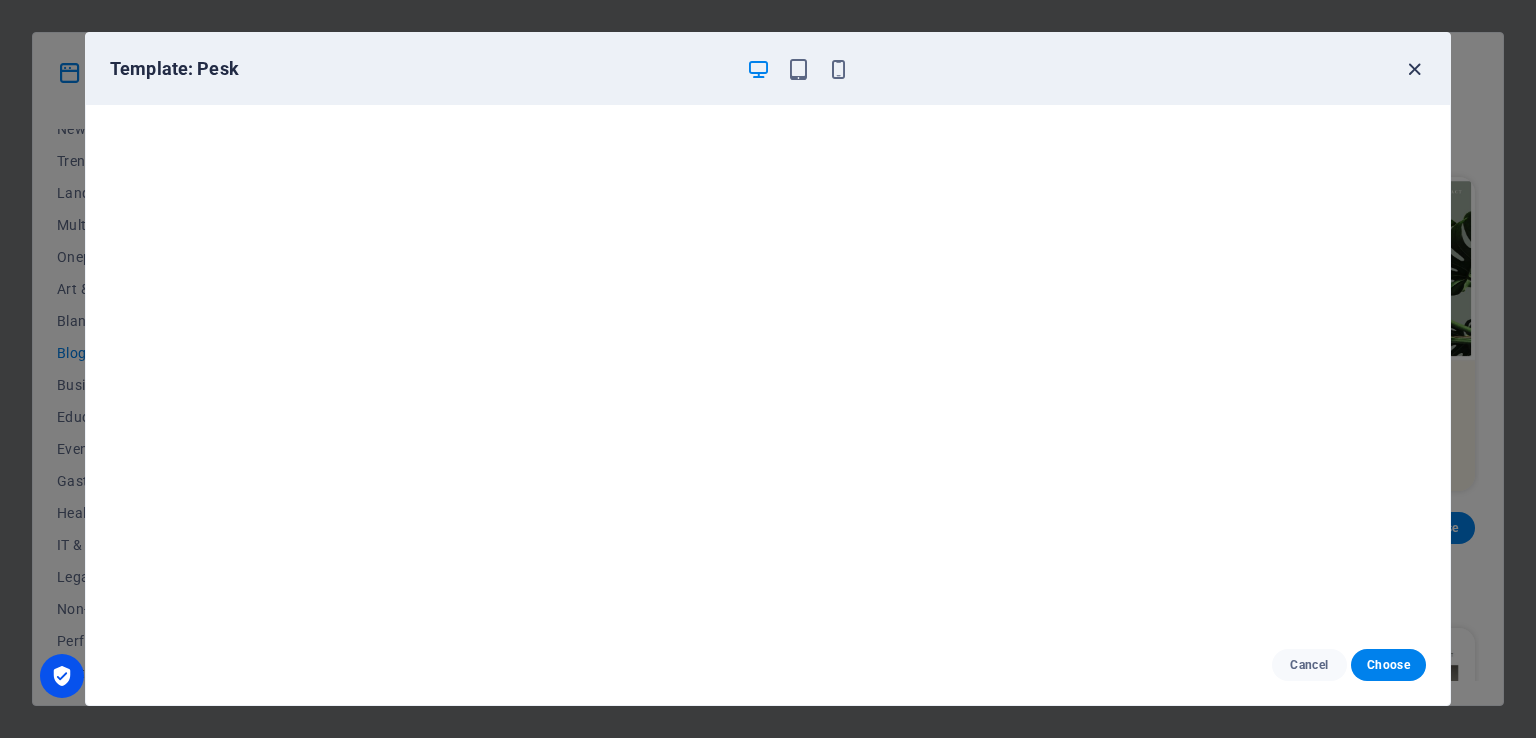 click at bounding box center (1414, 69) 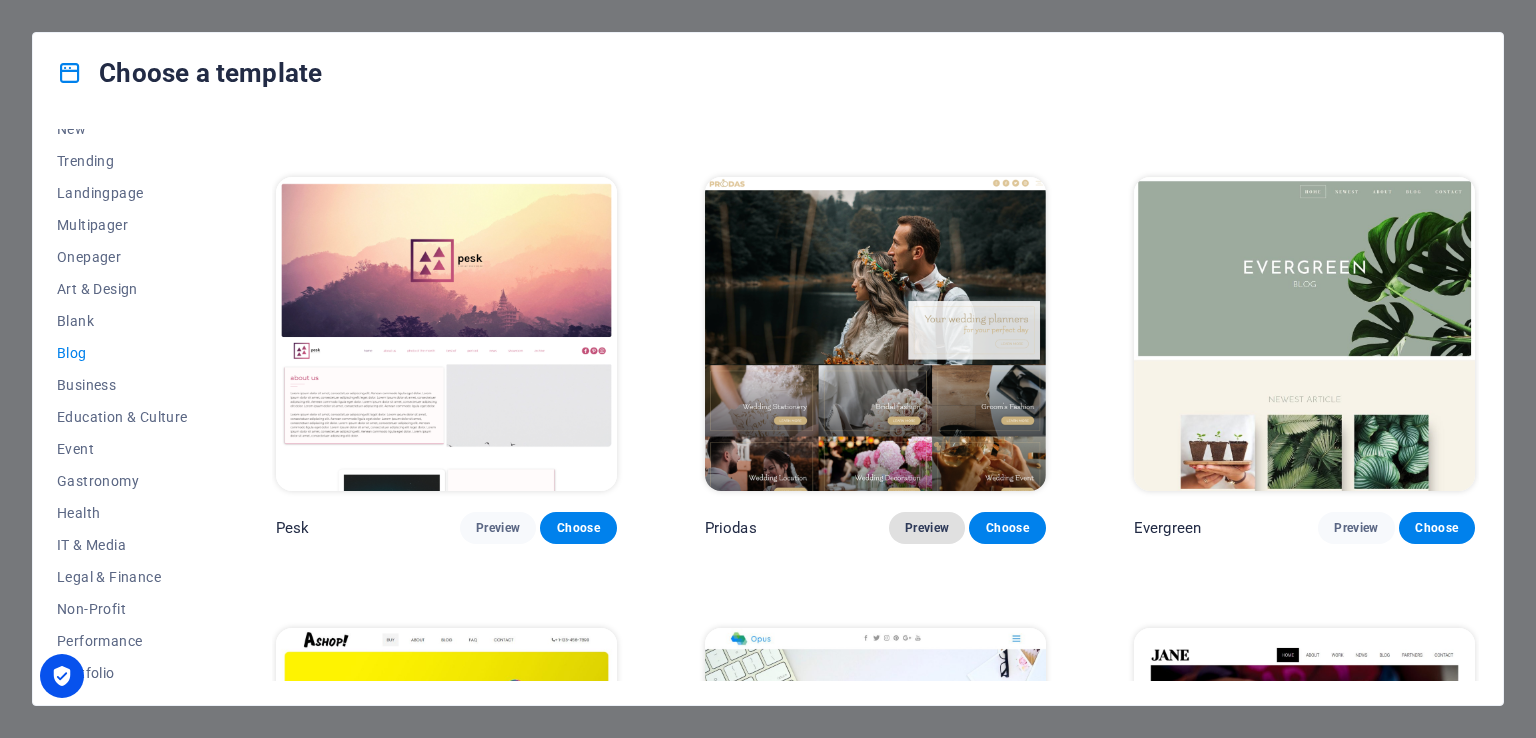 click on "Preview" at bounding box center (927, 528) 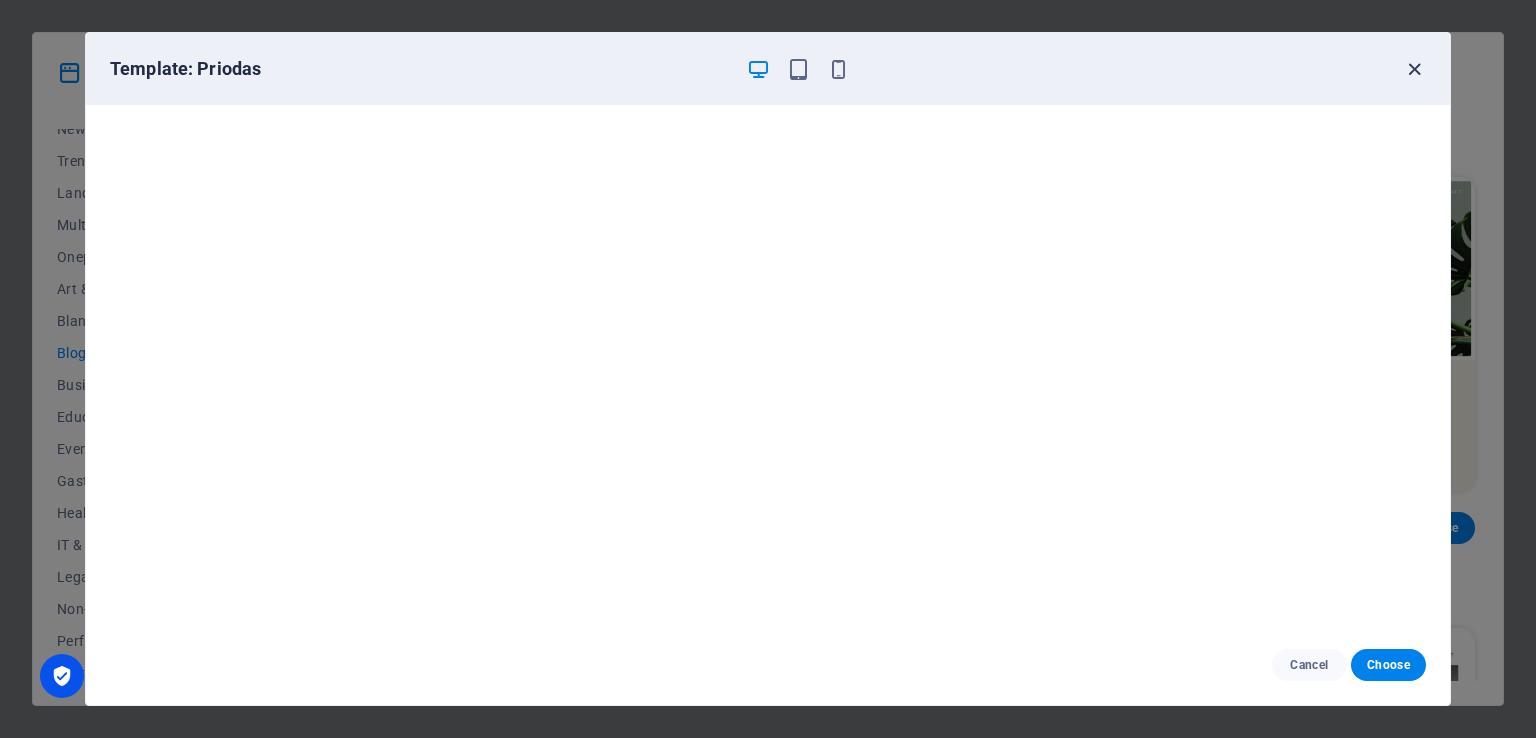 click at bounding box center [1414, 69] 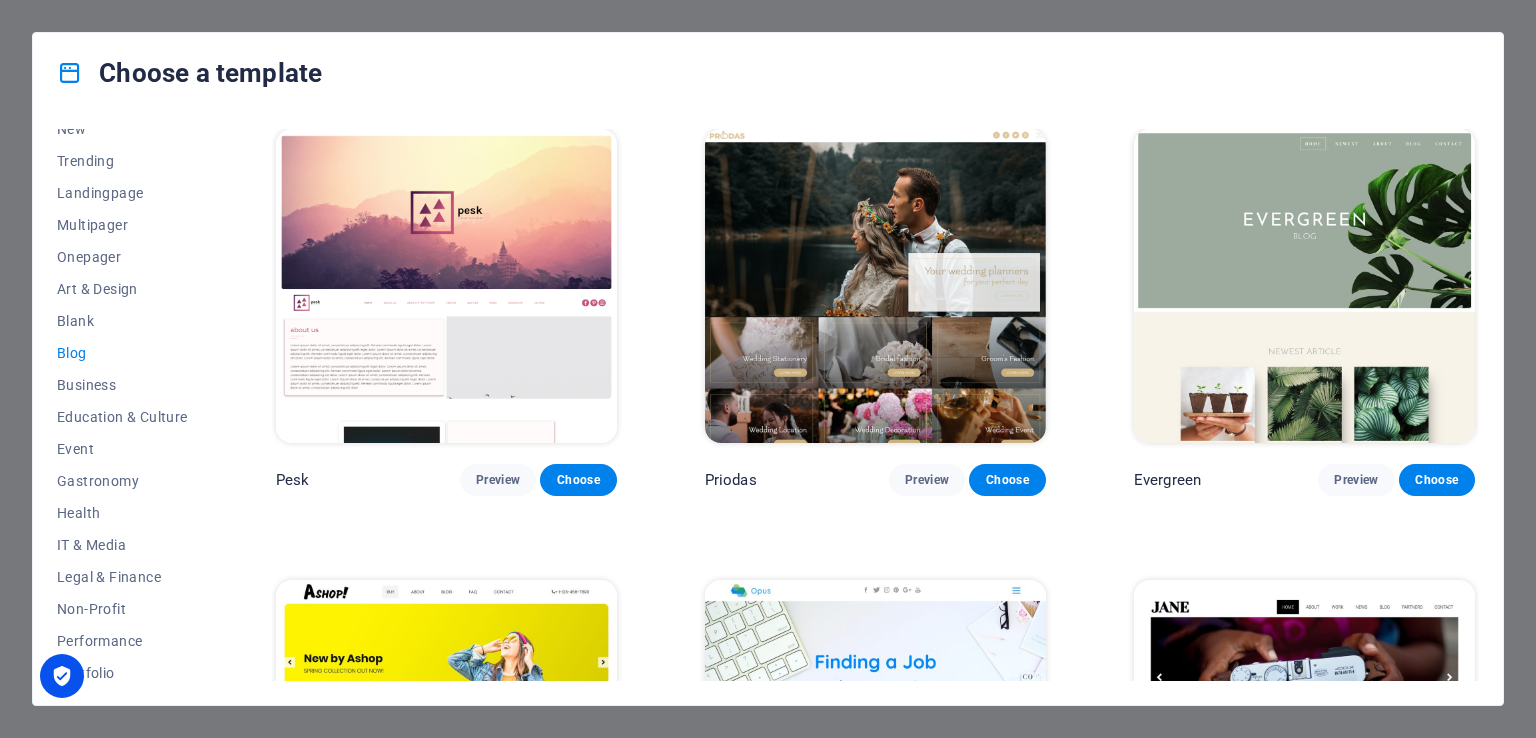 scroll, scrollTop: 2564, scrollLeft: 0, axis: vertical 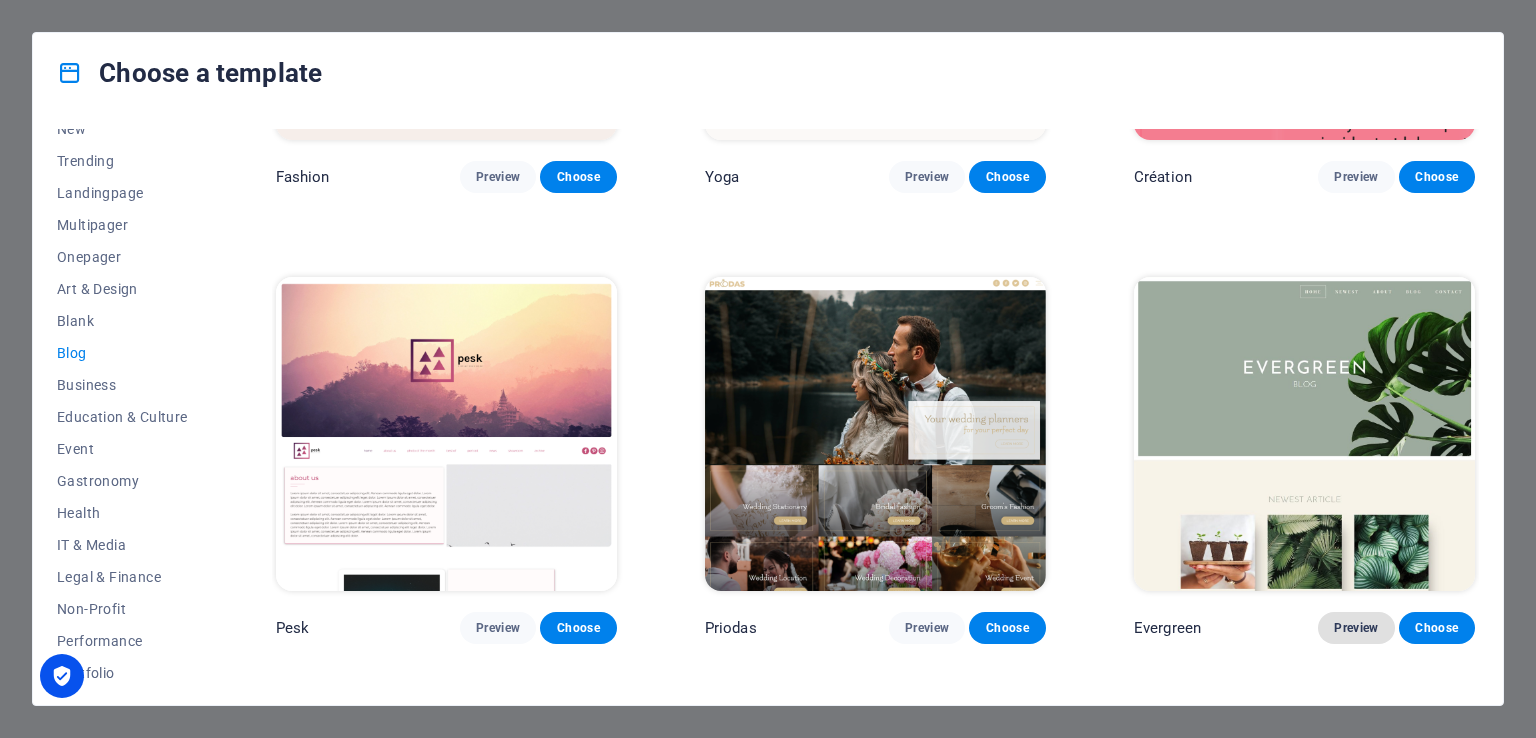 click on "Preview" at bounding box center [1356, 628] 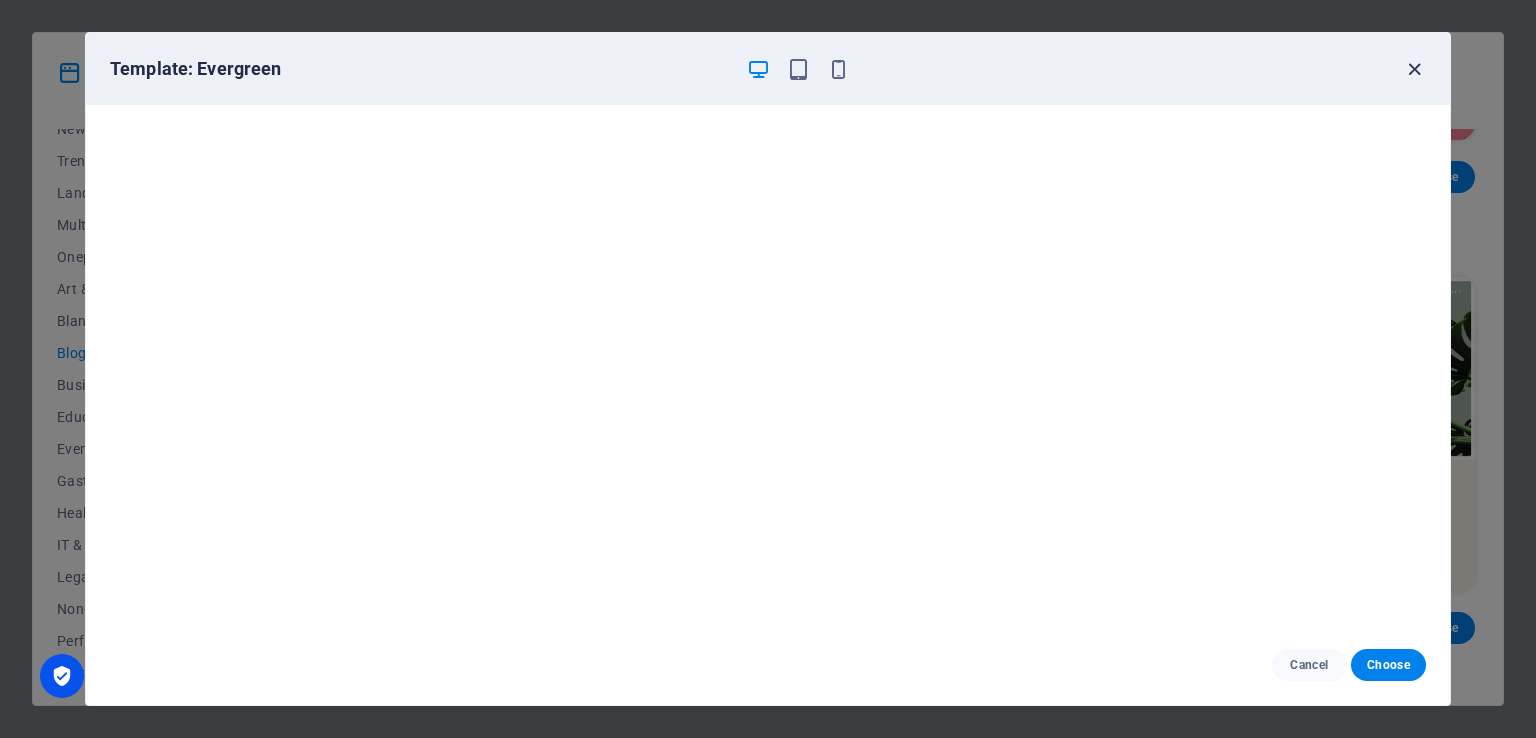 click at bounding box center (1414, 69) 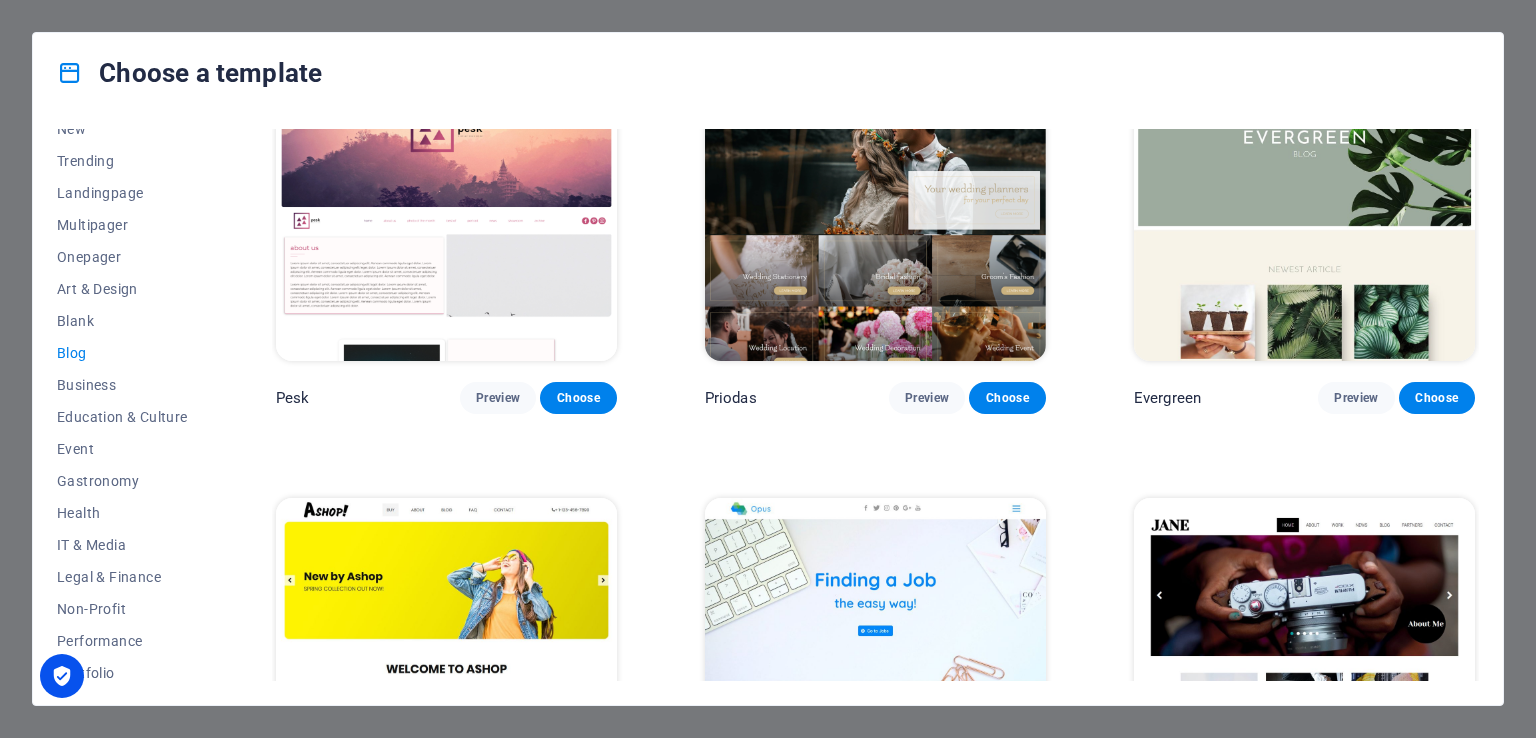scroll, scrollTop: 2963, scrollLeft: 0, axis: vertical 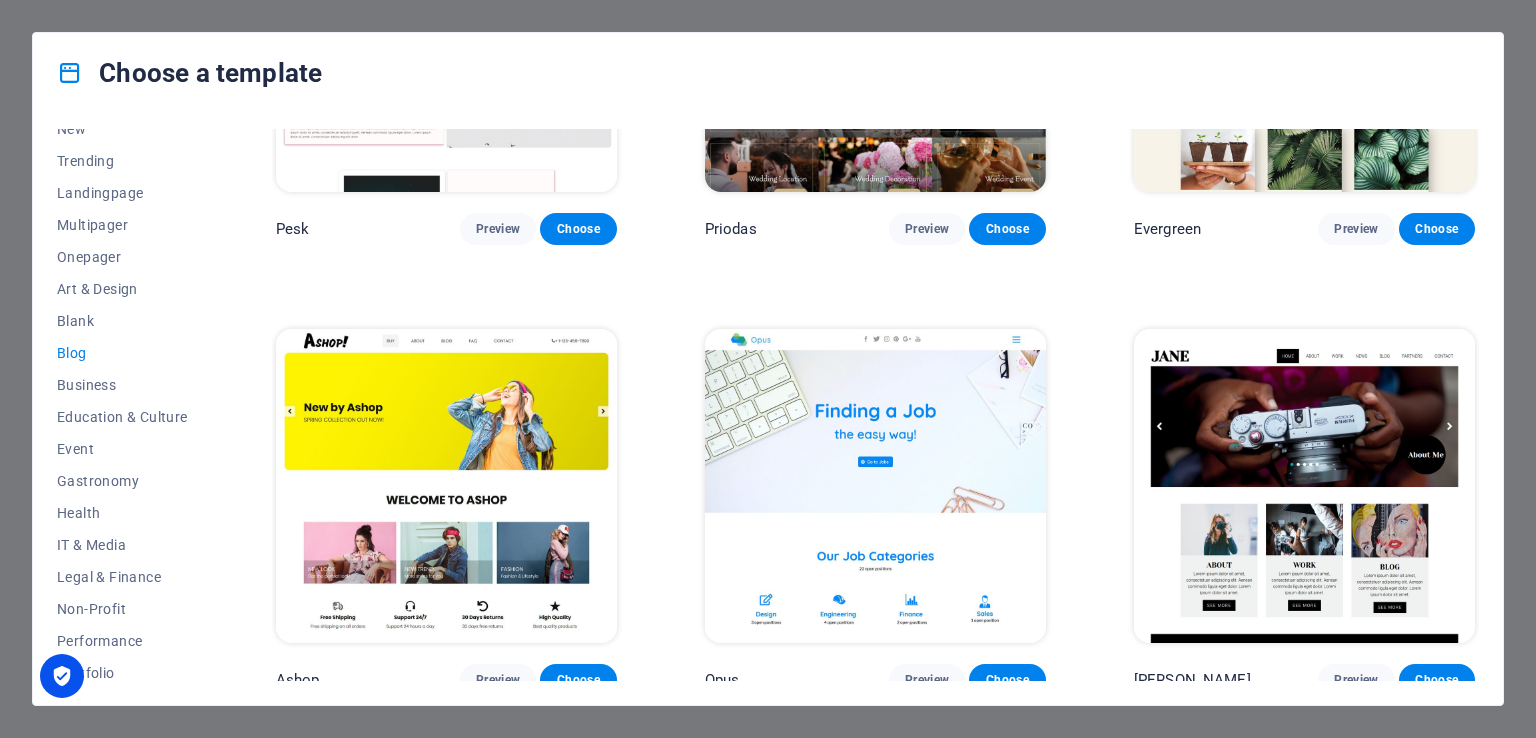 click on "All Templates My Templates New Trending Landingpage Multipager Onepager Art & Design Blank Blog Business Education & Culture Event Gastronomy Health IT & Media Legal & Finance Non-Profit Performance Portfolio Services Shop Sports & Beauty Trades Travel Wireframe Peoneera Preview Choose Art Museum Preview Choose Pottery Passions Preview Choose Podcaster Preview Choose Academix Preview Choose Health & Food Preview Choose UrbanNest Interiors Preview Choose SafeSpace Preview Choose Estator Preview Choose Wanderlust Preview Choose WeSpa Preview Choose CoachLife Preview Choose Blogger Preview Choose TechUp Preview Choose [PERSON_NAME] Preview Choose Fashion Preview Choose Yoga Preview Choose Création Preview Choose Pesk Preview Choose Priodas Preview Choose Evergreen Preview Choose Ashop Preview Choose Opus Preview Choose [PERSON_NAME] Preview Choose" at bounding box center [768, 409] 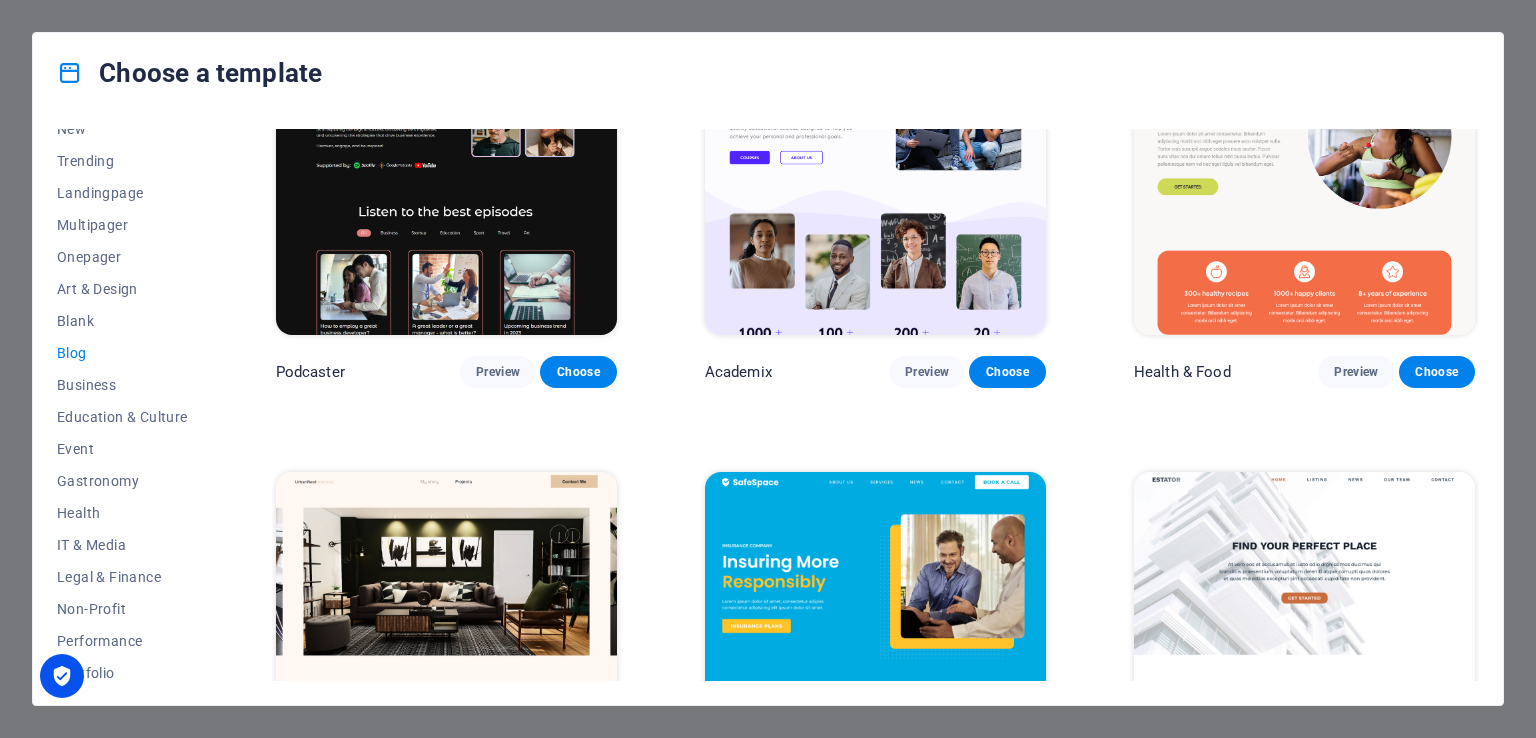 scroll, scrollTop: 563, scrollLeft: 0, axis: vertical 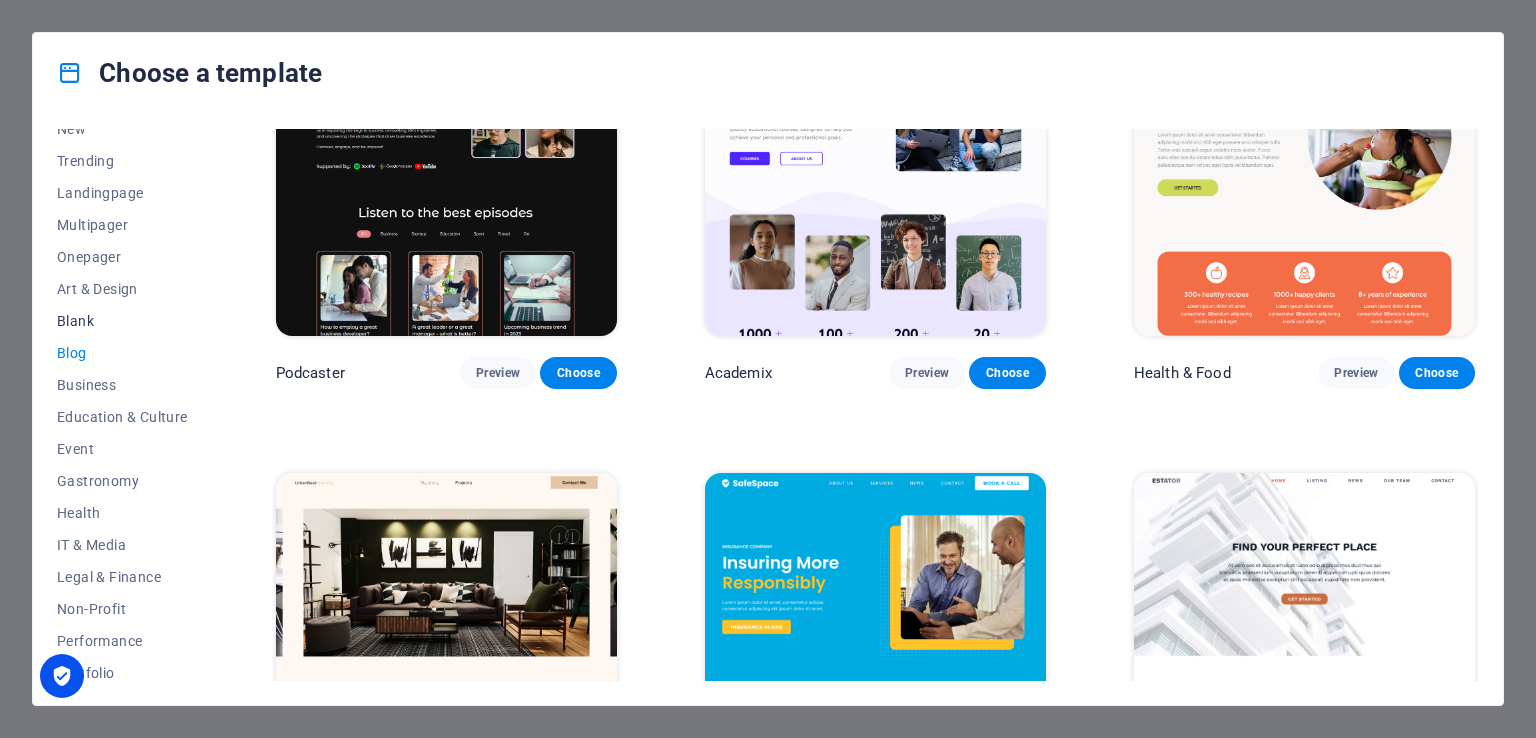 click on "Blank" at bounding box center (122, 321) 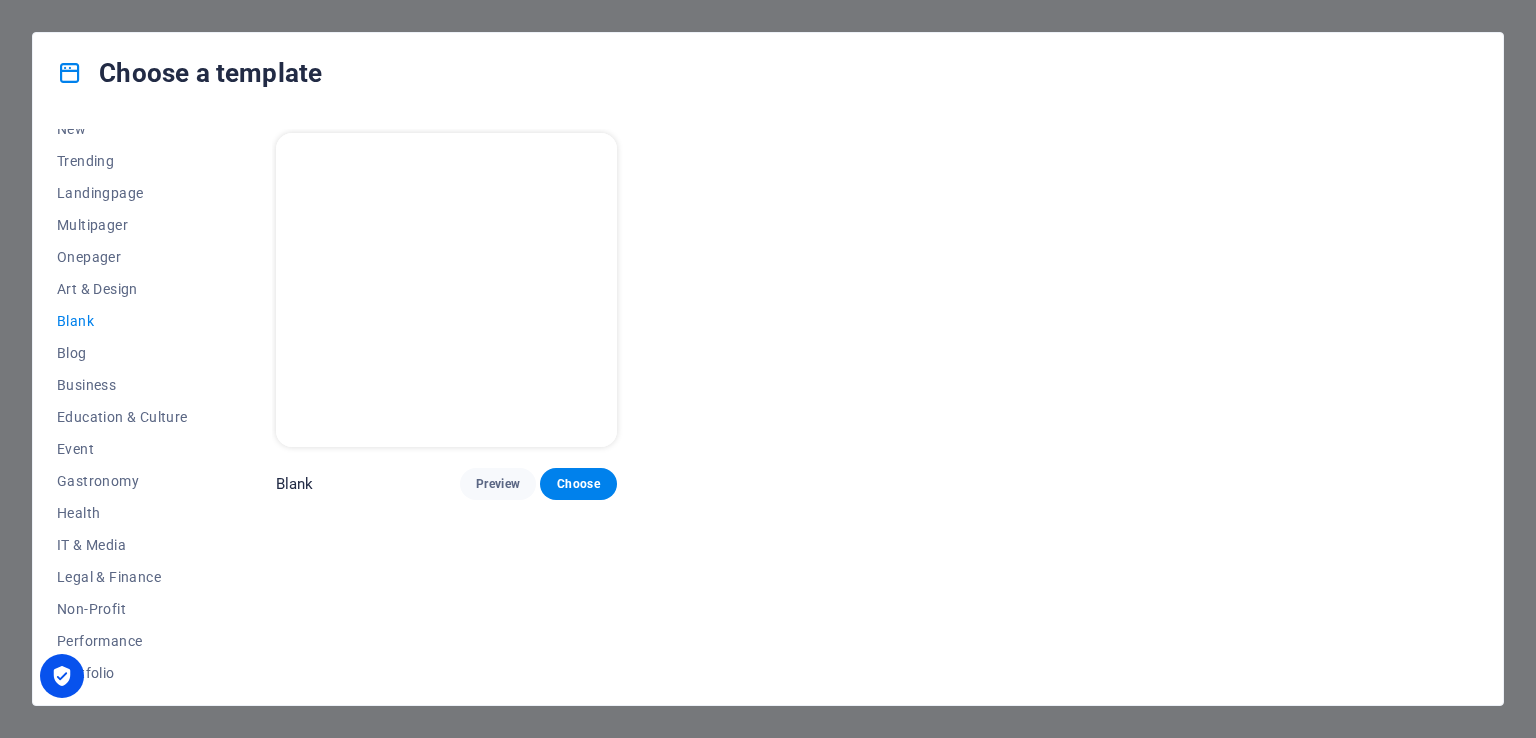 scroll, scrollTop: 0, scrollLeft: 0, axis: both 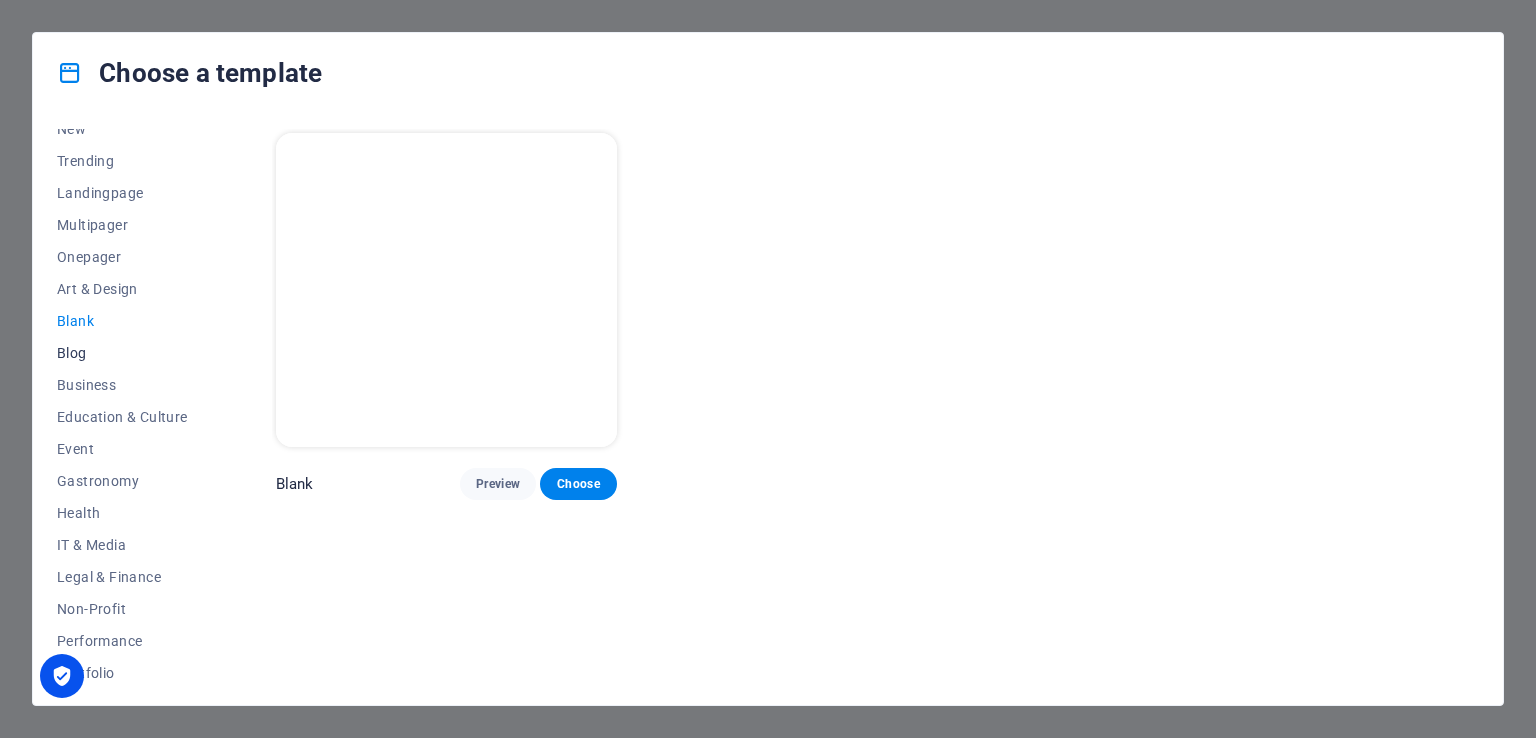 click on "Blog" at bounding box center (122, 353) 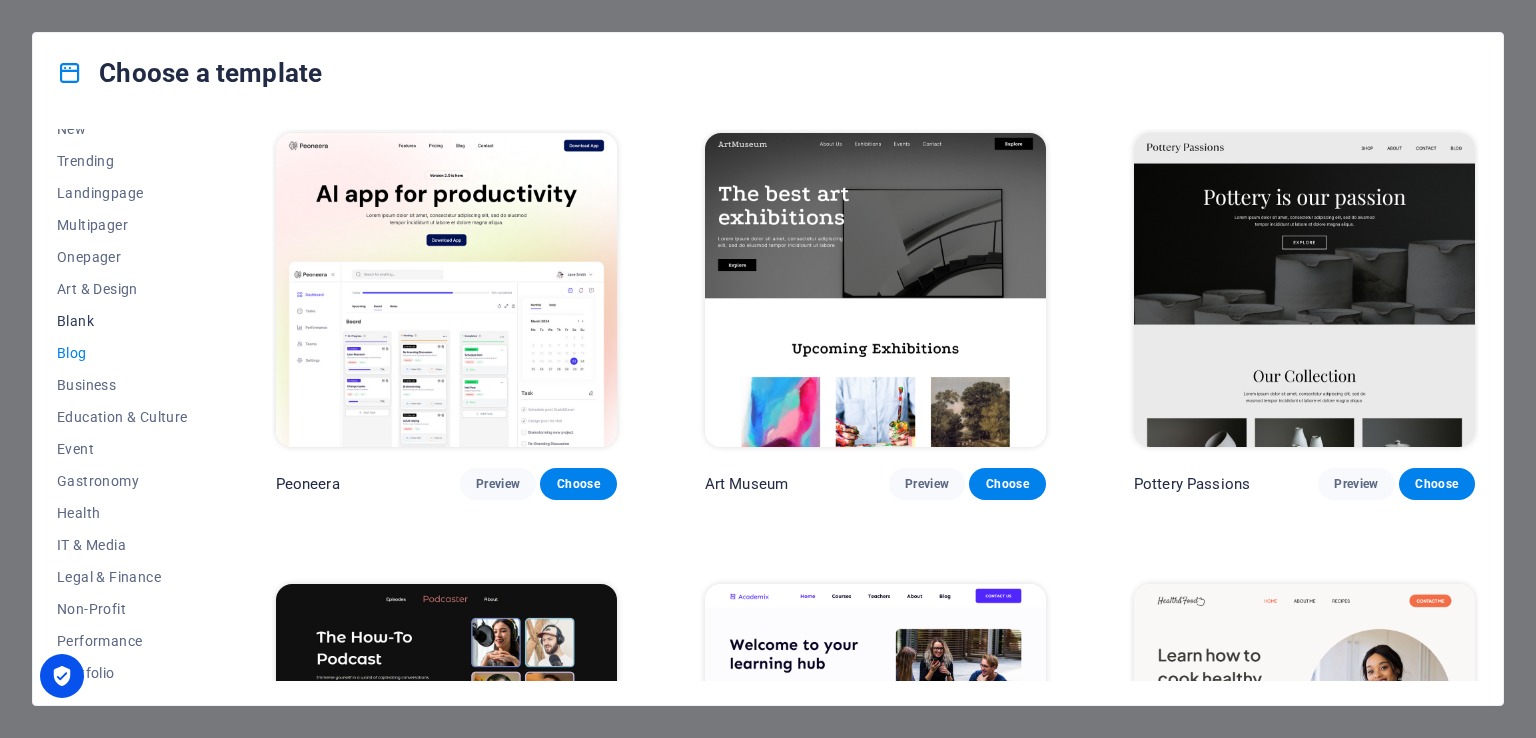 click on "Blank" at bounding box center (122, 321) 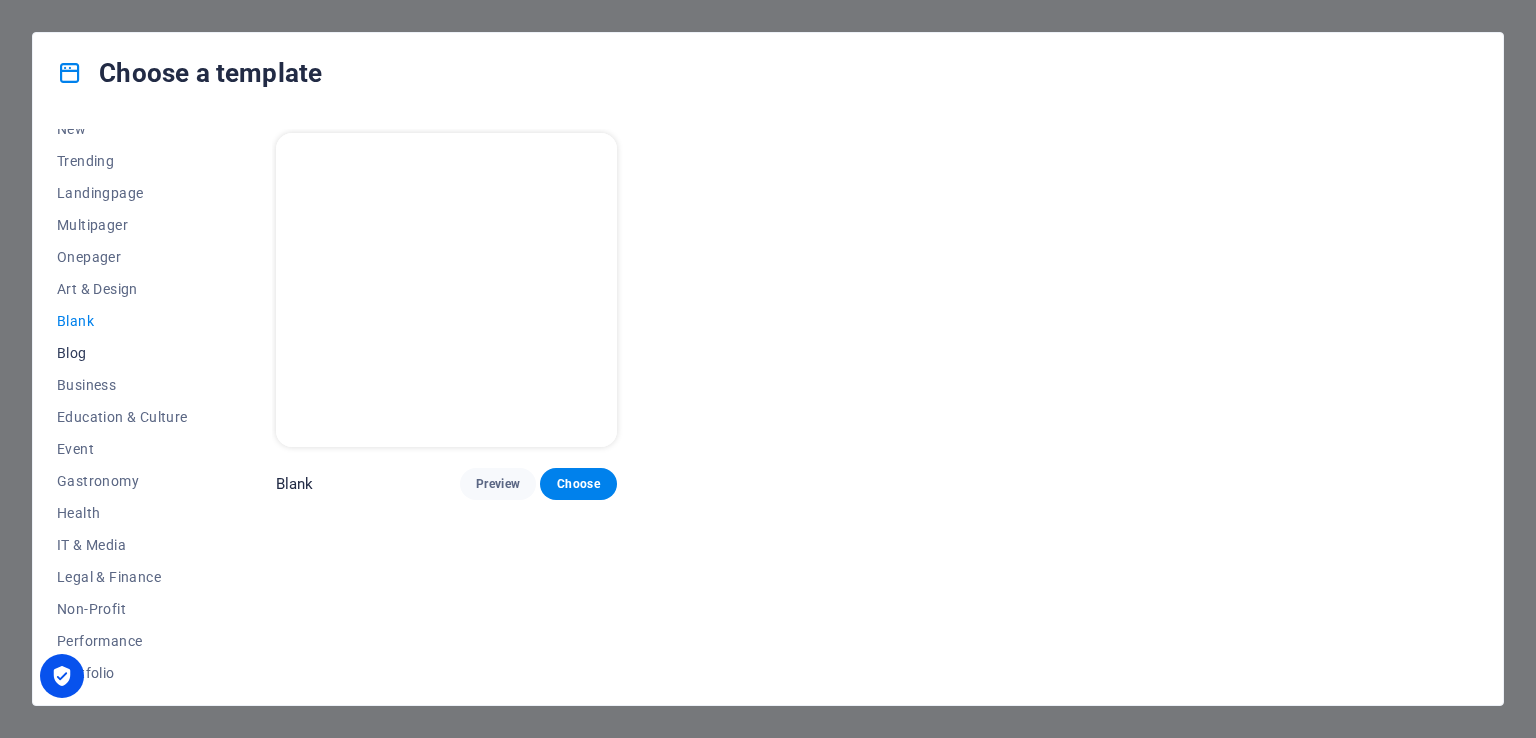 click on "Blog" at bounding box center (122, 353) 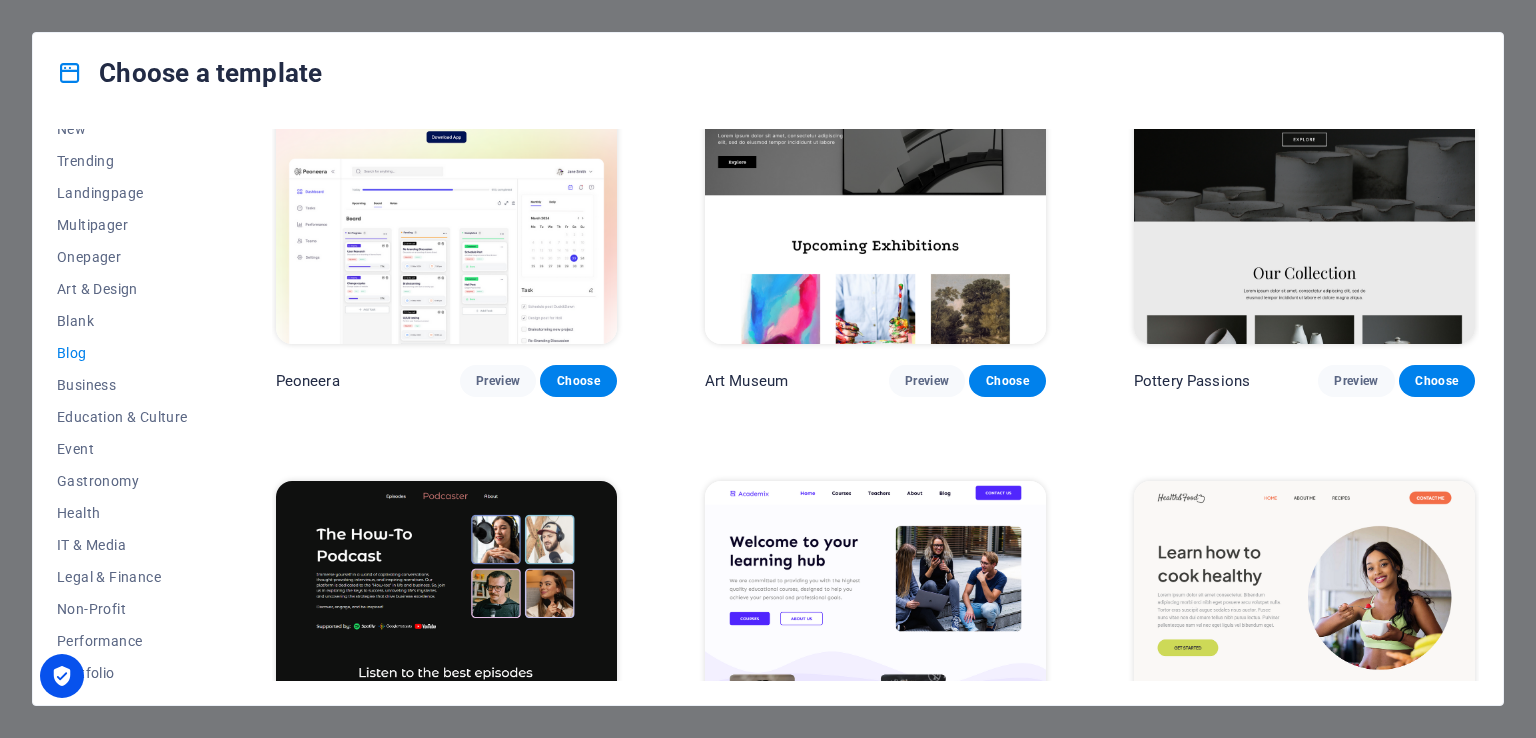 scroll, scrollTop: 0, scrollLeft: 0, axis: both 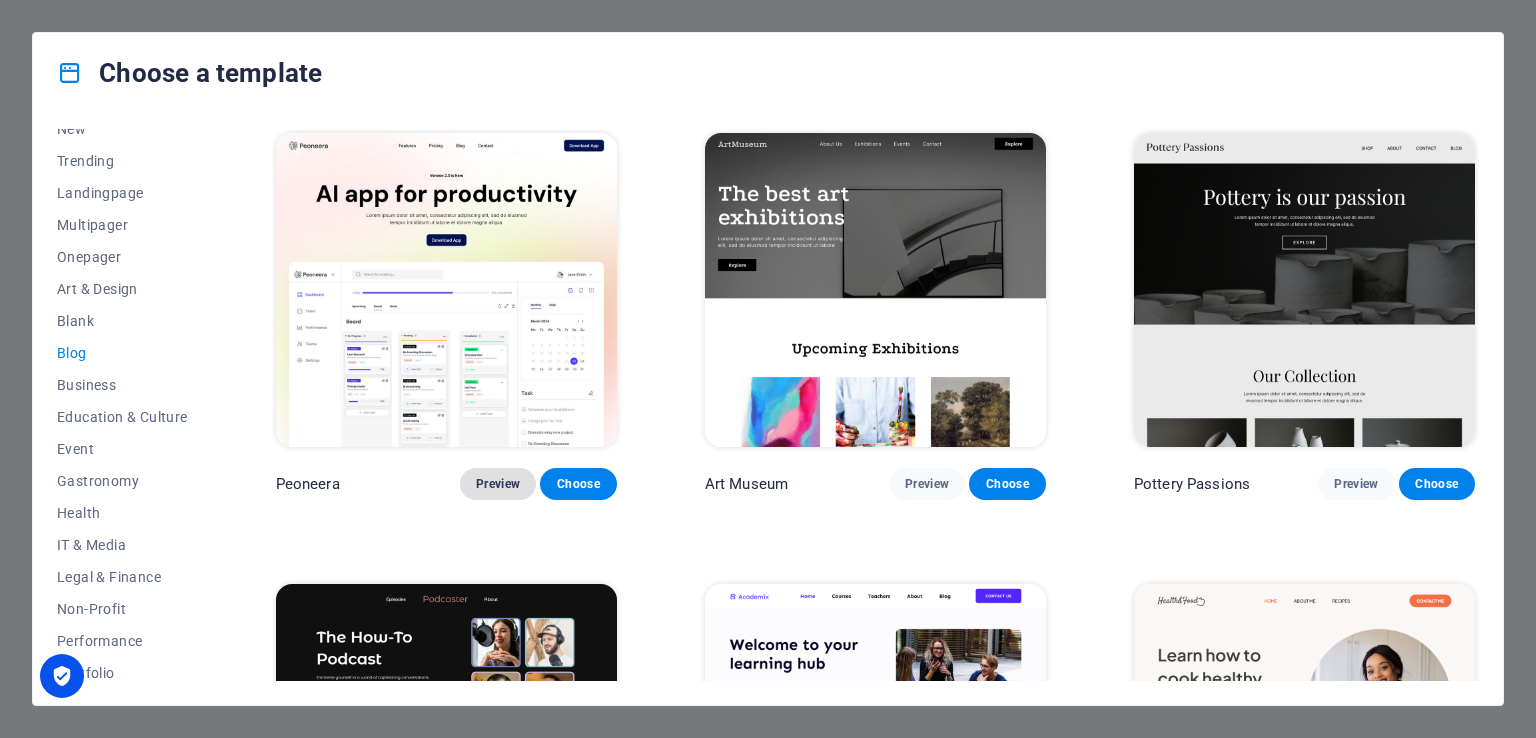 click on "Preview" at bounding box center [498, 484] 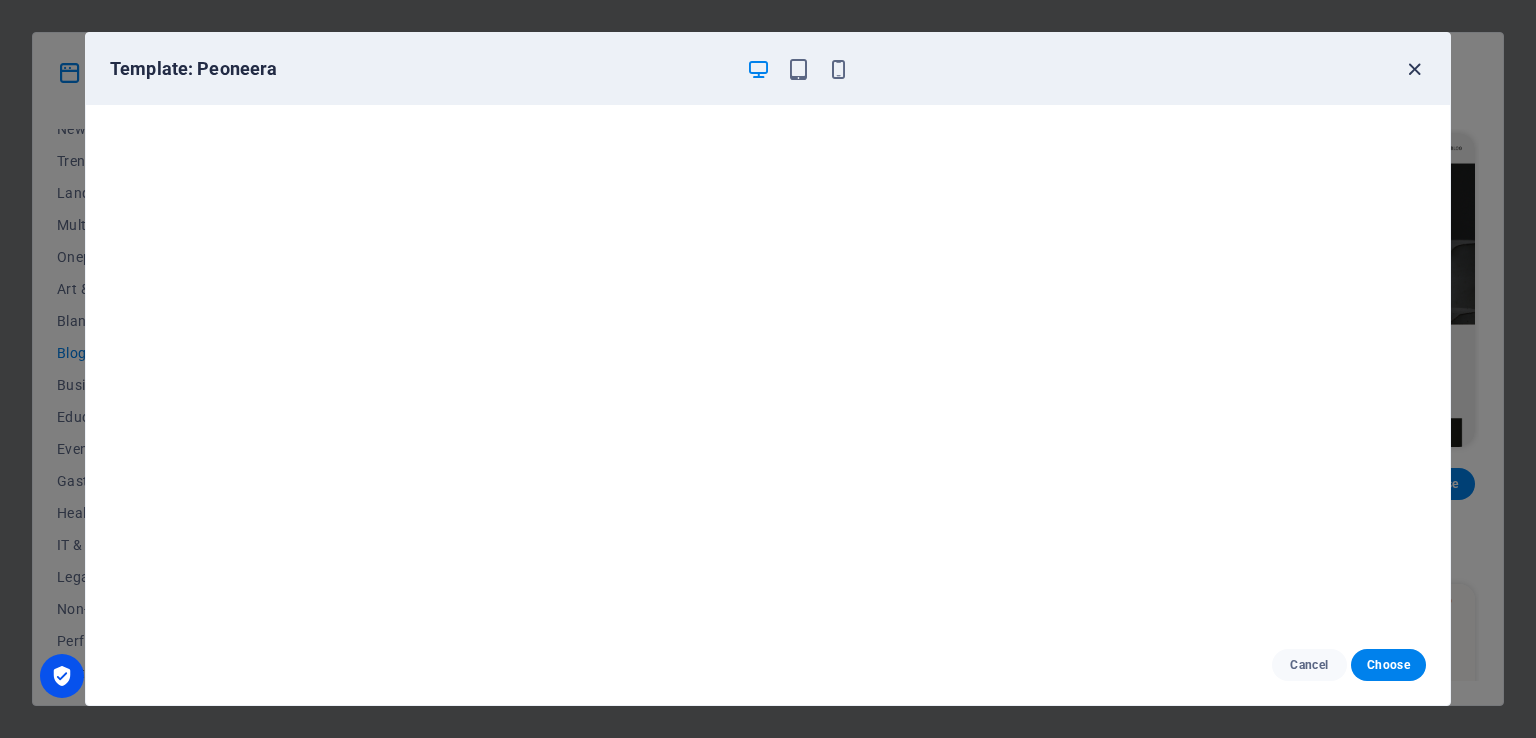 click at bounding box center (1414, 69) 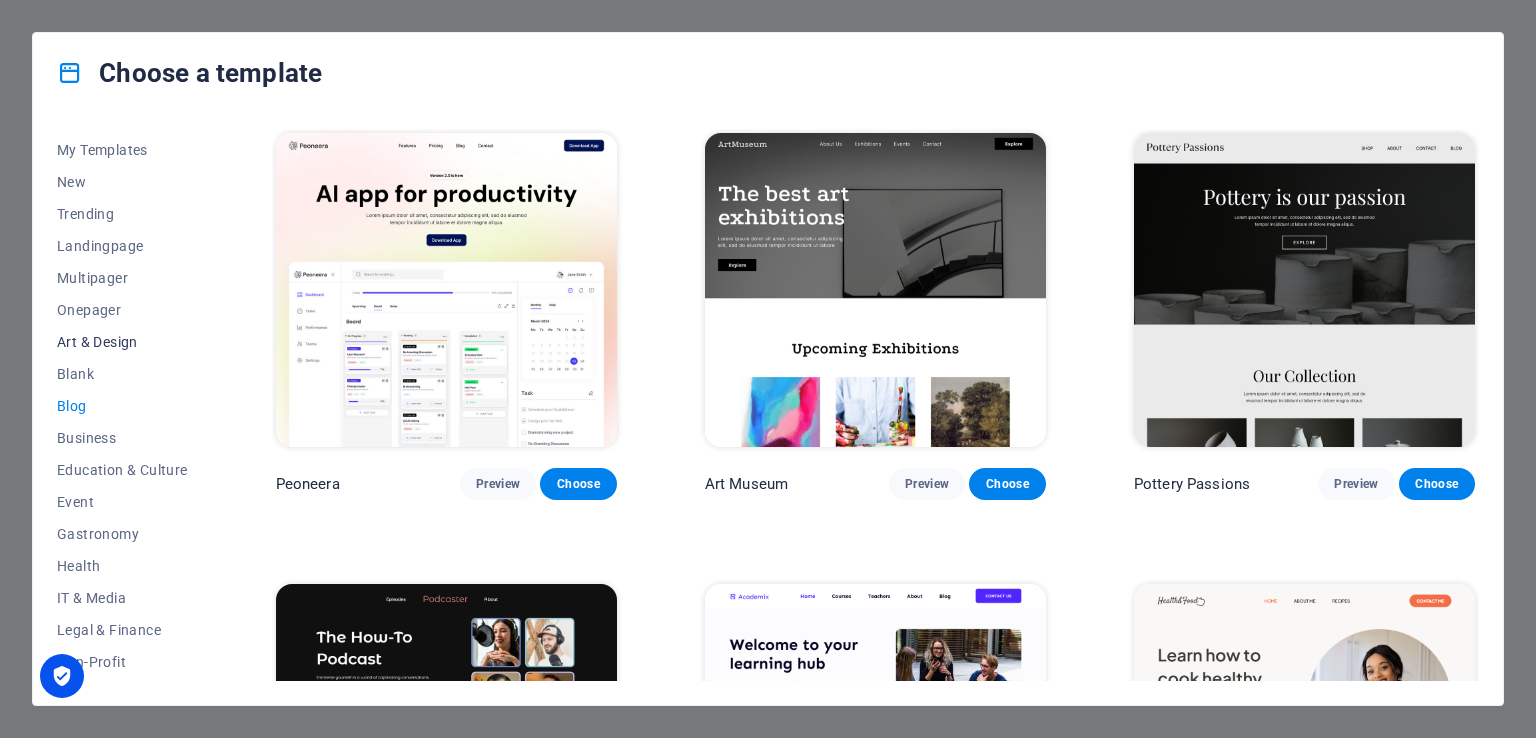 scroll, scrollTop: 0, scrollLeft: 0, axis: both 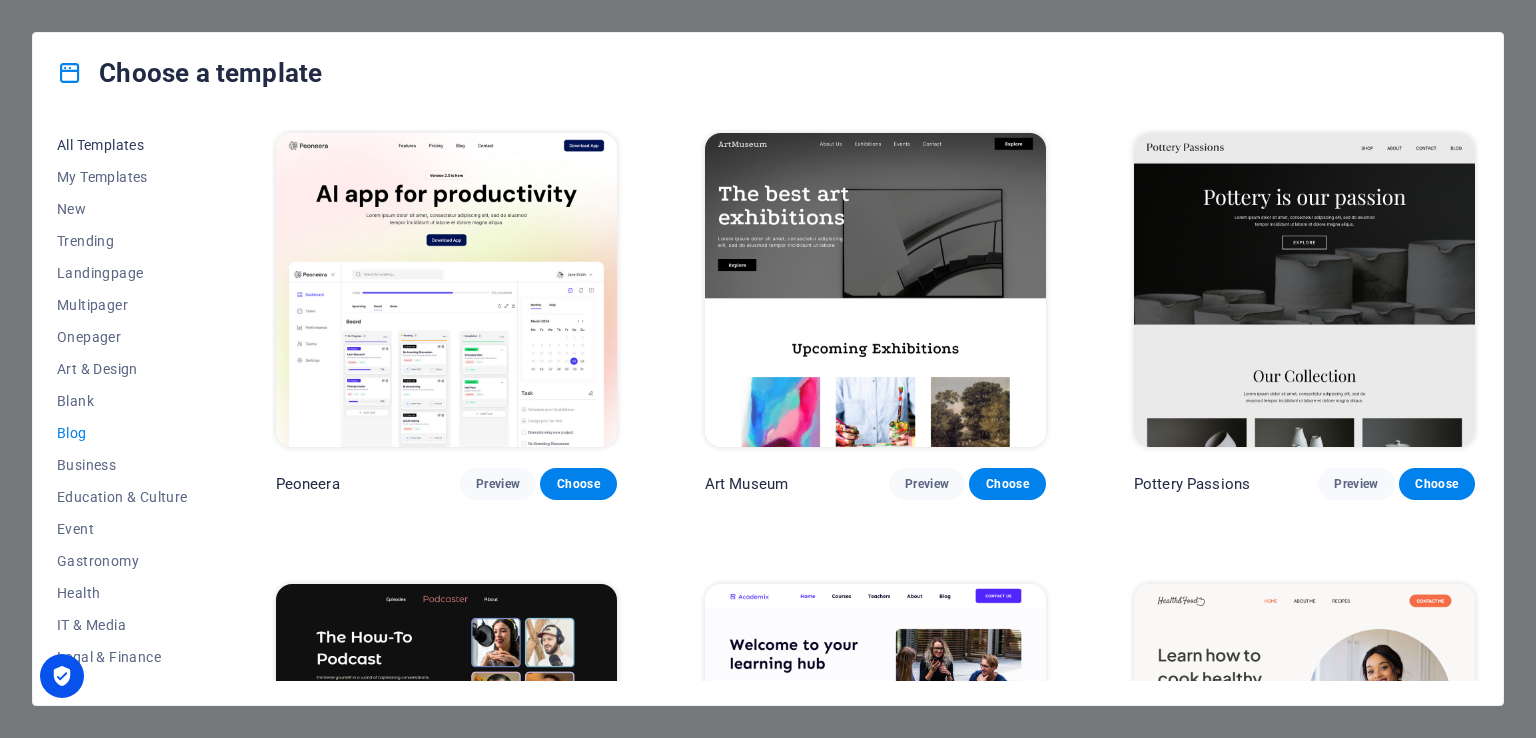 click on "All Templates" at bounding box center [122, 145] 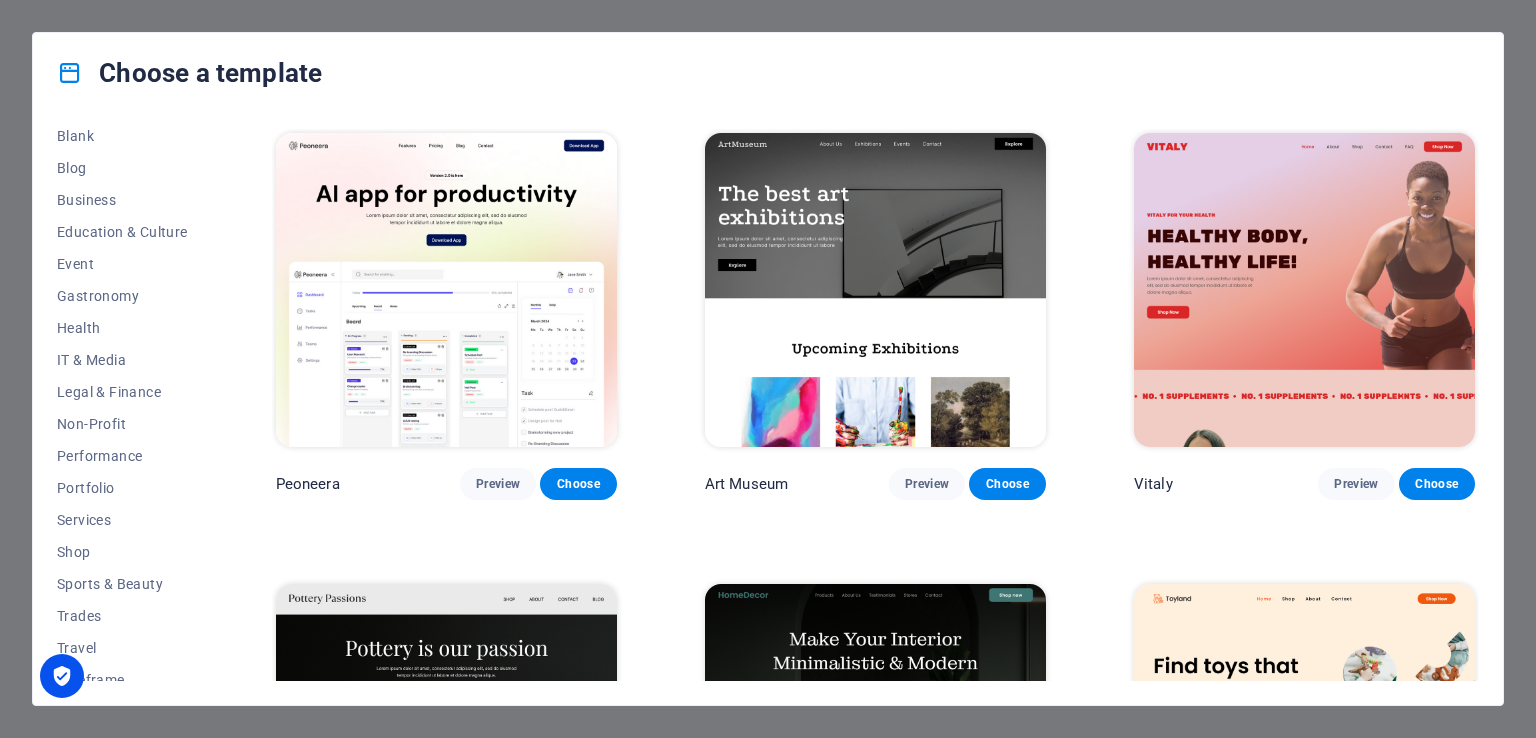 scroll, scrollTop: 280, scrollLeft: 0, axis: vertical 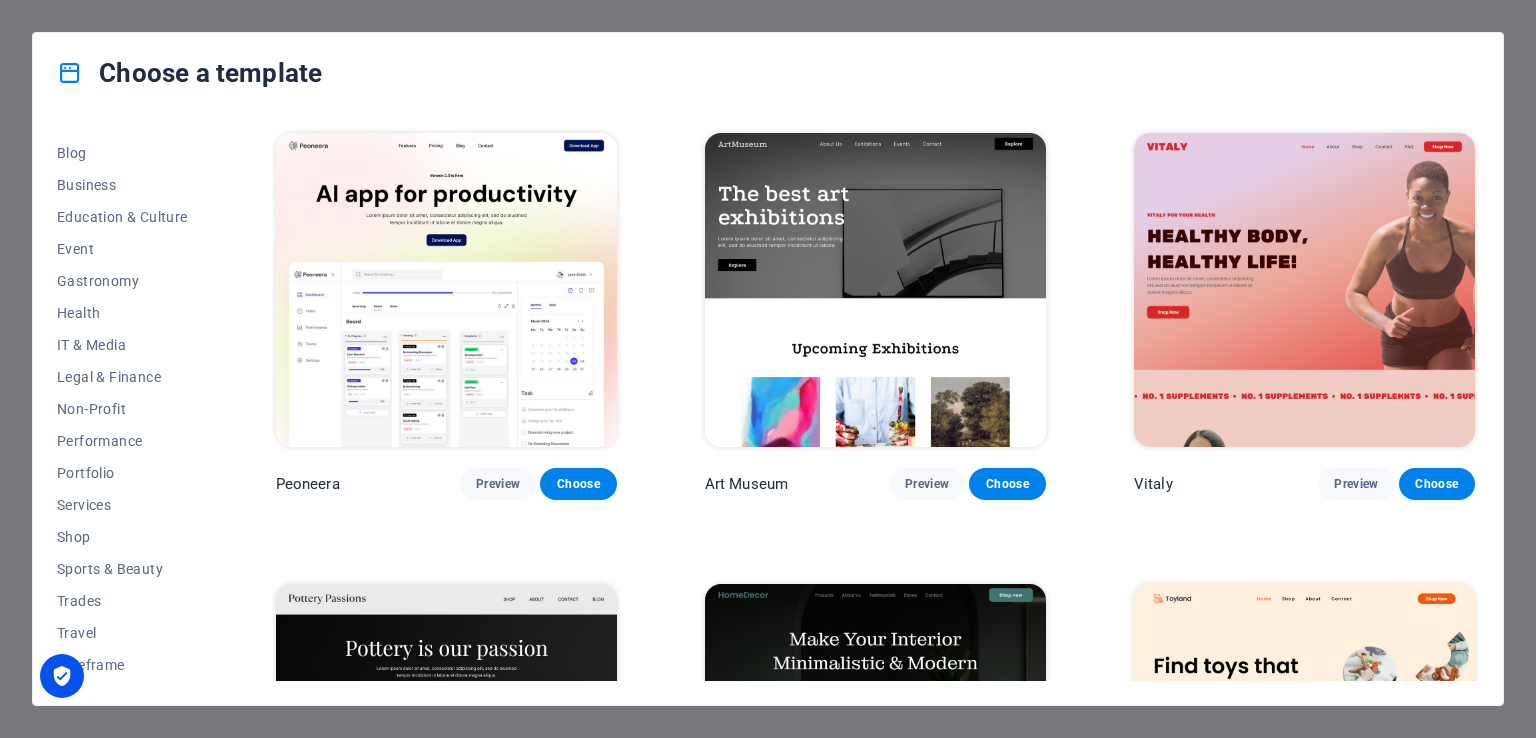 click on "Choose a template All Templates My Templates New Trending Landingpage Multipager Onepager Art & Design Blank Blog Business Education & Culture Event Gastronomy Health IT & Media Legal & Finance Non-Profit Performance Portfolio Services Shop Sports & Beauty Trades Travel Wireframe Peoneera Preview Choose Art Museum Preview Choose Vitaly Preview Choose Pottery Passions Preview Choose Home Decor Preview Choose Toyland Preview Choose Pet Shop Preview Choose Wonder Planner Preview Choose Transportable Preview Choose S&L Preview Choose WePaint Preview Choose Eco-Con Preview Choose MeetUp Preview Choose Help & Care Preview Choose Podcaster Preview Choose Academix Preview Choose BIG [PERSON_NAME] Shop Preview Choose Health & Food Preview Choose UrbanNest Interiors Preview Choose Green Change Preview Choose The Beauty Temple Preview Choose WeTrain Preview Choose Cleaner Preview Choose [PERSON_NAME] Preview Choose Delicioso Preview Choose Dream Garden Preview Choose LumeDeAqua Preview Choose Pets Care Preview Choose SafeSpace" at bounding box center [768, 369] 